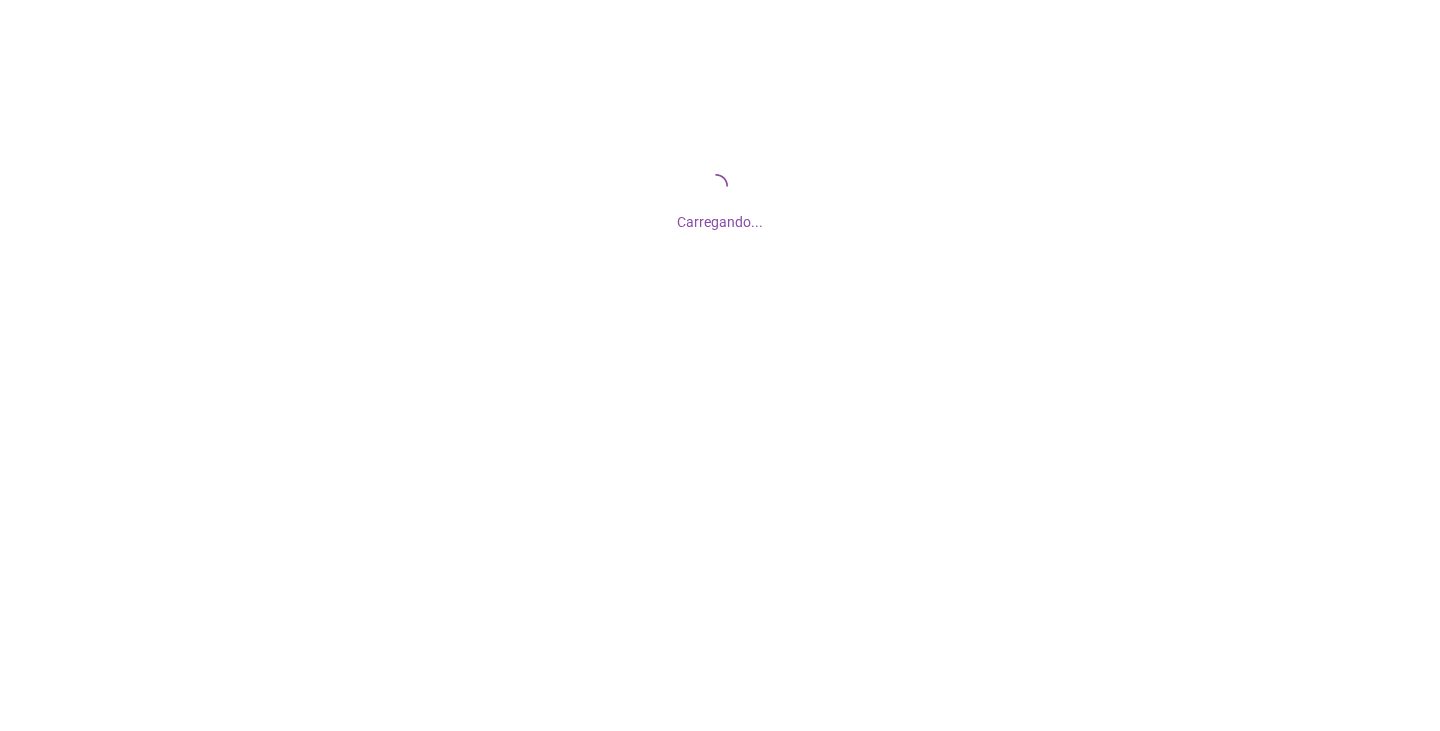 scroll, scrollTop: 0, scrollLeft: 0, axis: both 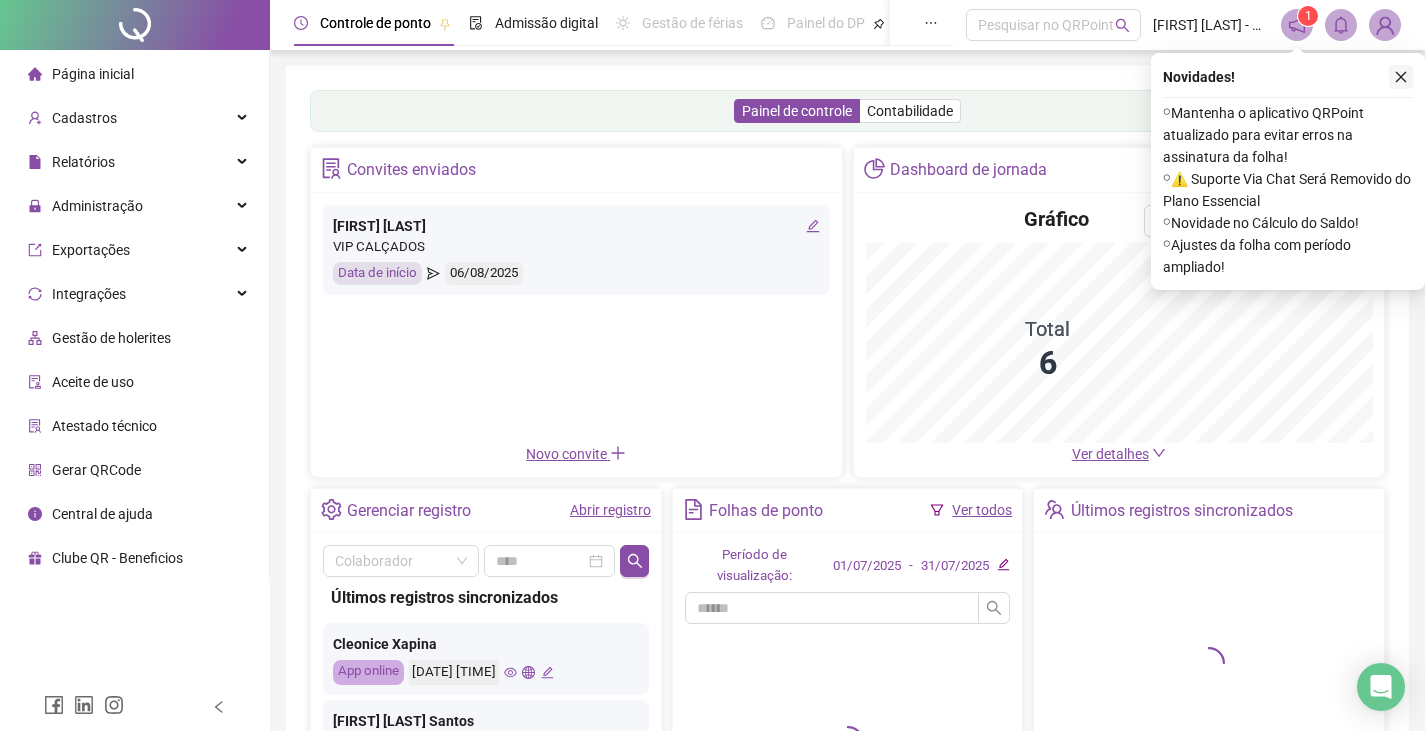 click 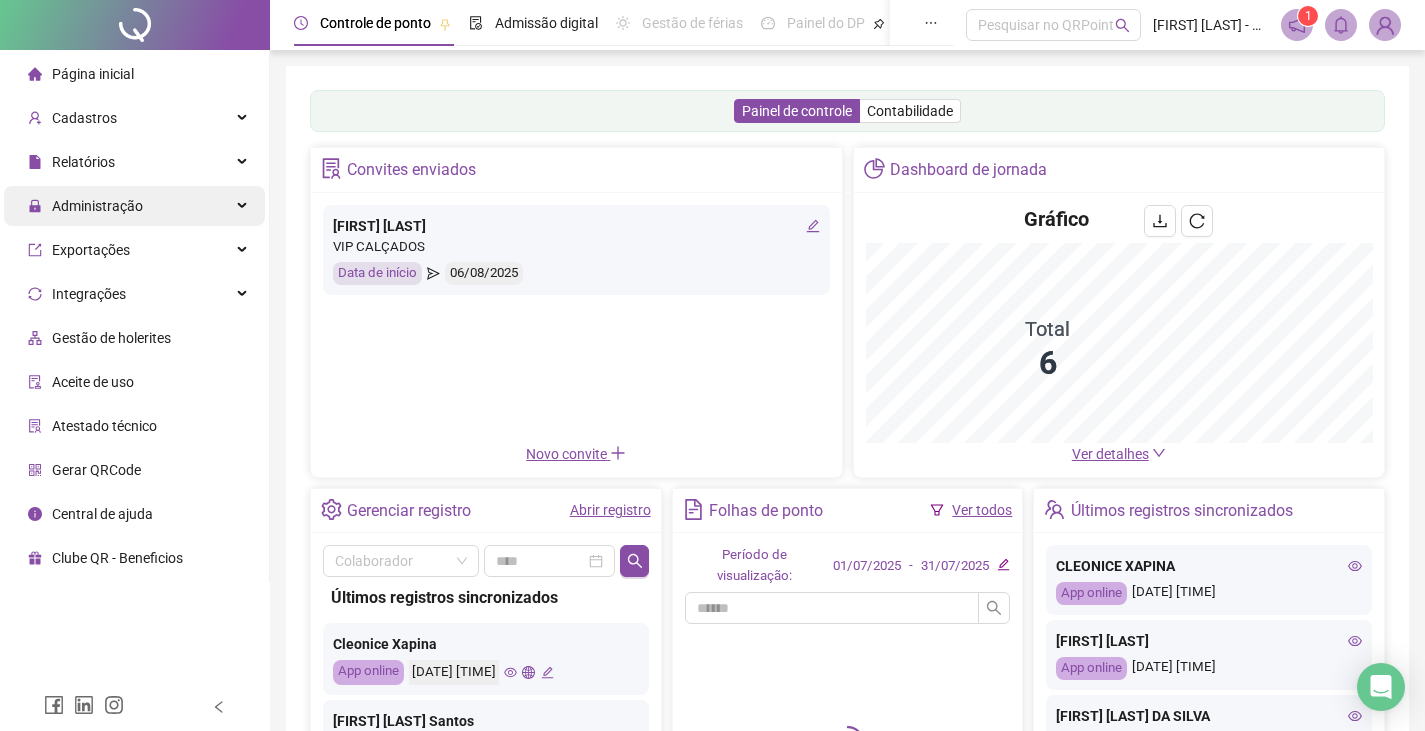 click on "Administração" at bounding box center [85, 206] 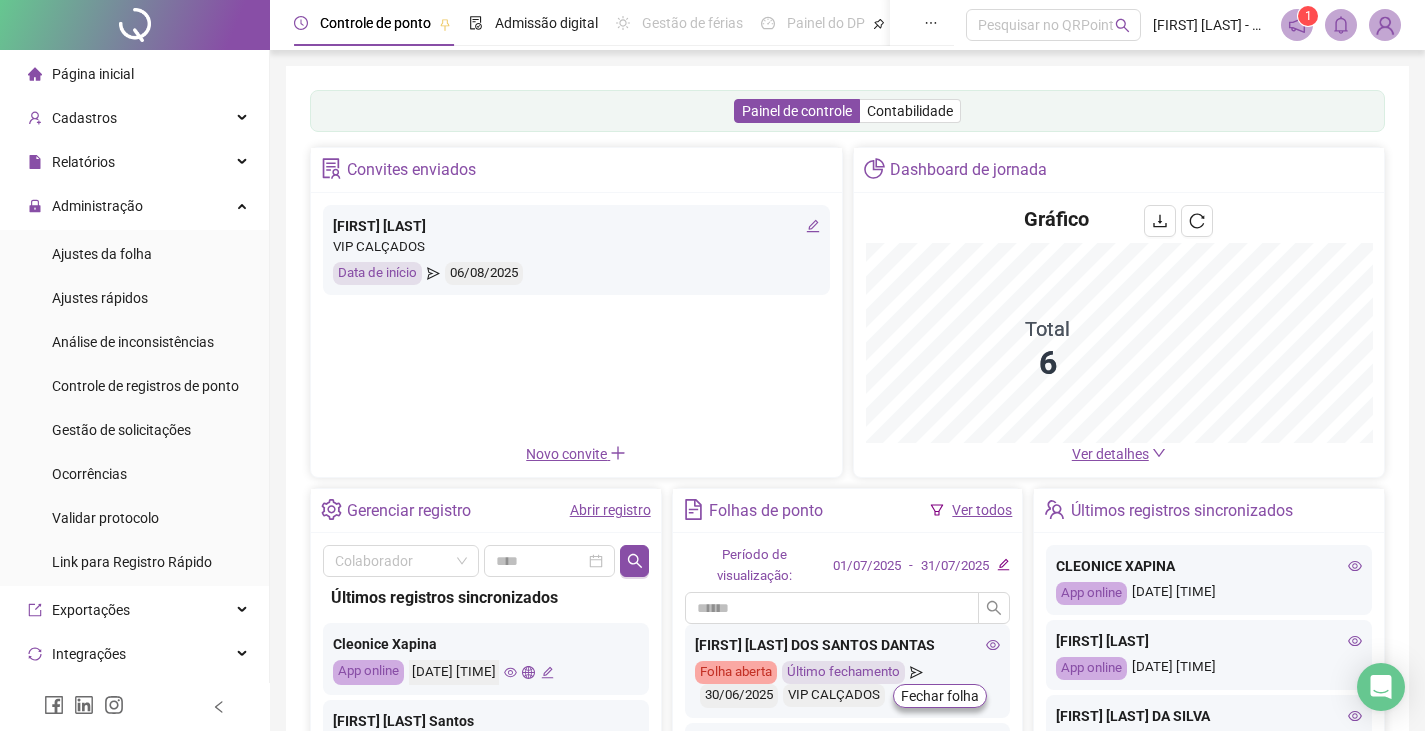 click at bounding box center [1385, 25] 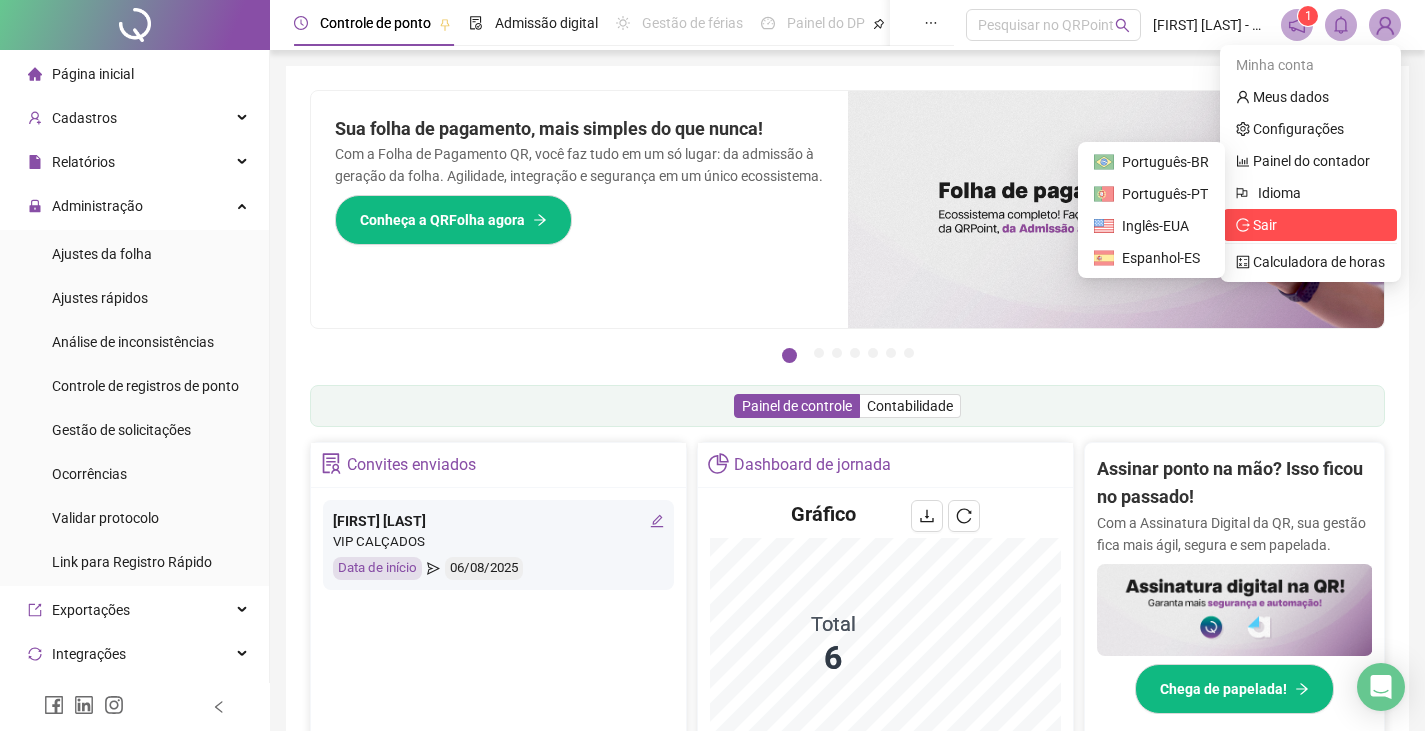 click on "Sair" at bounding box center (1310, 225) 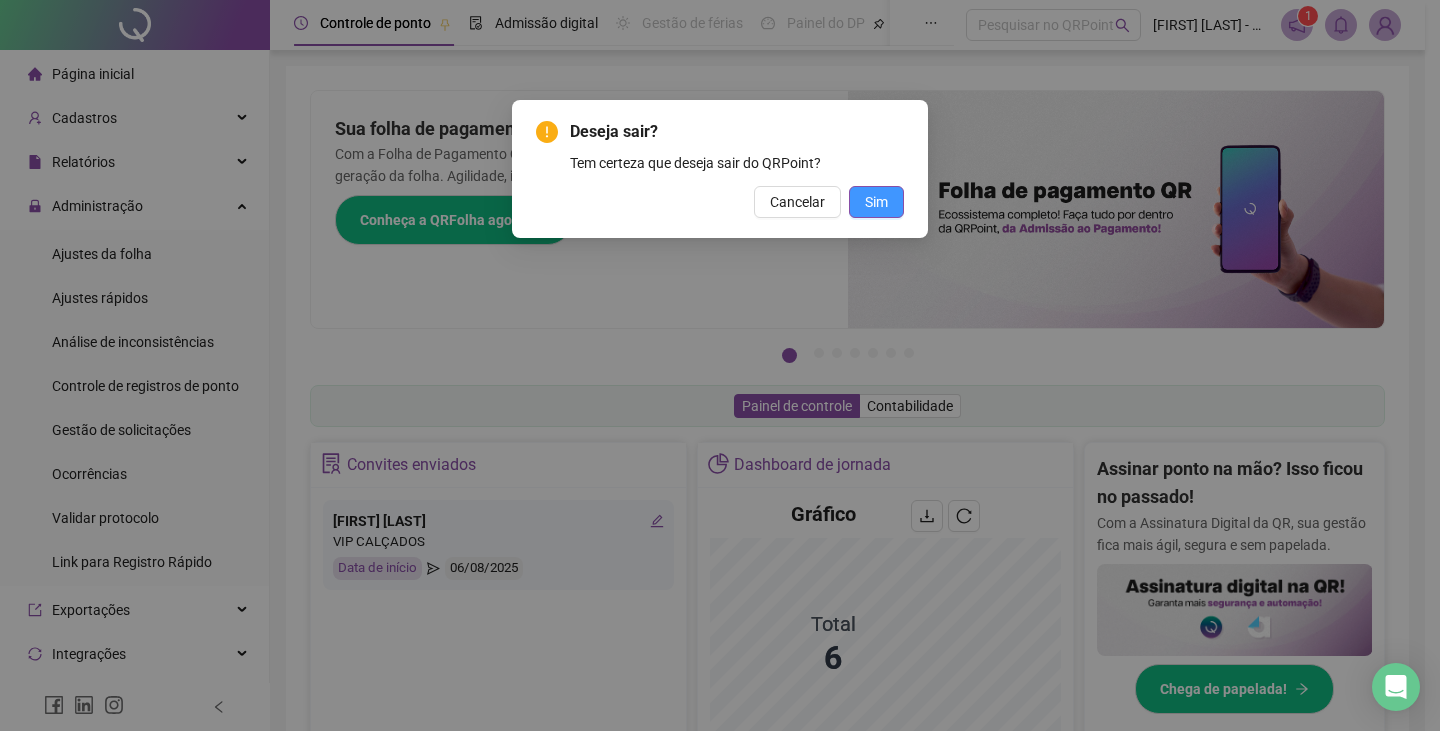 click on "Sim" at bounding box center [876, 202] 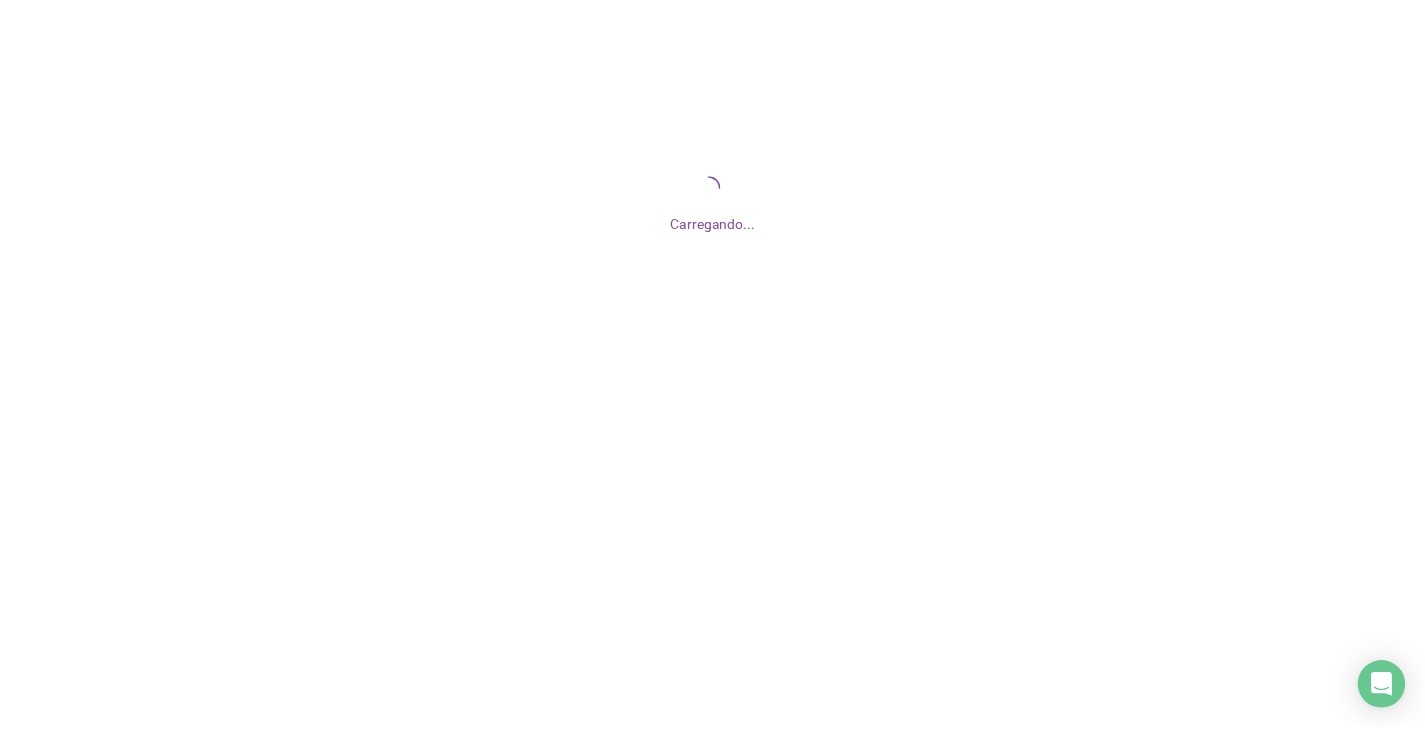 scroll, scrollTop: 0, scrollLeft: 0, axis: both 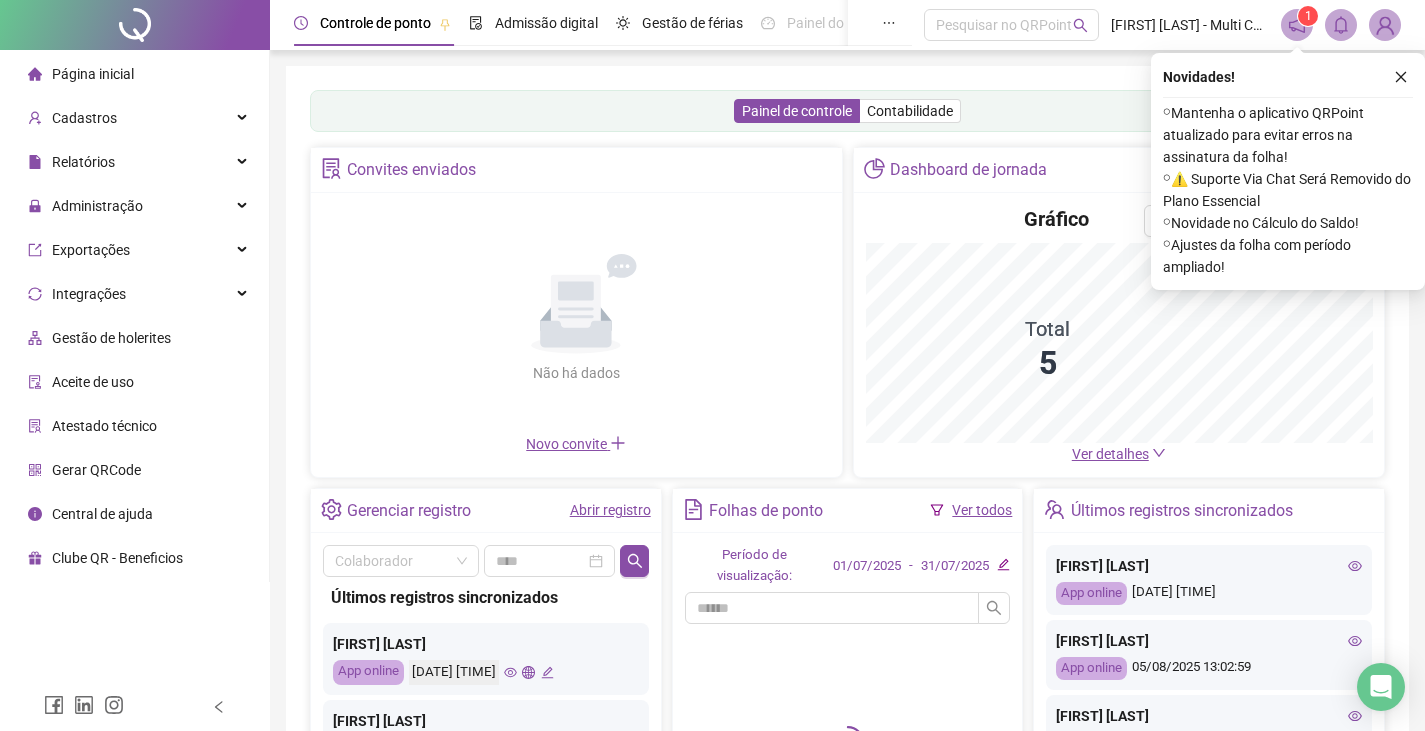 click 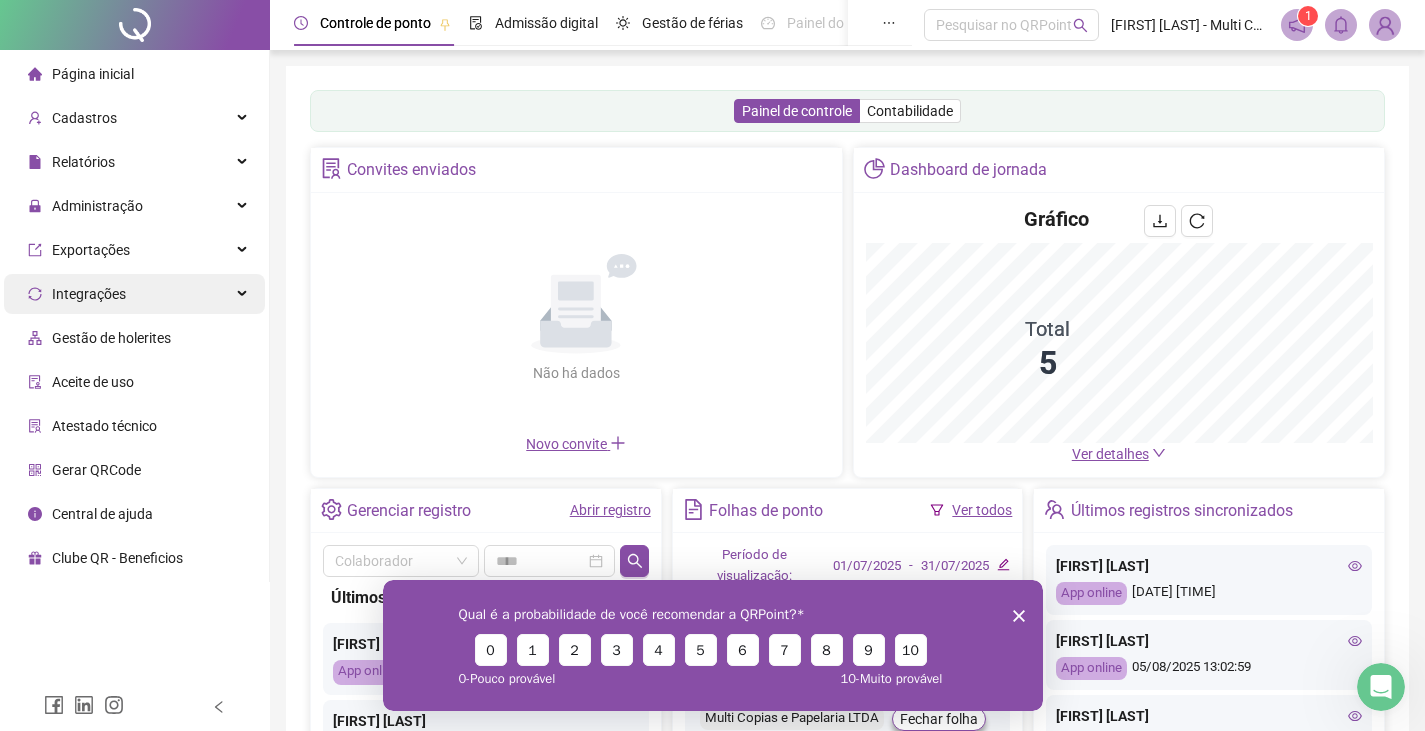scroll, scrollTop: 0, scrollLeft: 0, axis: both 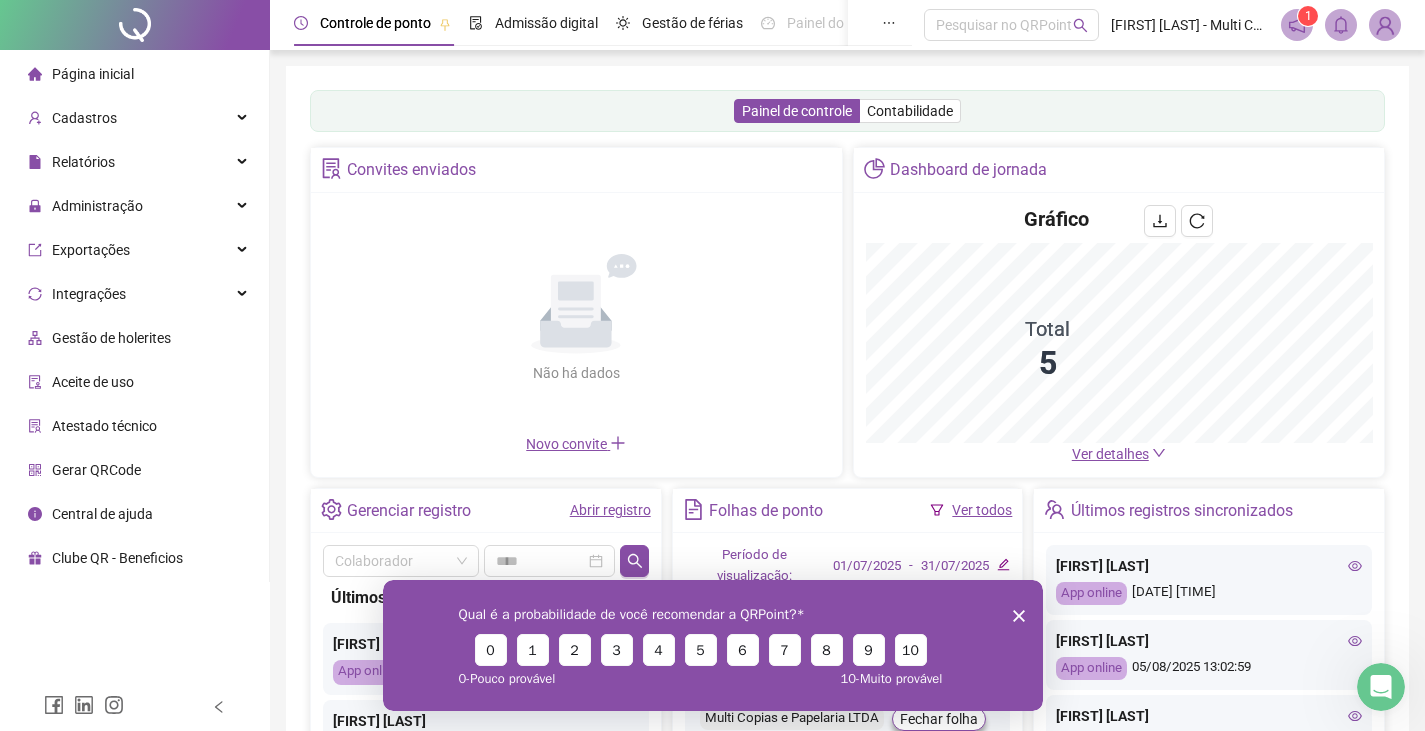 click 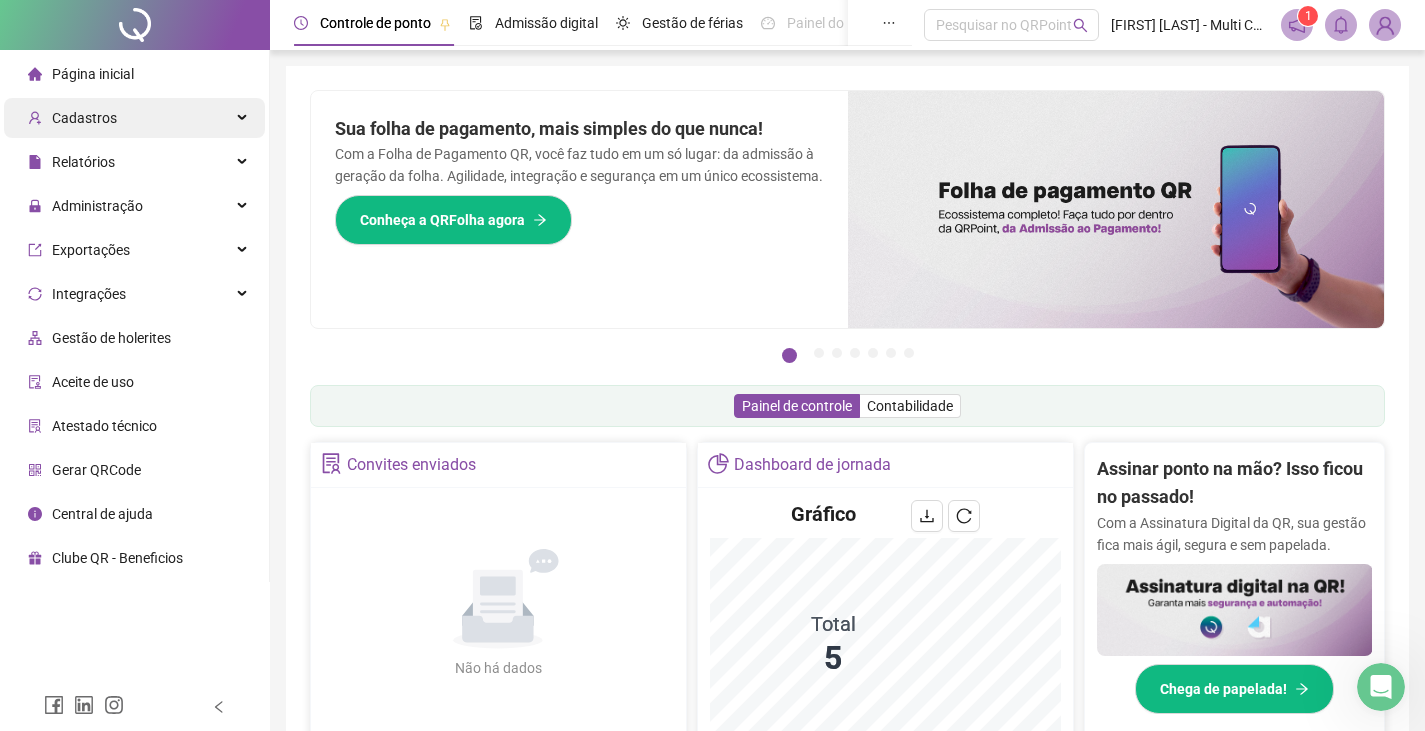 click on "Cadastros" at bounding box center [134, 118] 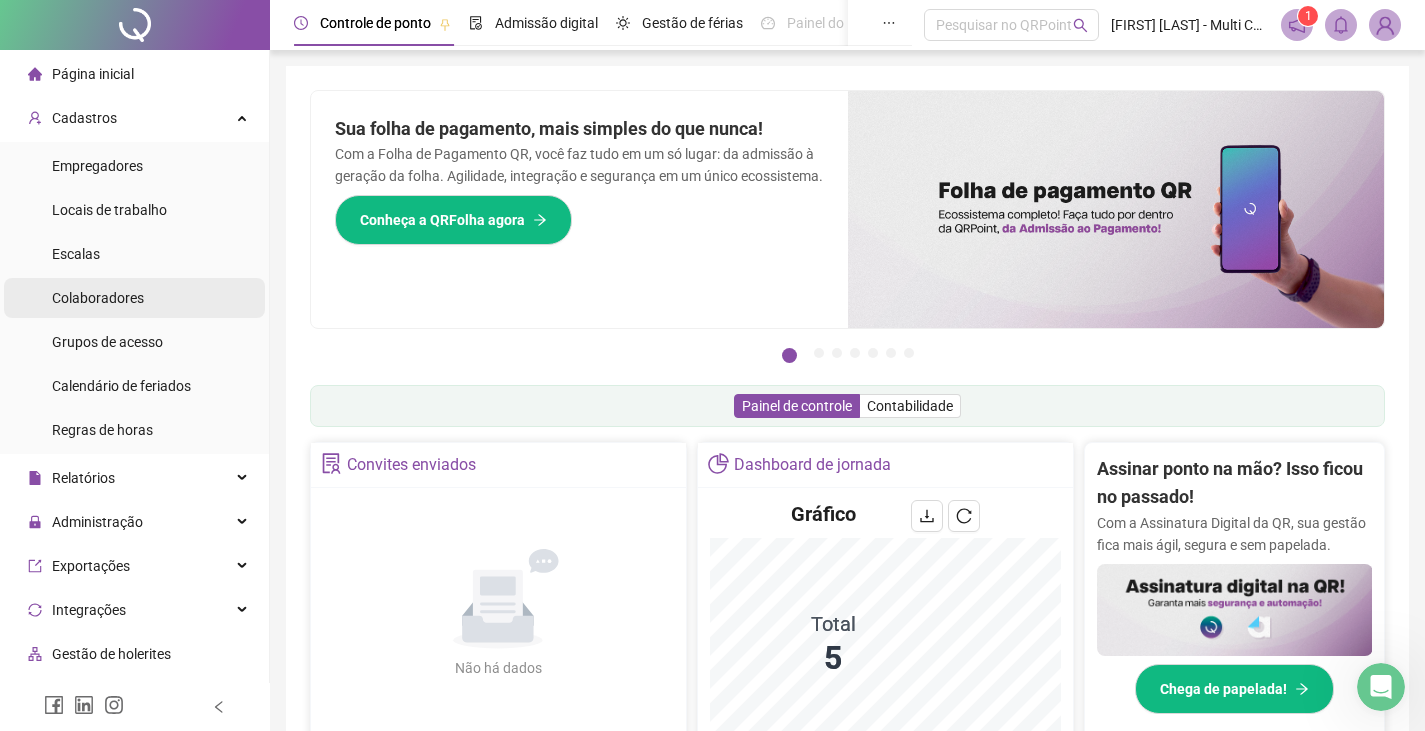 click on "Colaboradores" at bounding box center [98, 298] 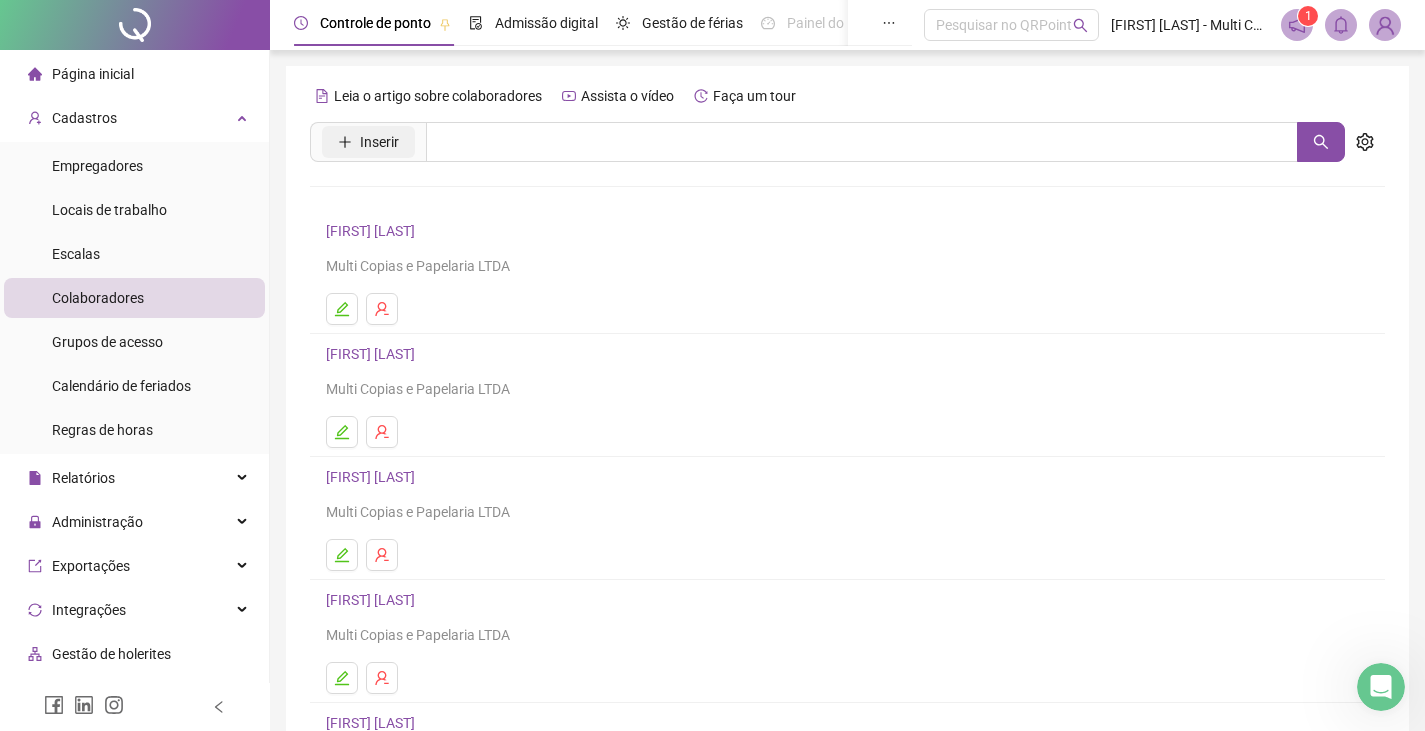 click 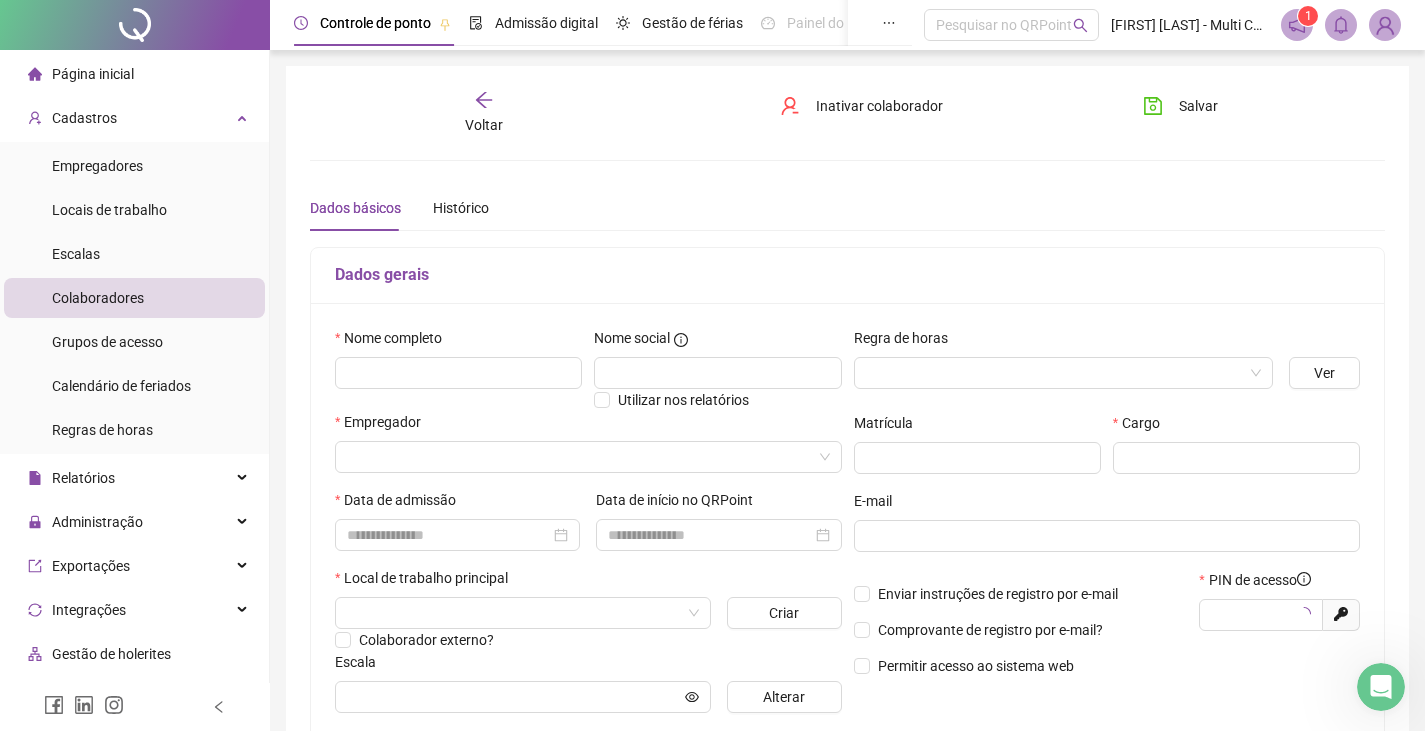 type on "*****" 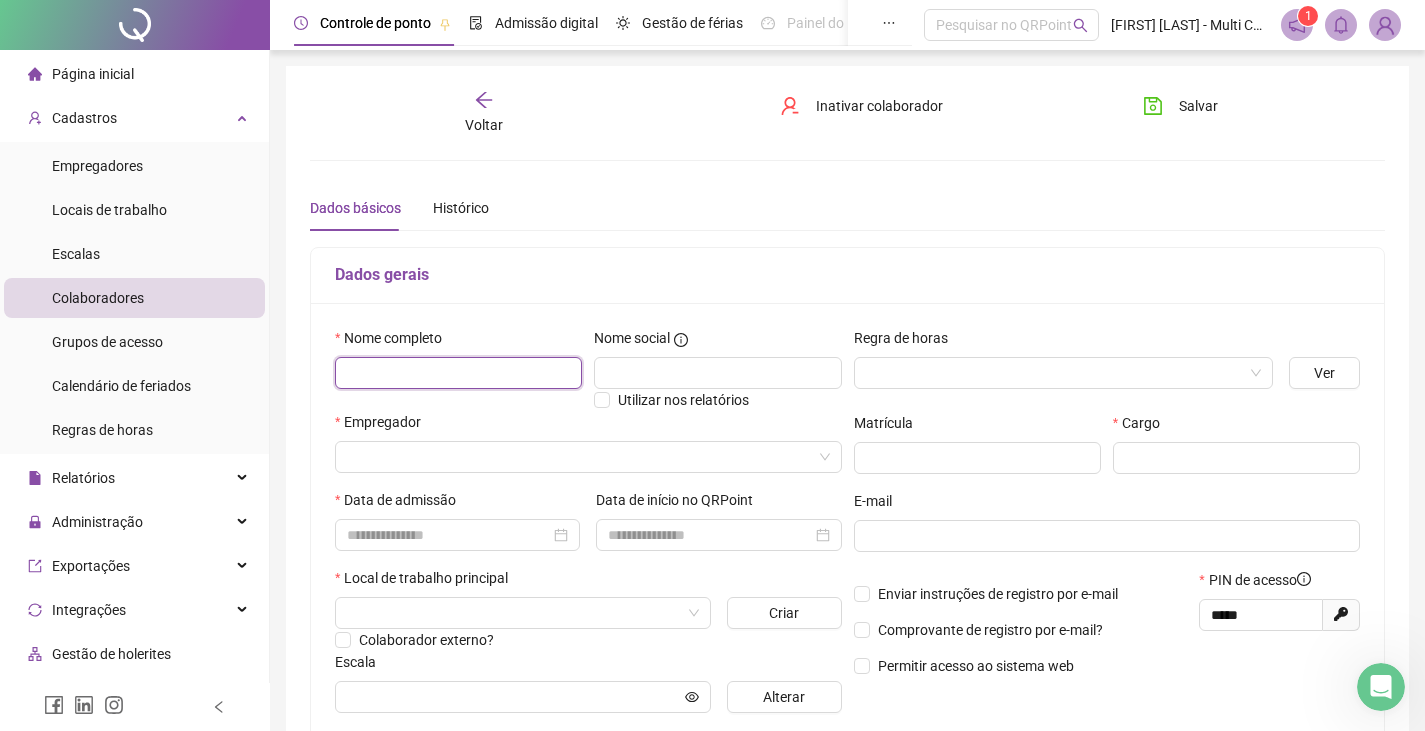 click at bounding box center (458, 373) 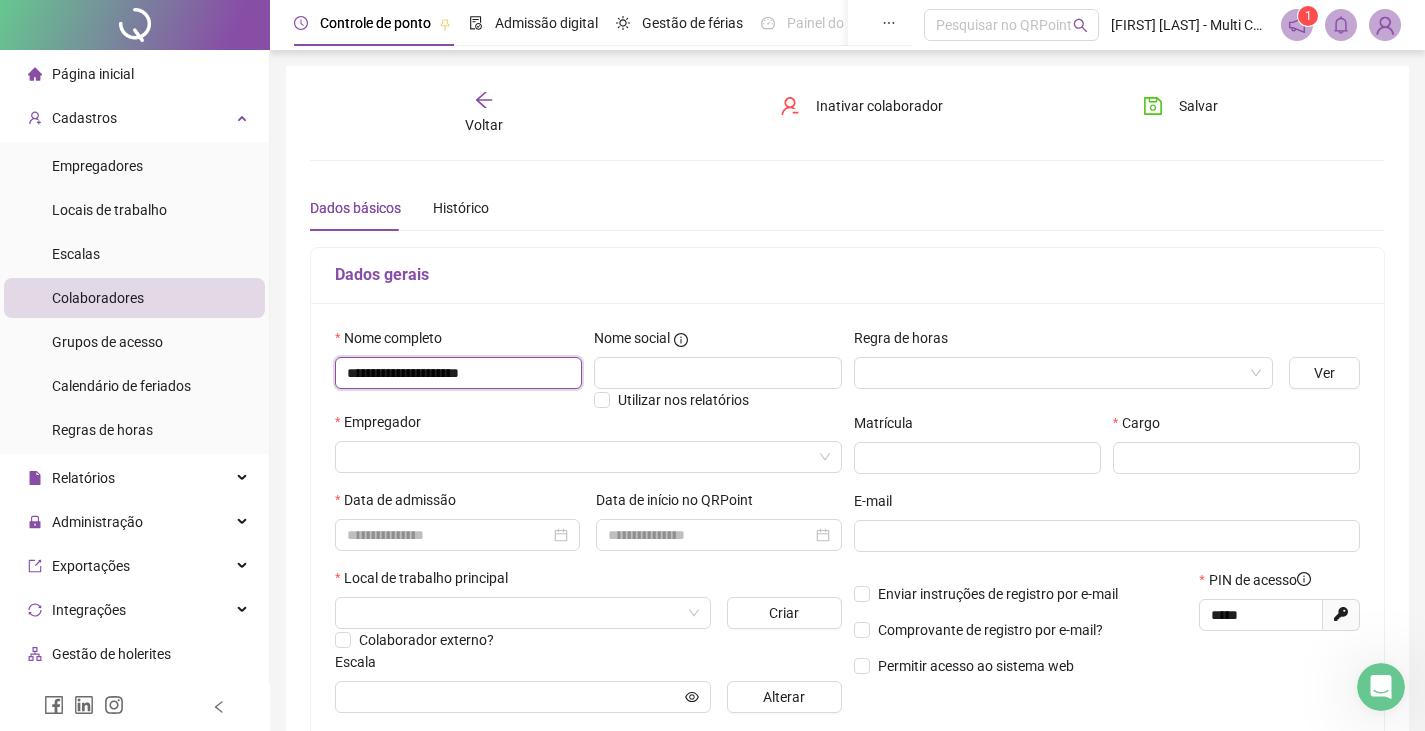 type on "**********" 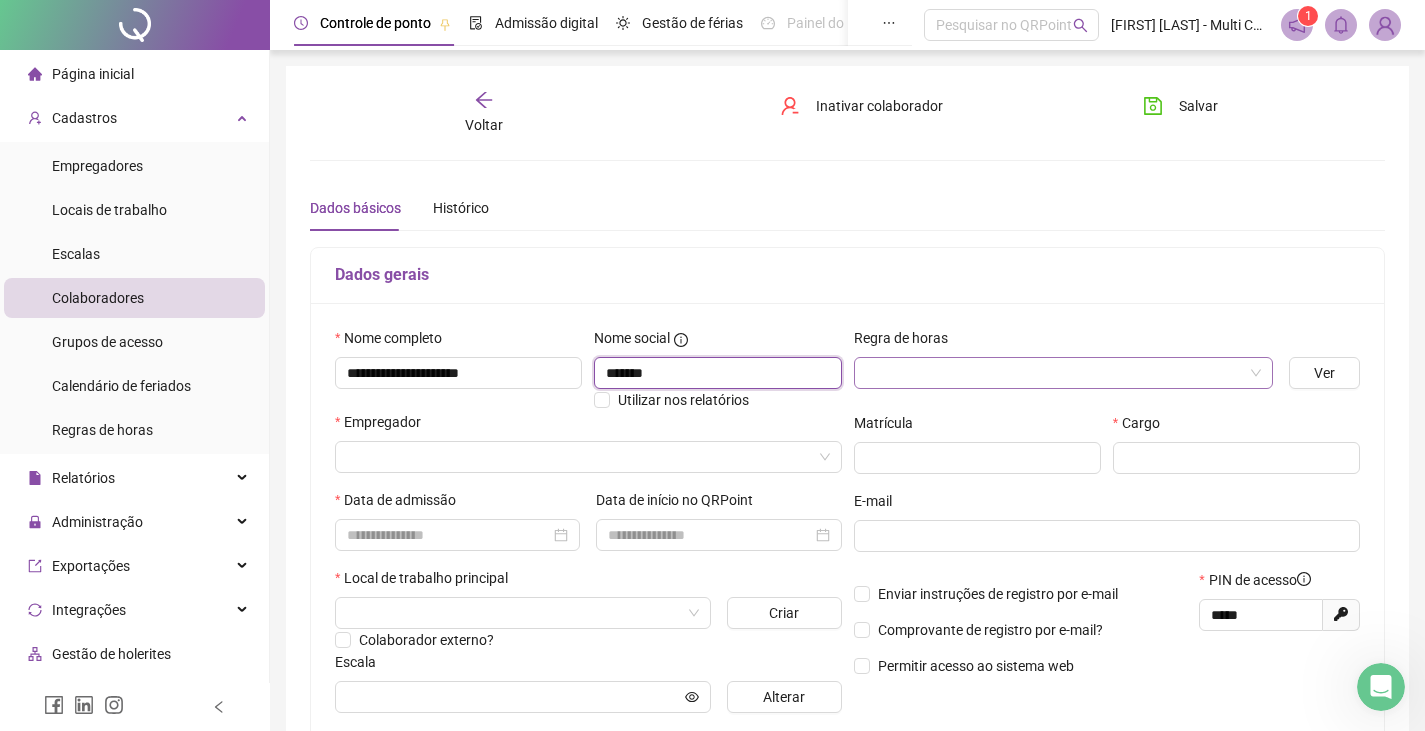 type on "*******" 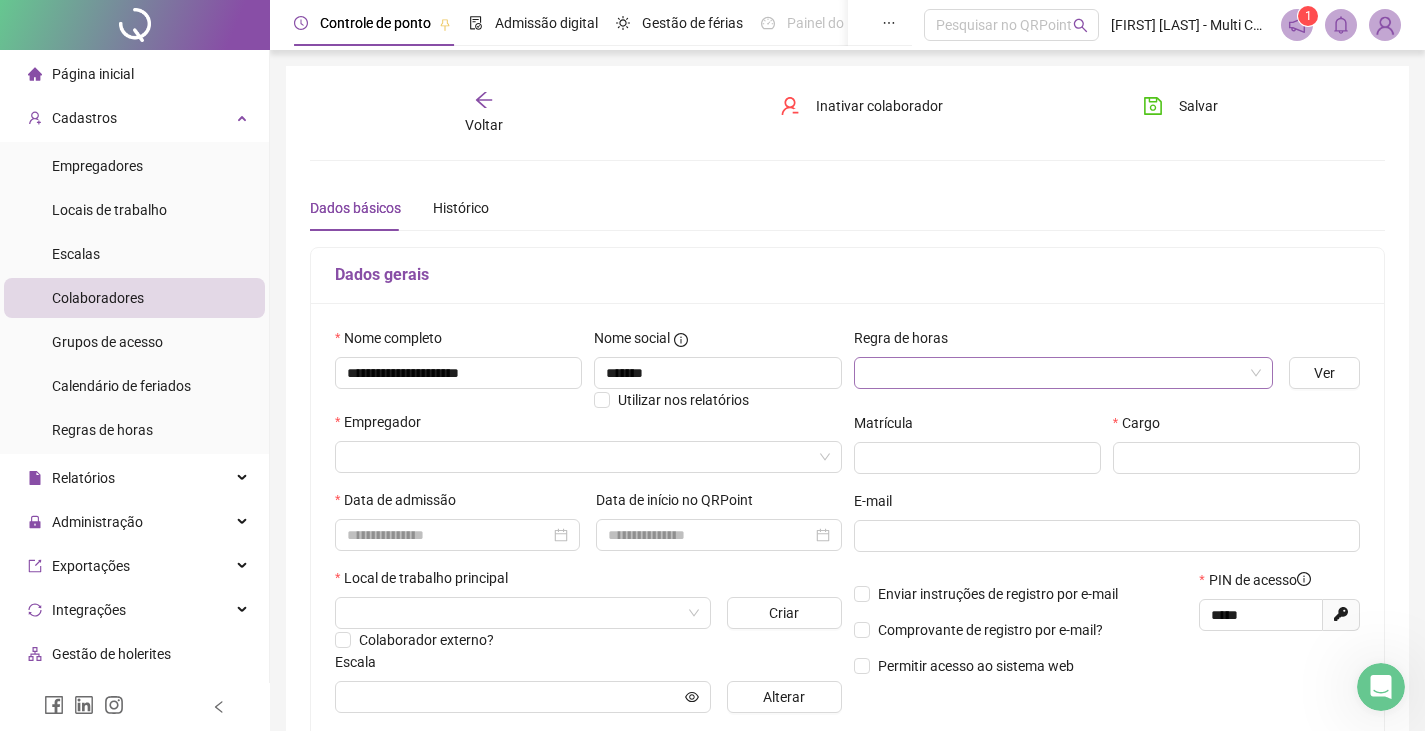 click at bounding box center (1054, 373) 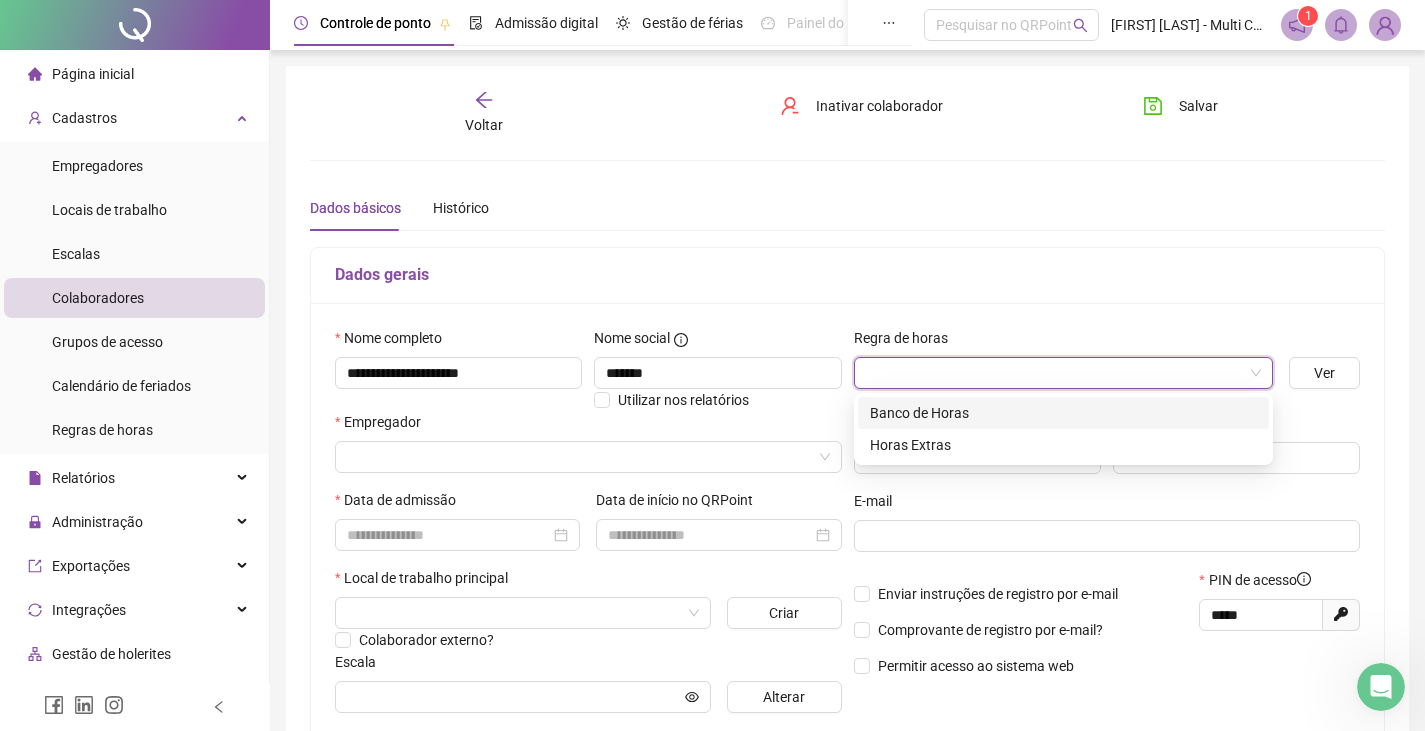click on "Banco de Horas" at bounding box center [1063, 413] 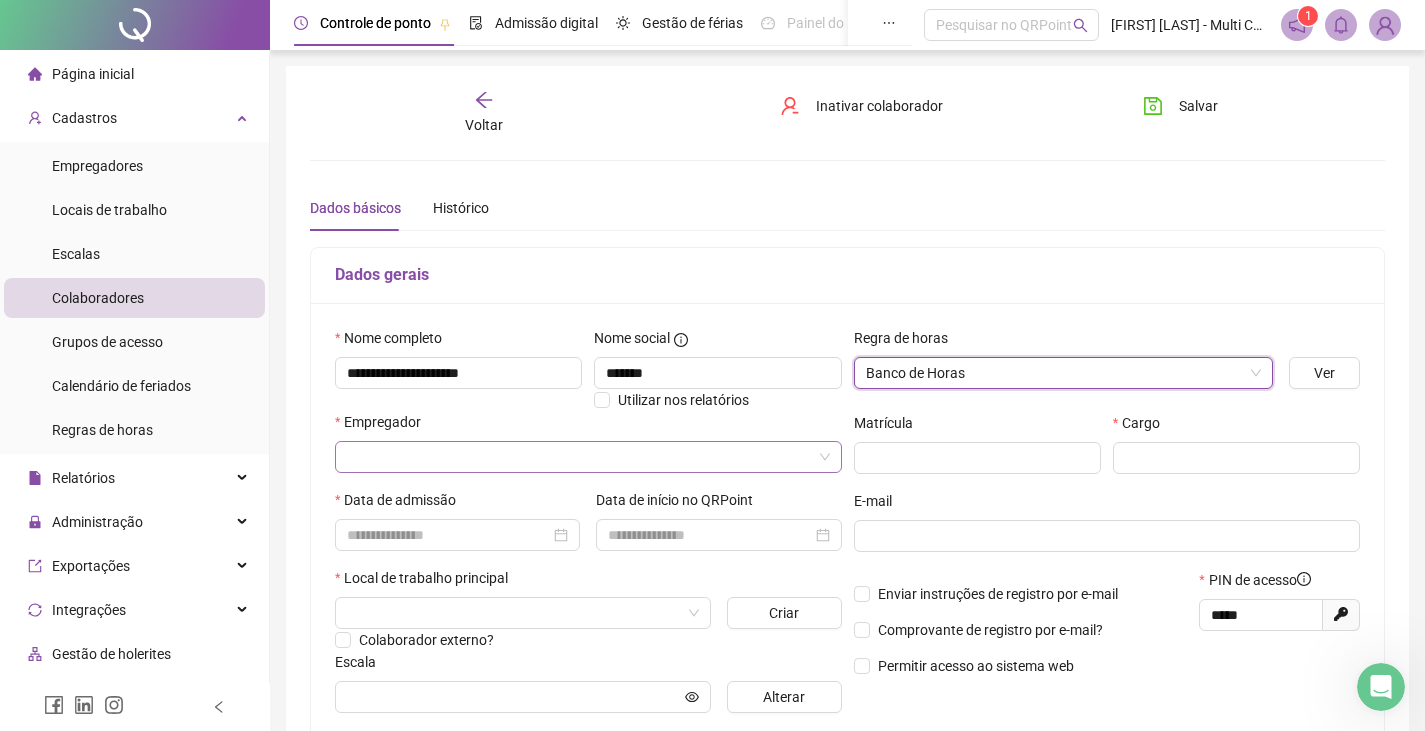click at bounding box center [579, 457] 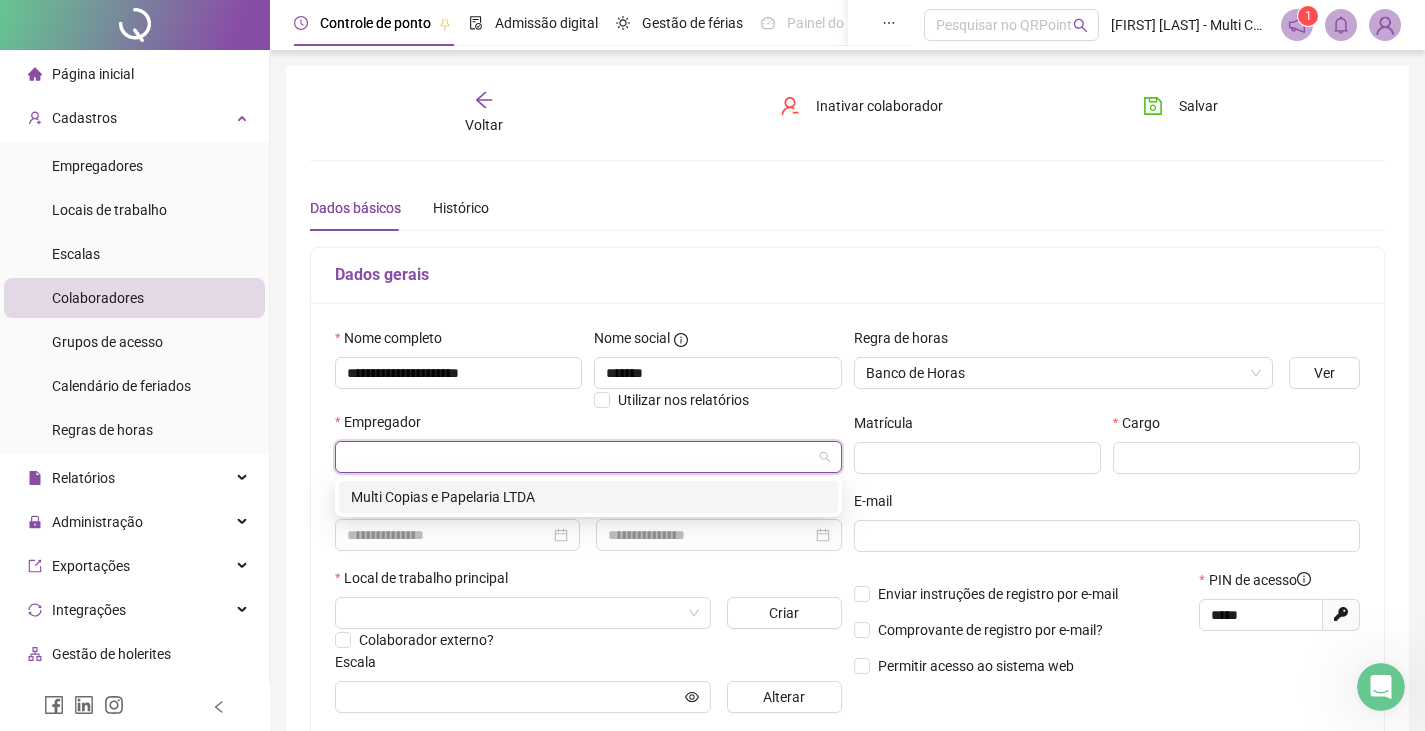 click on "Multi Copias e Papelaria LTDA" at bounding box center (588, 497) 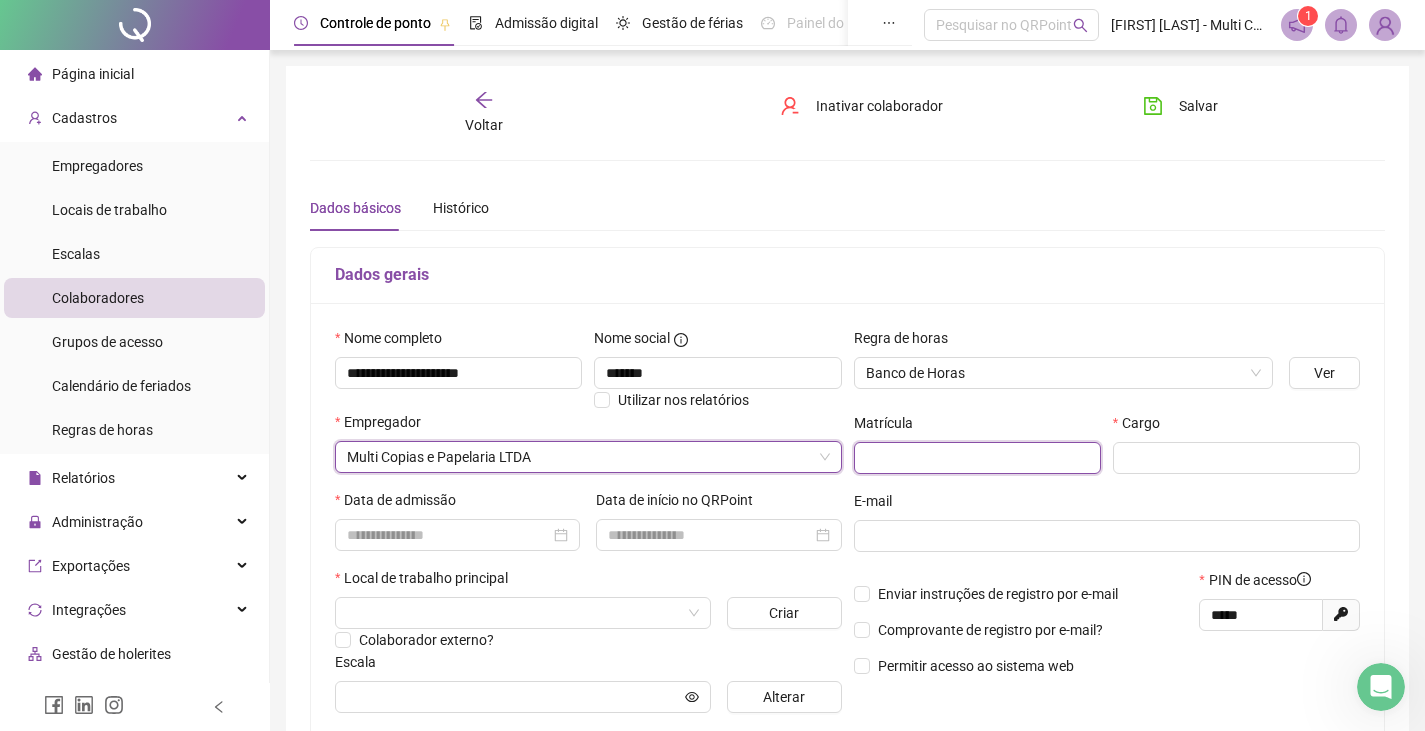 click at bounding box center (977, 458) 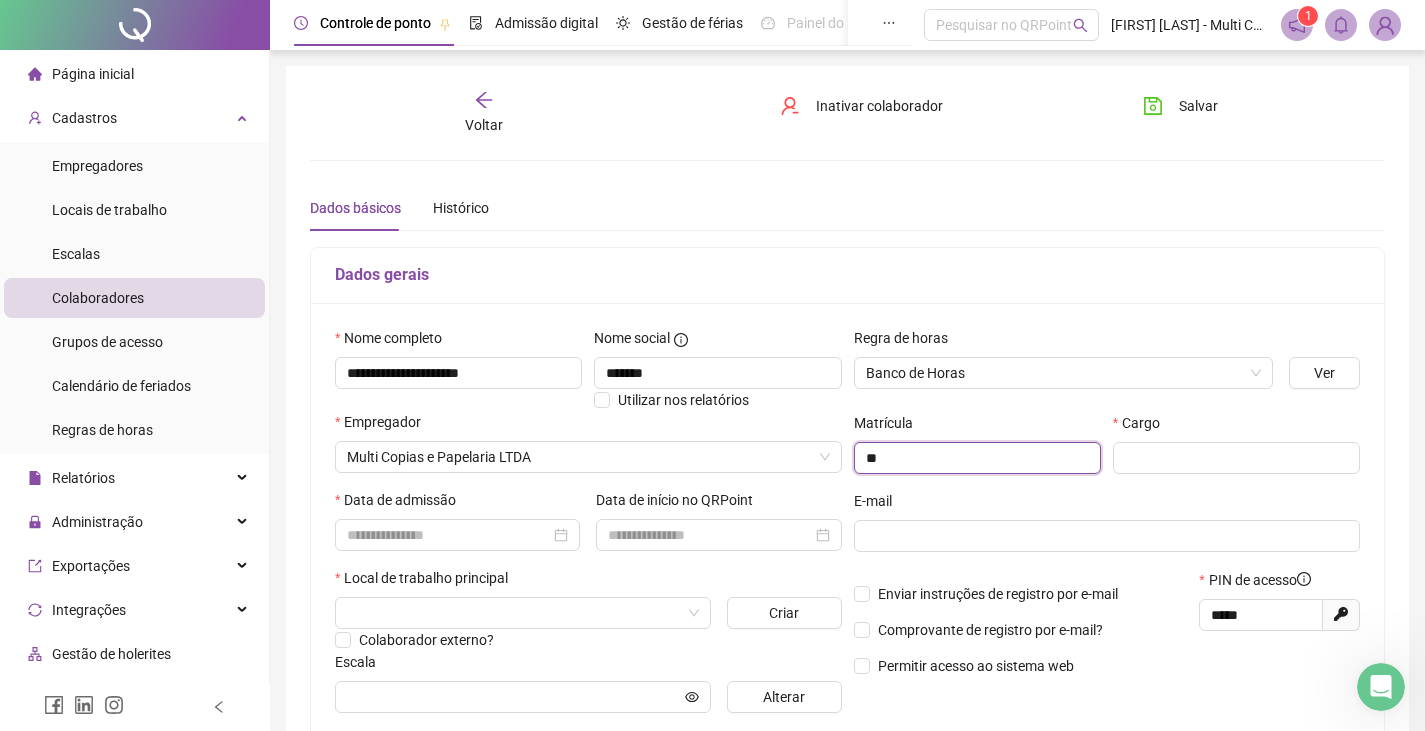 type on "**" 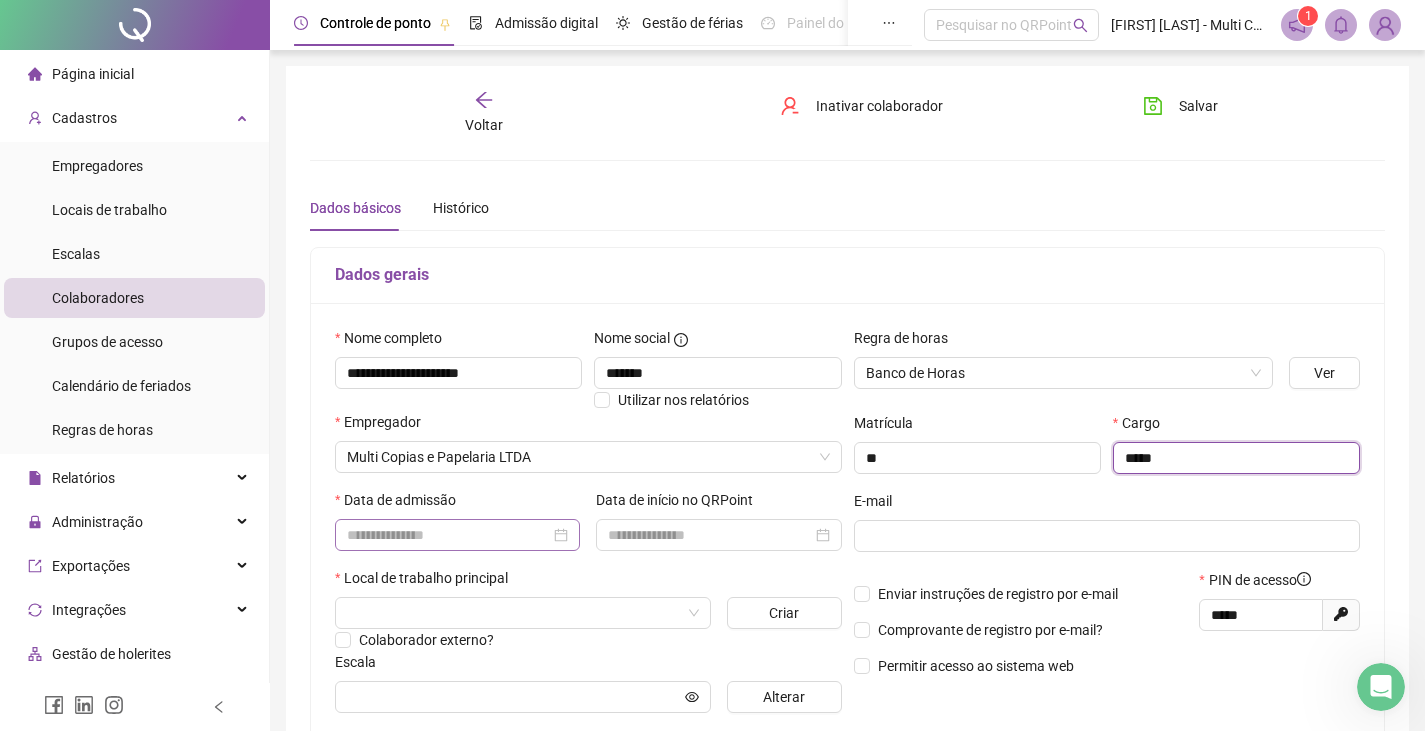 type on "*****" 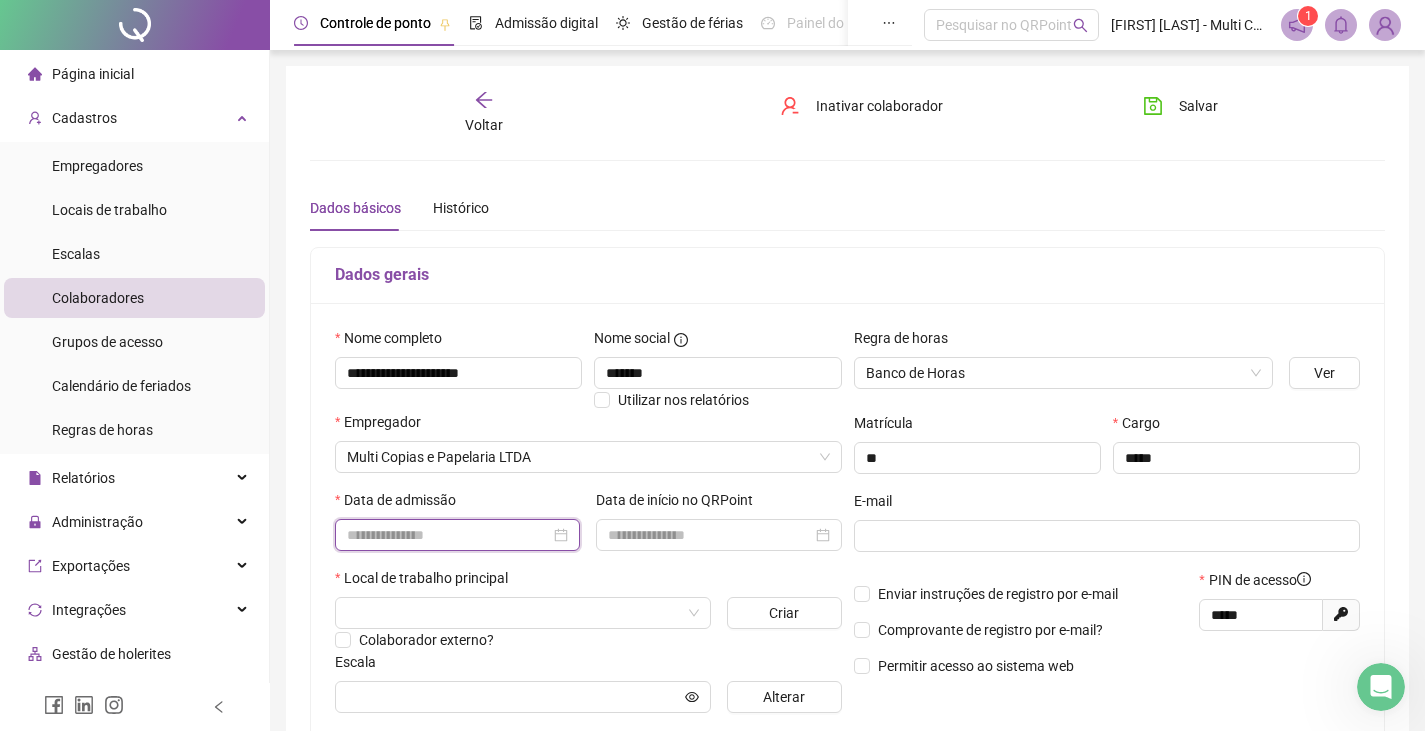 click at bounding box center (448, 535) 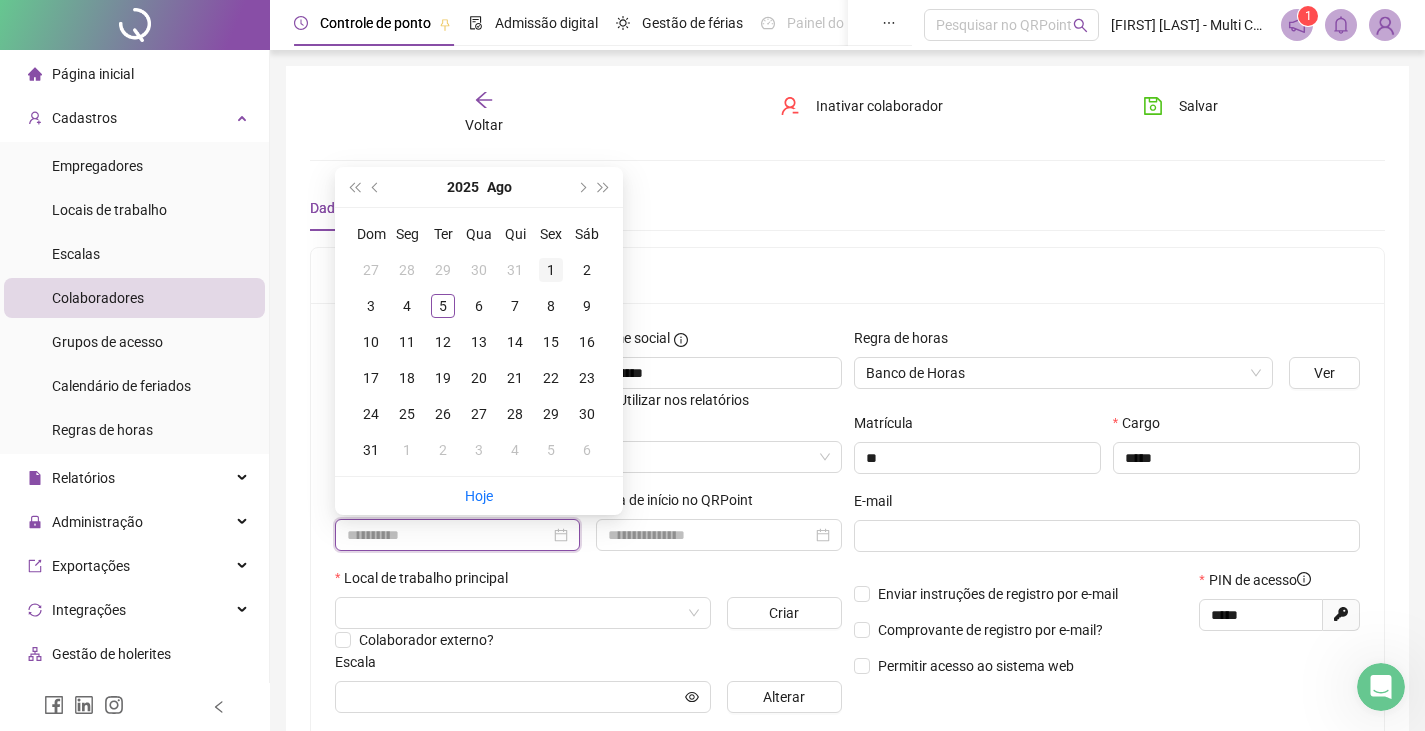 type on "**********" 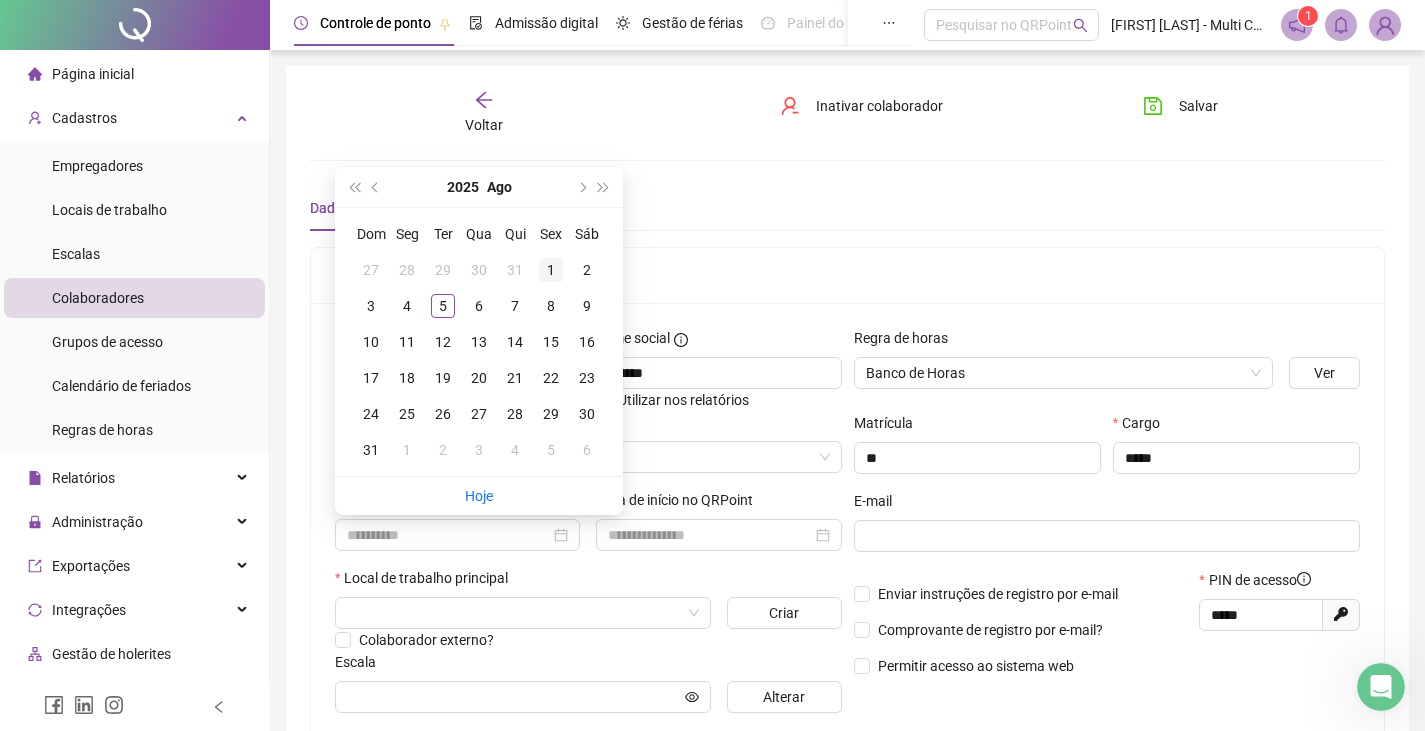 click on "1" at bounding box center (551, 270) 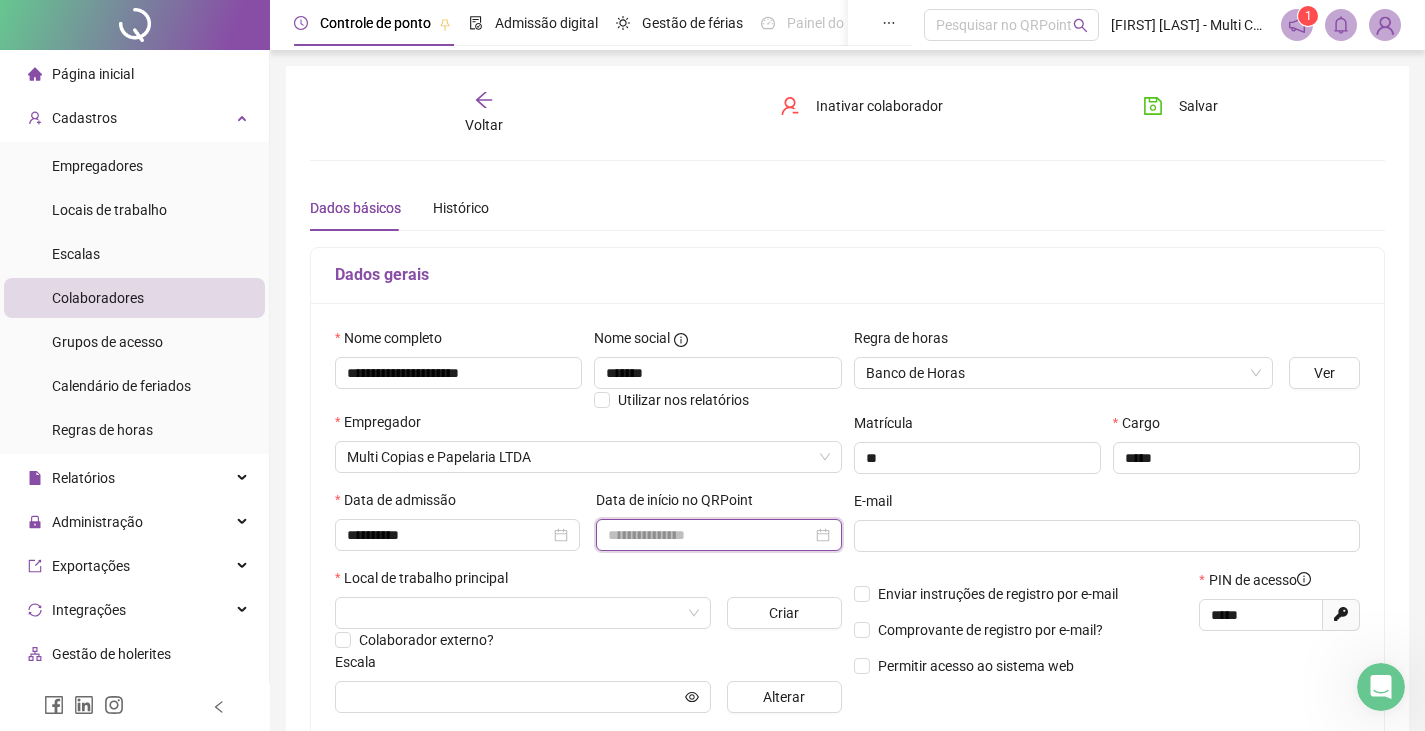 click at bounding box center [709, 535] 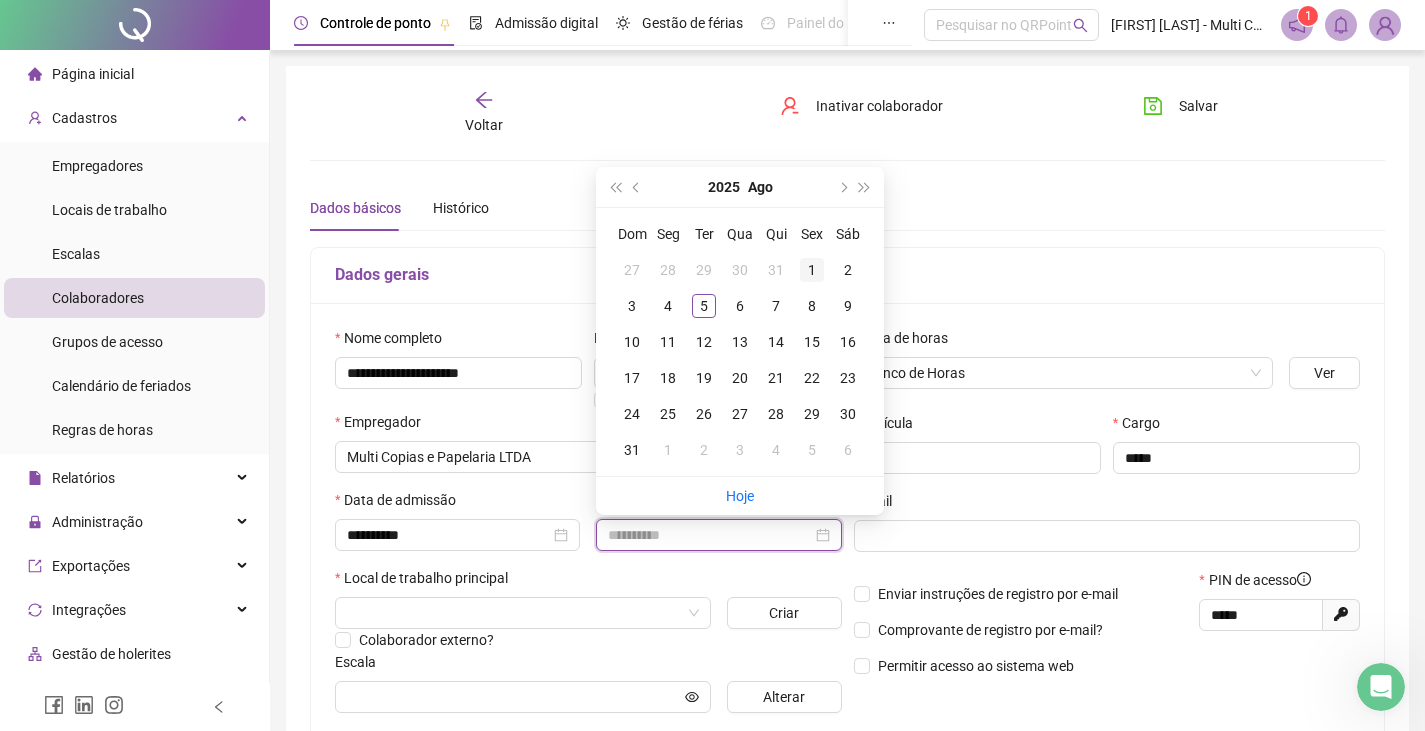 type on "**********" 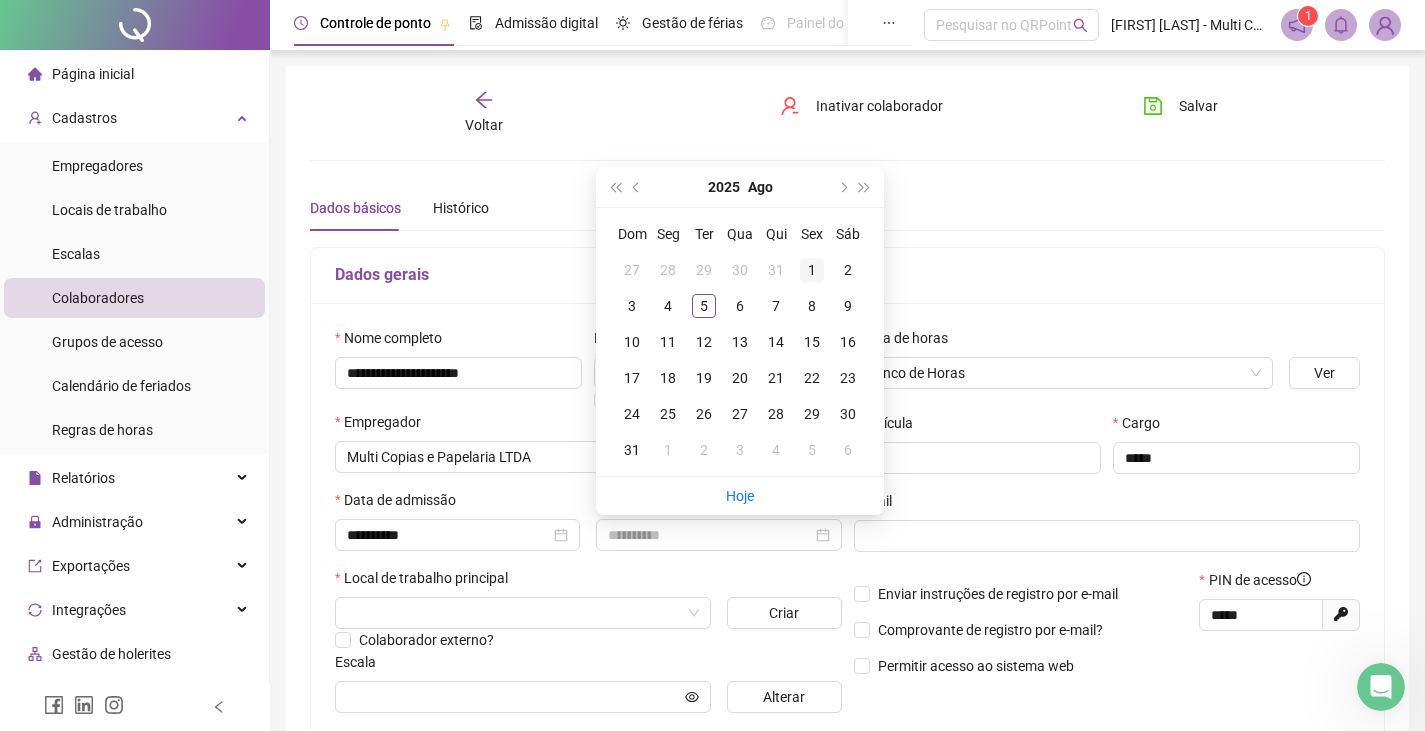click on "1" at bounding box center (812, 270) 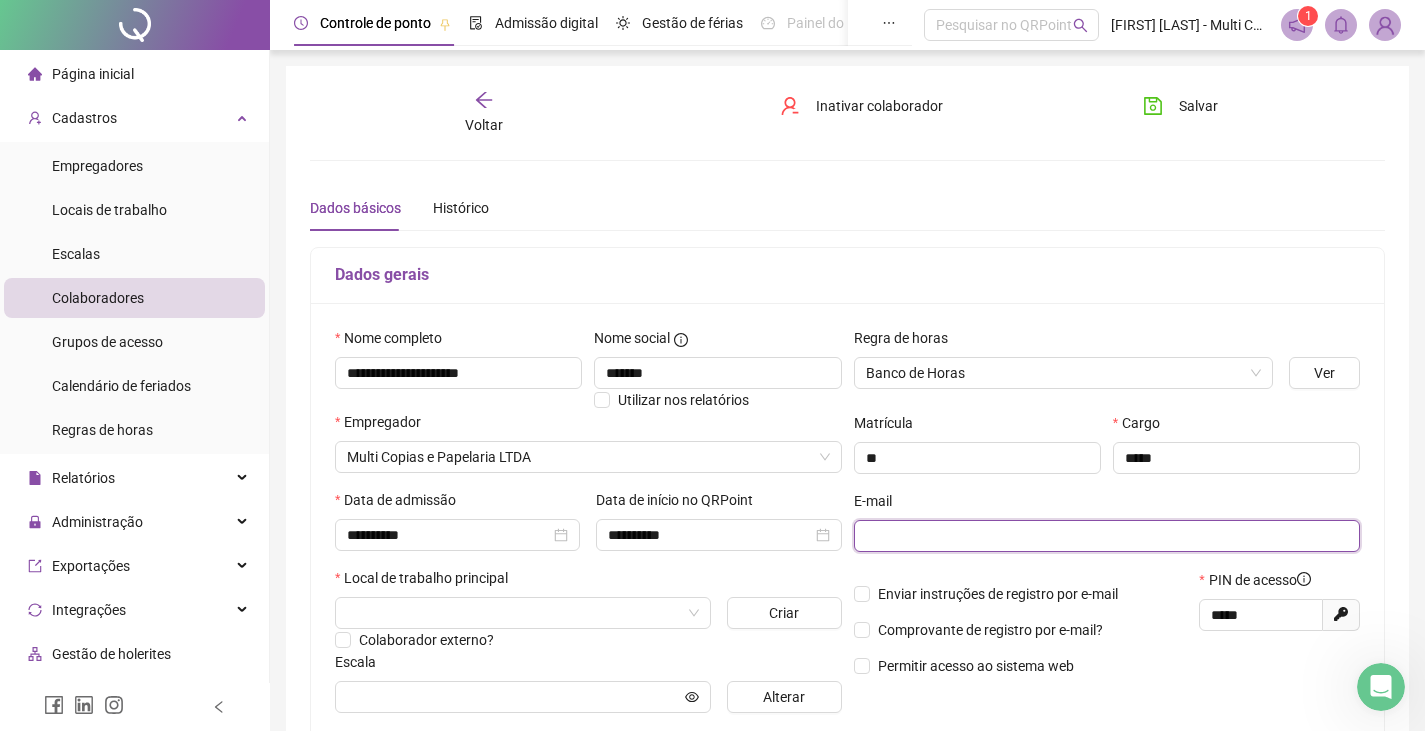 click at bounding box center [1105, 536] 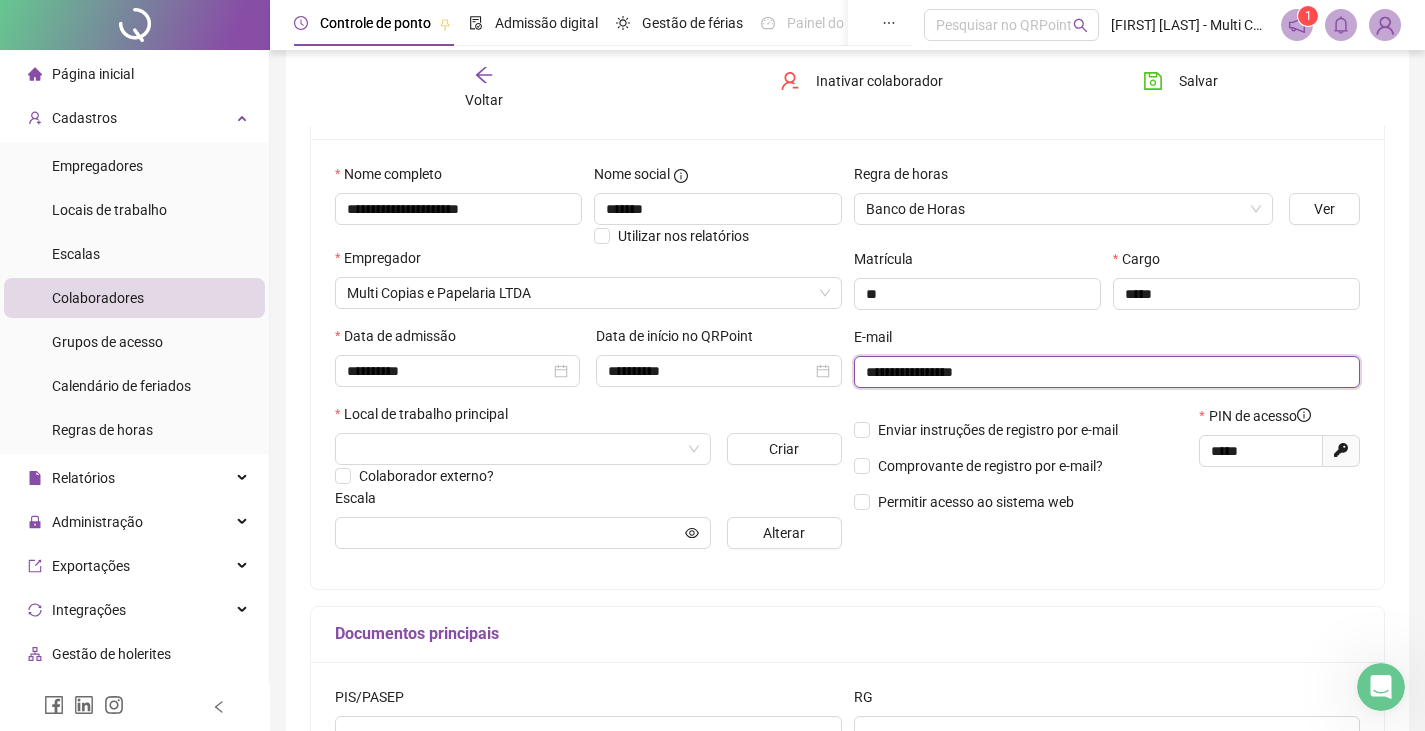 scroll, scrollTop: 300, scrollLeft: 0, axis: vertical 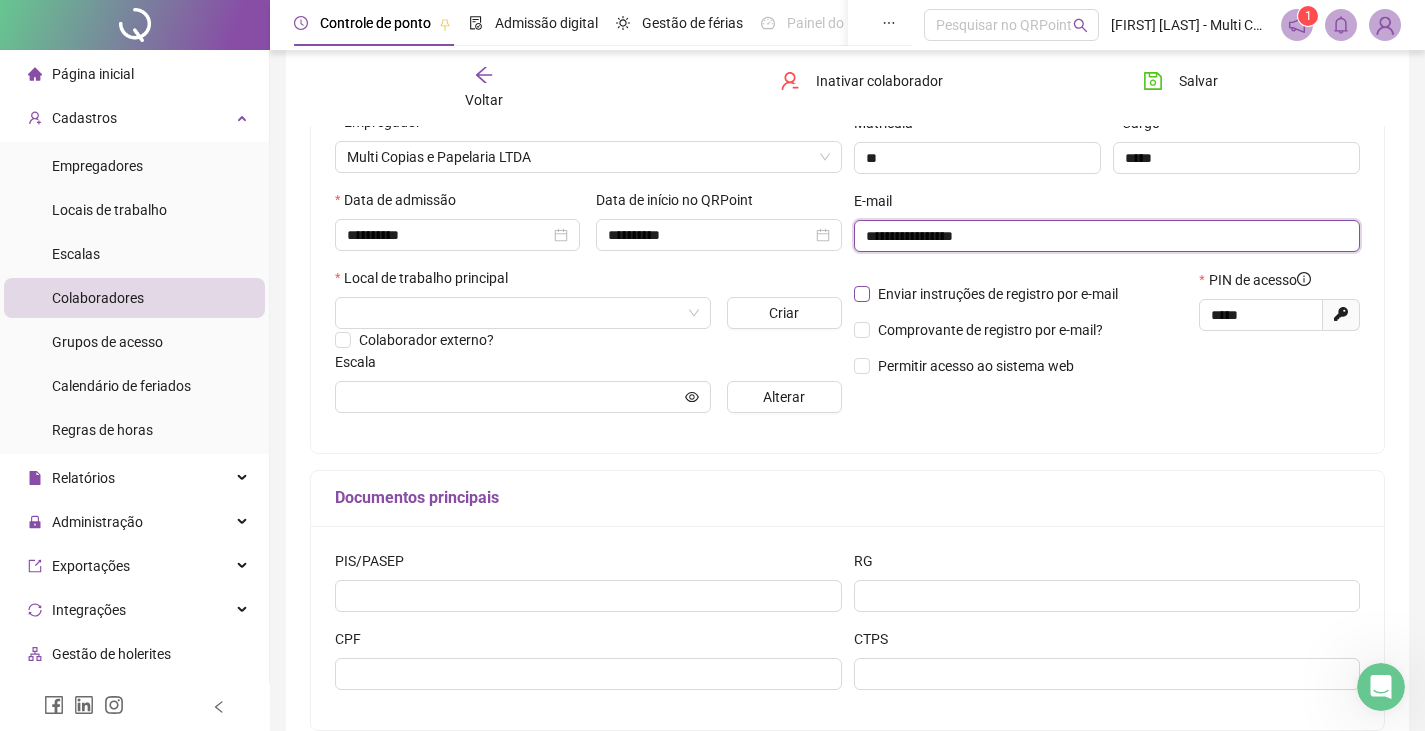 type on "**********" 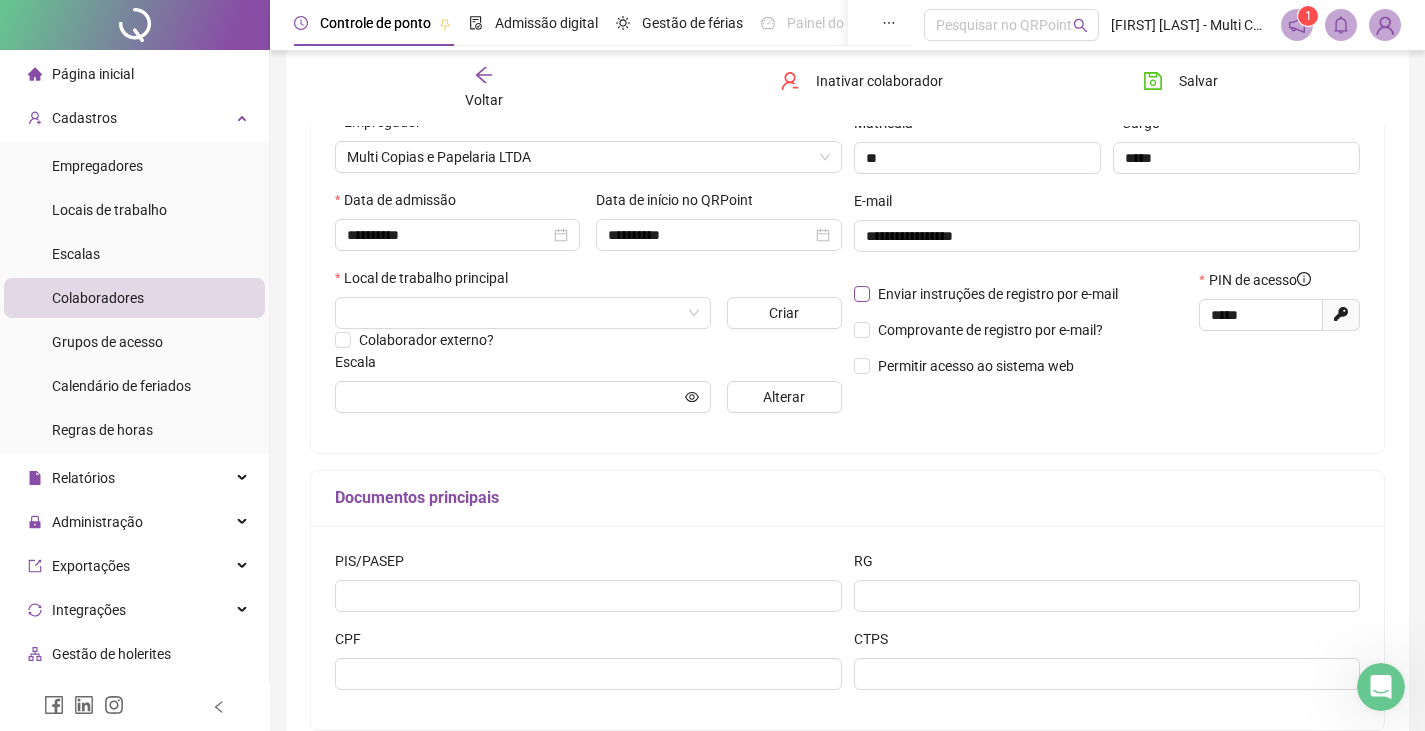 click on "Enviar instruções de registro por e-mail" at bounding box center [998, 294] 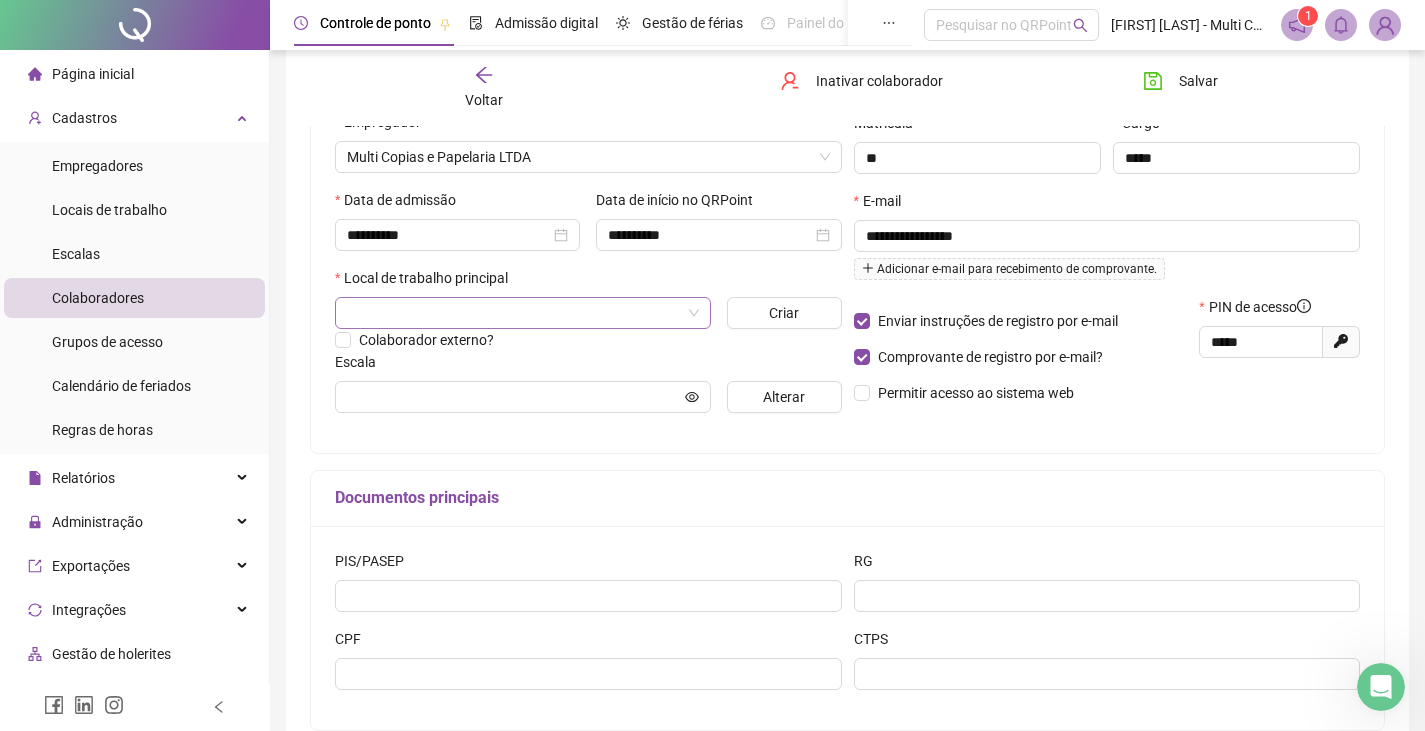 click at bounding box center (514, 313) 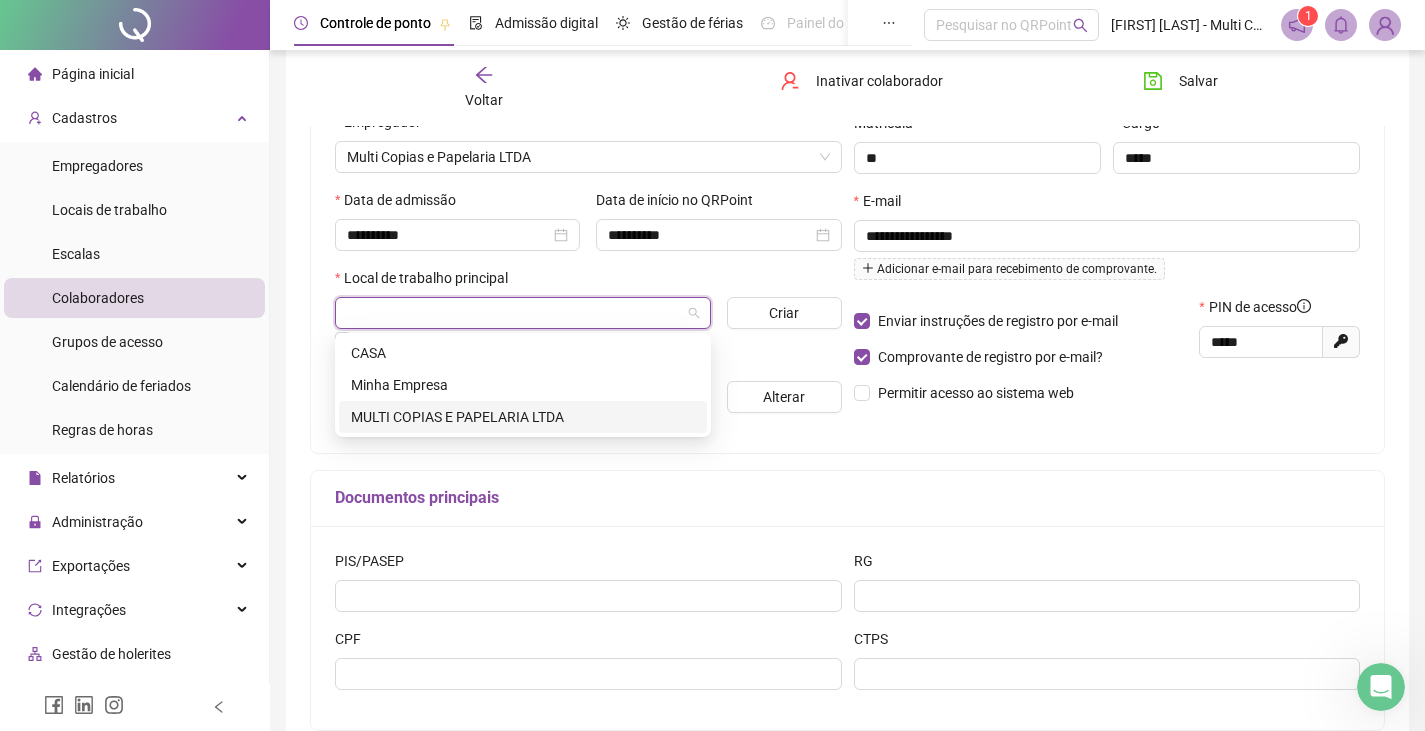 click on "MULTI COPIAS E PAPELARIA LTDA" at bounding box center [523, 417] 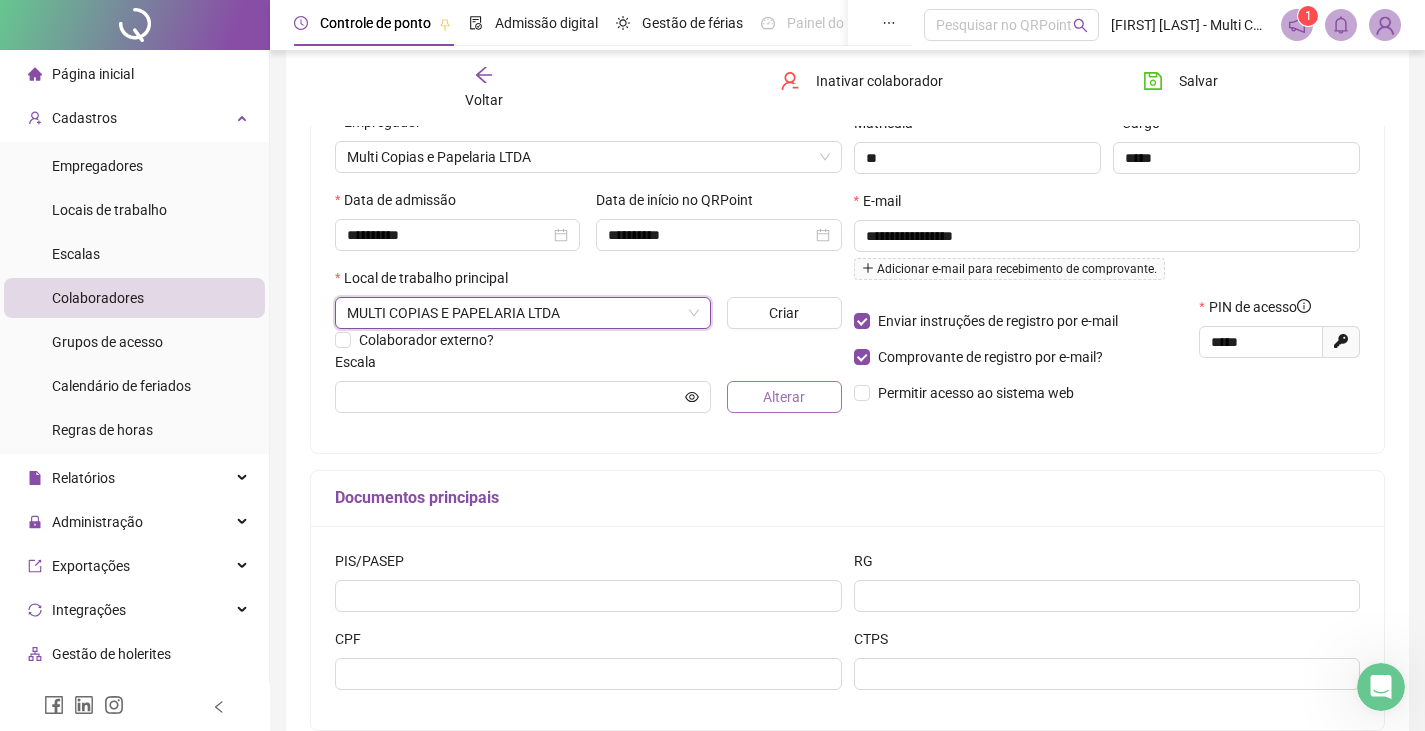 click on "Alterar" at bounding box center (784, 397) 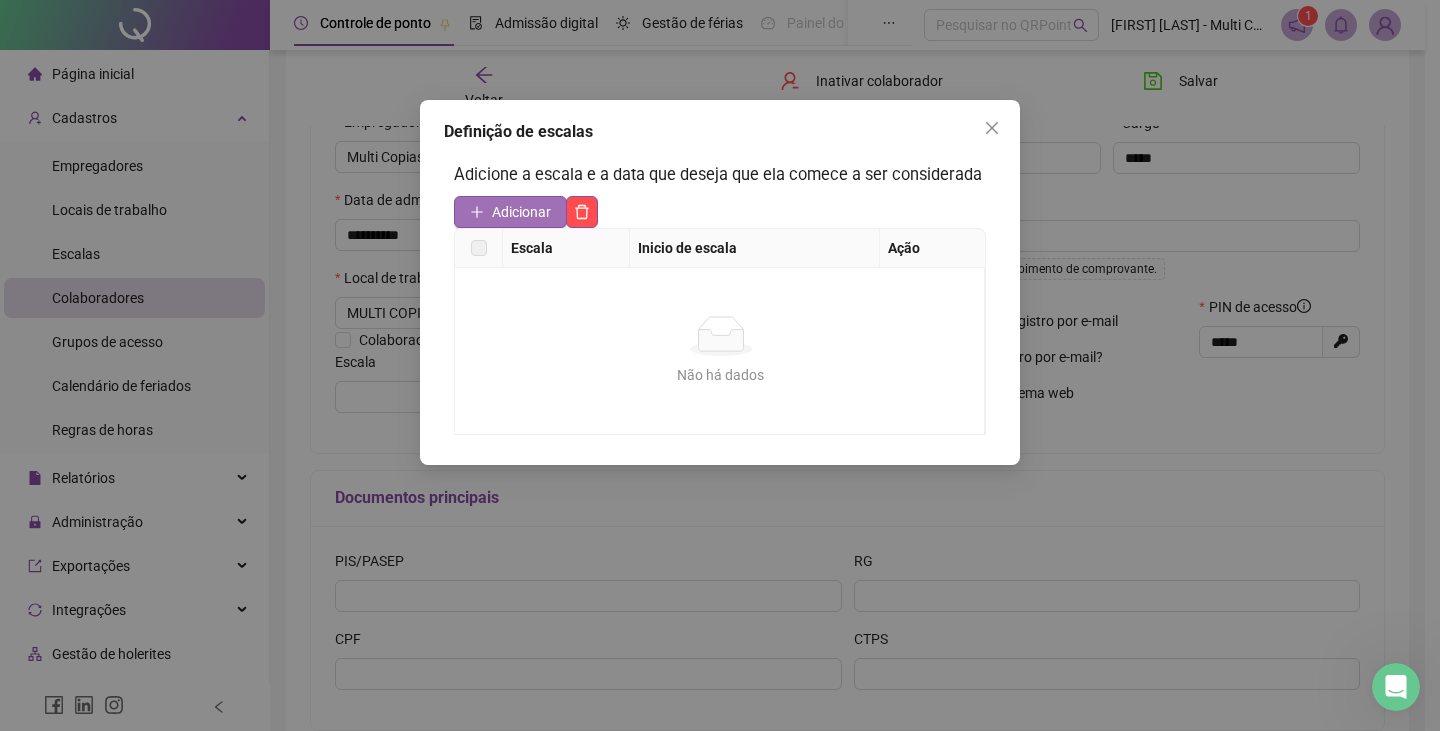 click on "Adicionar" at bounding box center (521, 212) 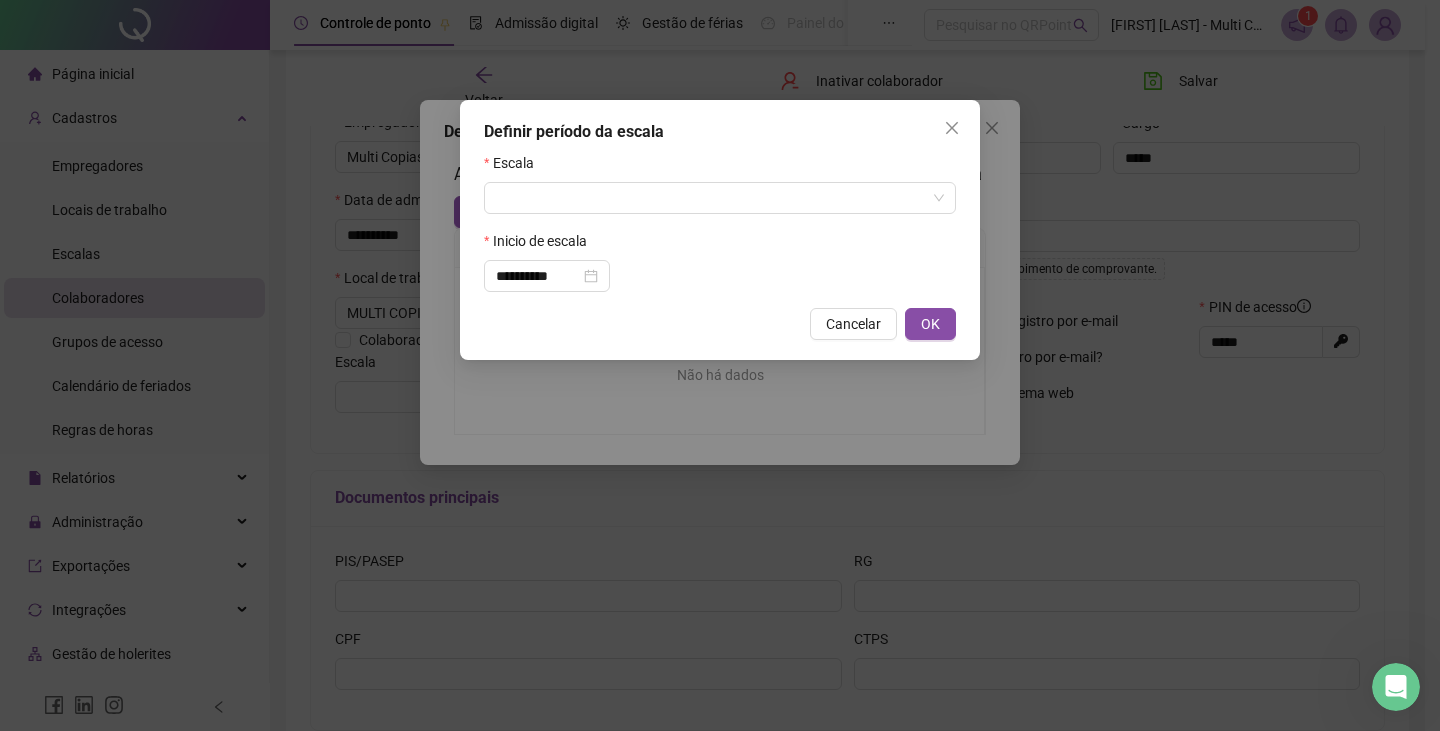click on "Escala" at bounding box center (720, 167) 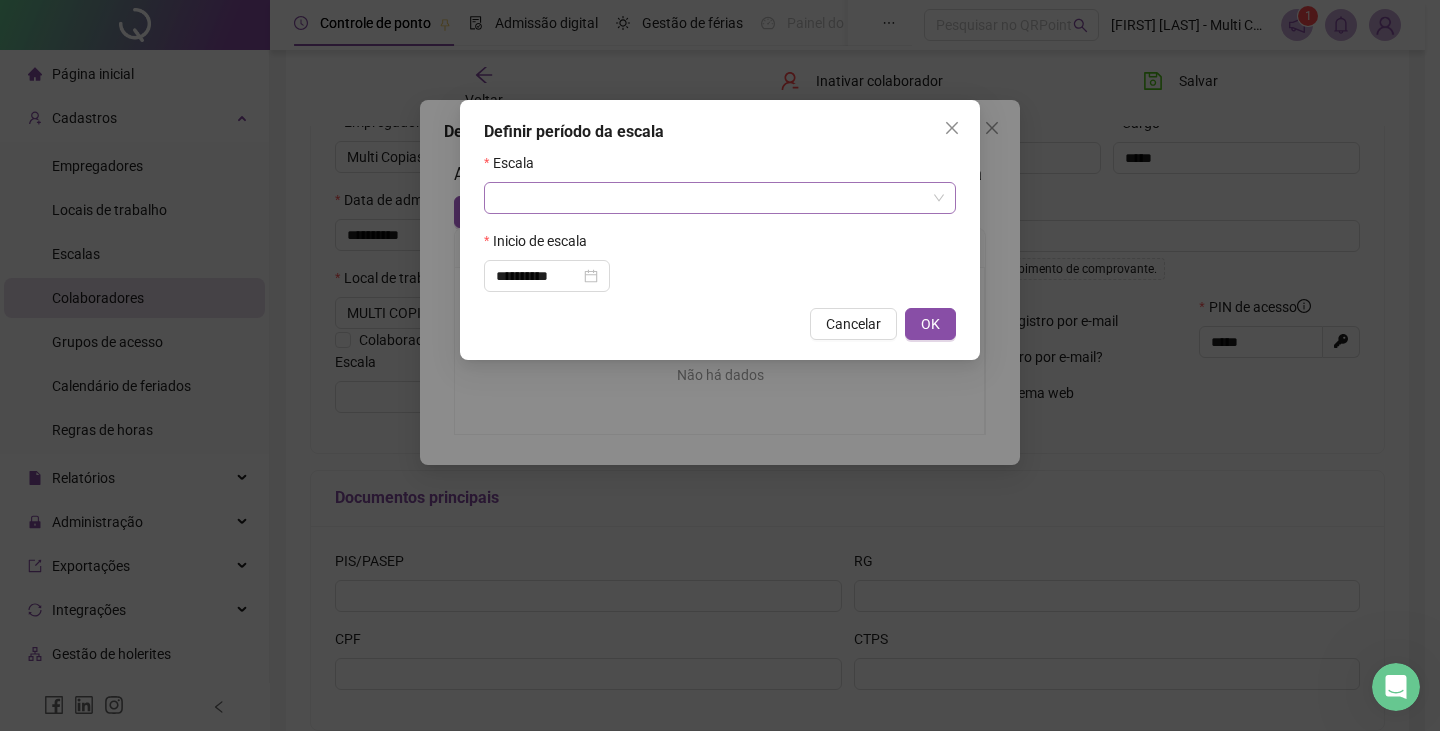 click at bounding box center [711, 198] 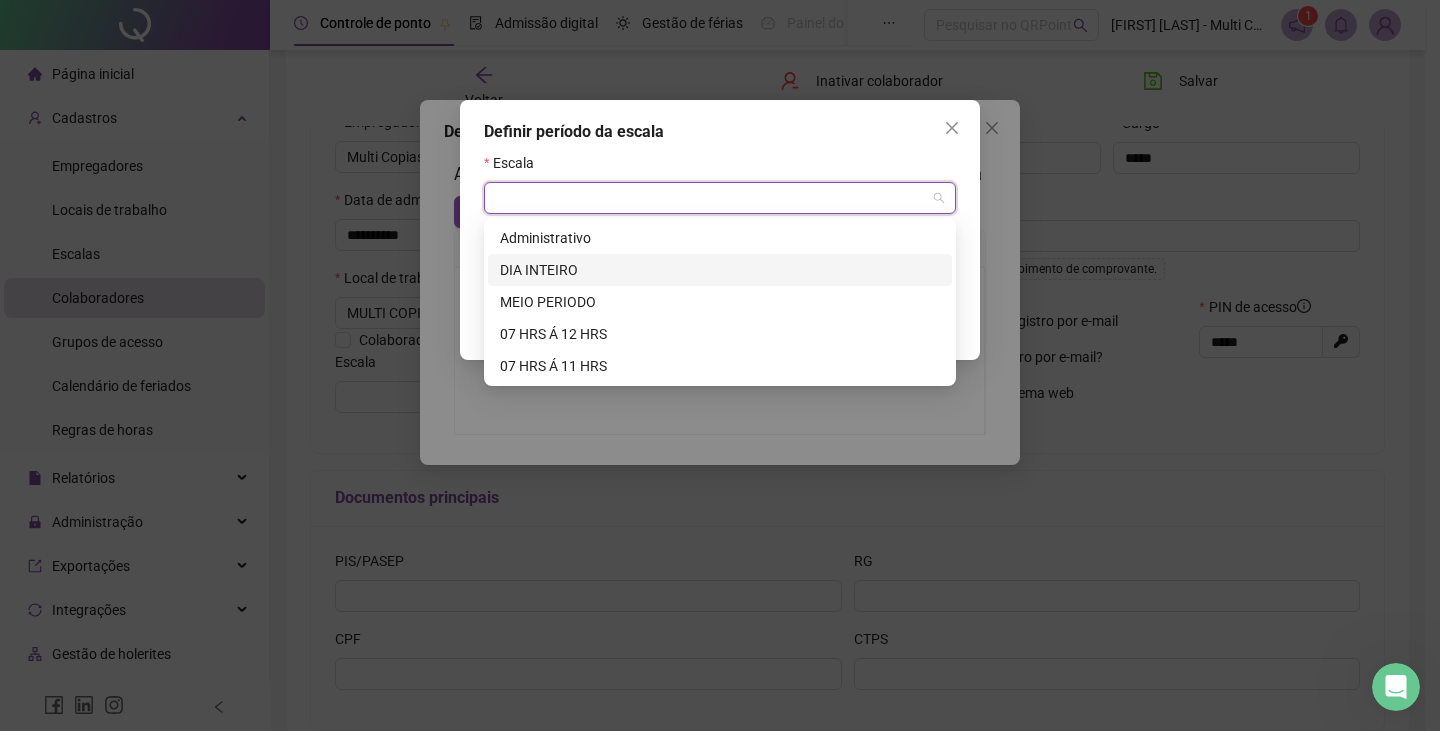 click on "DIA INTEIRO" at bounding box center [720, 270] 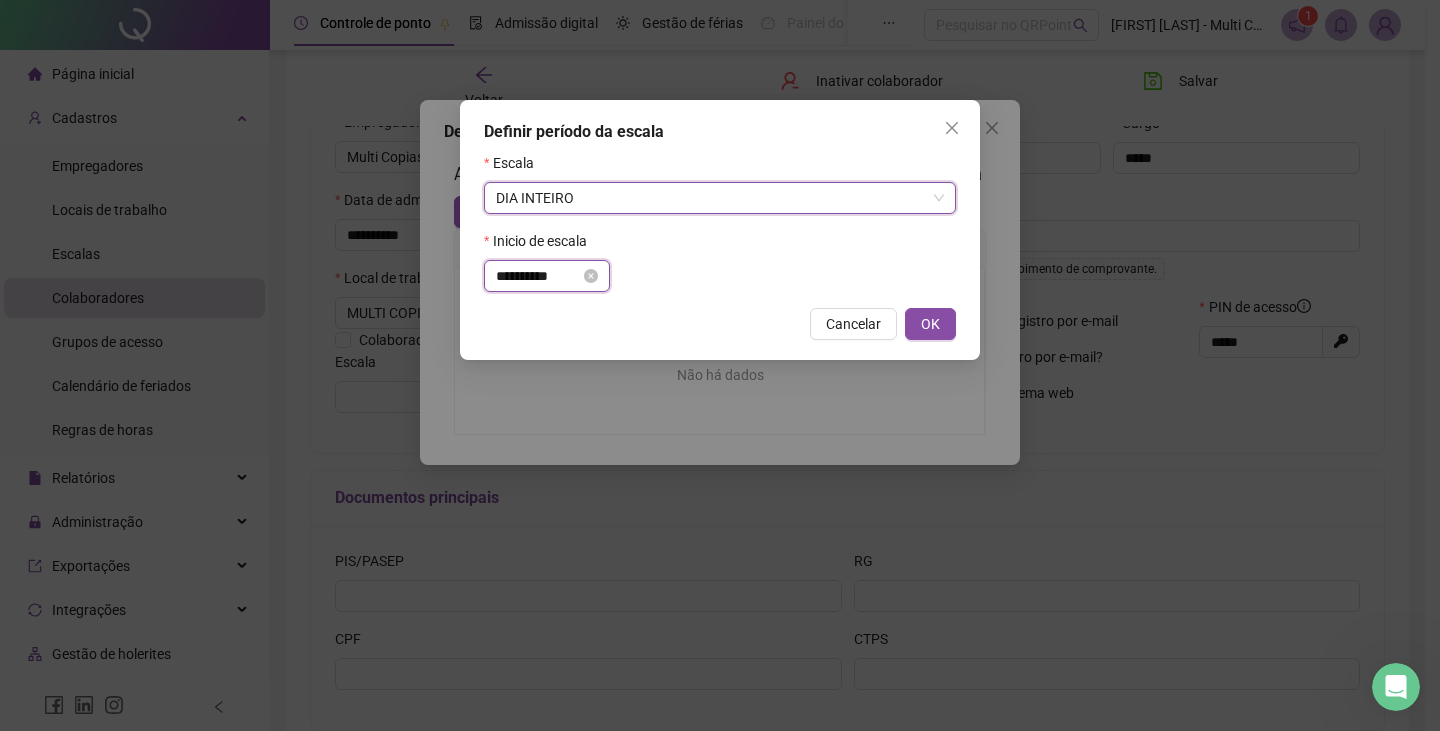 click on "**********" at bounding box center (538, 276) 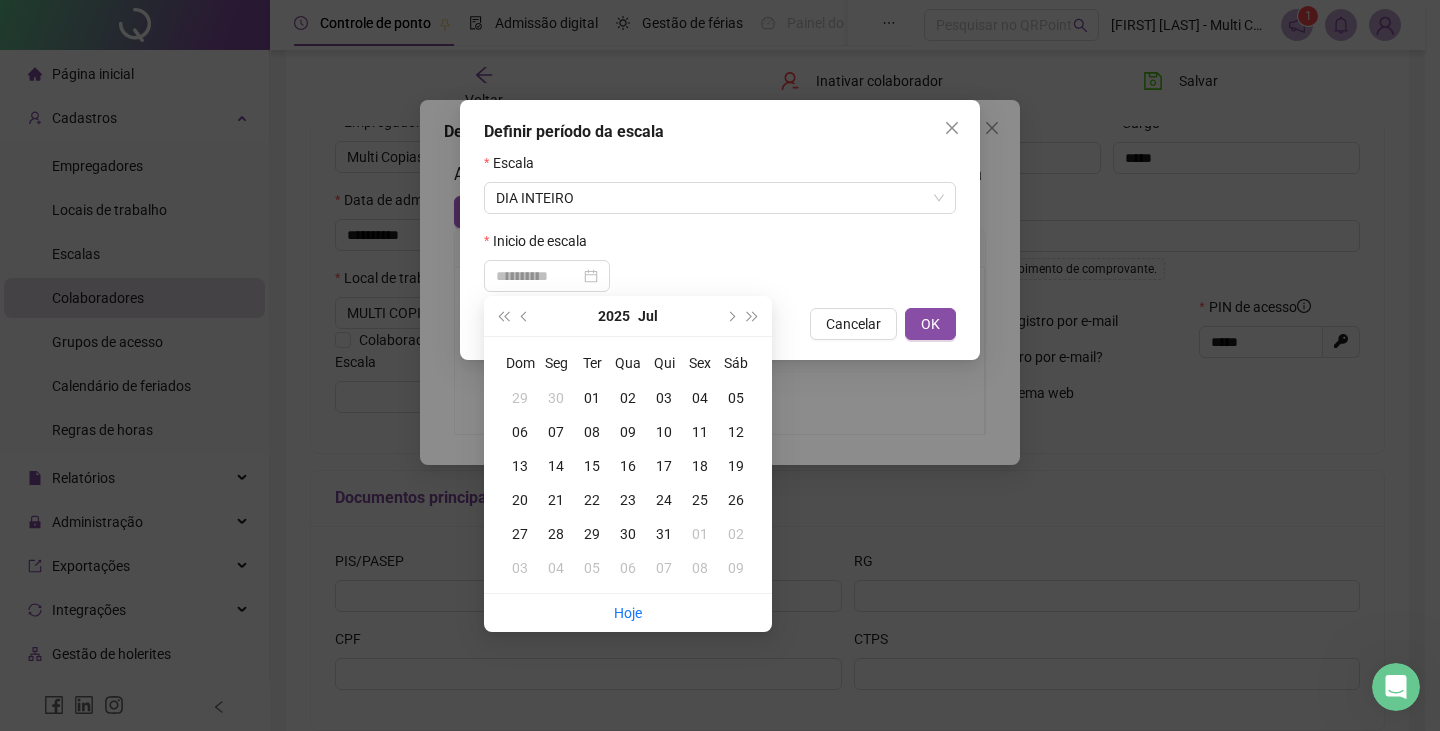 click on "01" at bounding box center [592, 398] 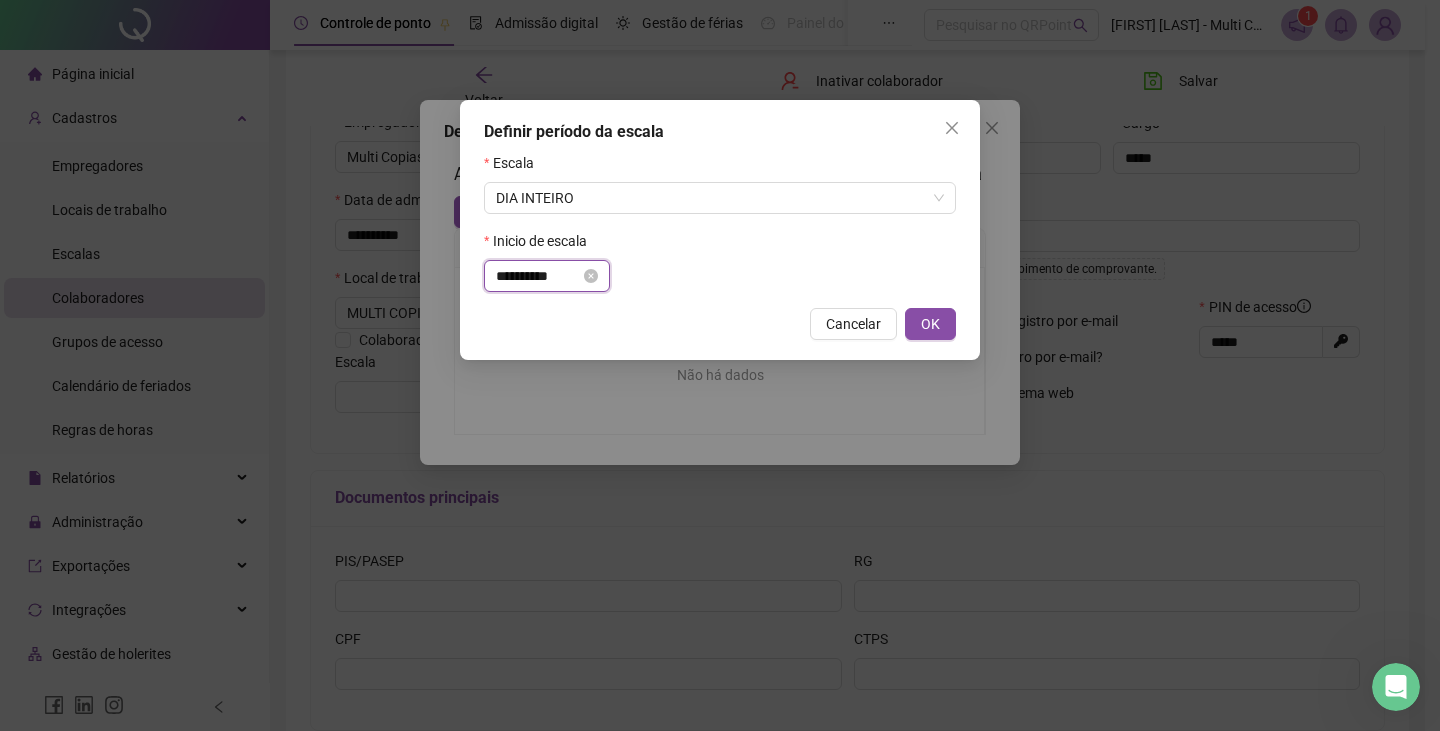 click on "**********" at bounding box center (538, 276) 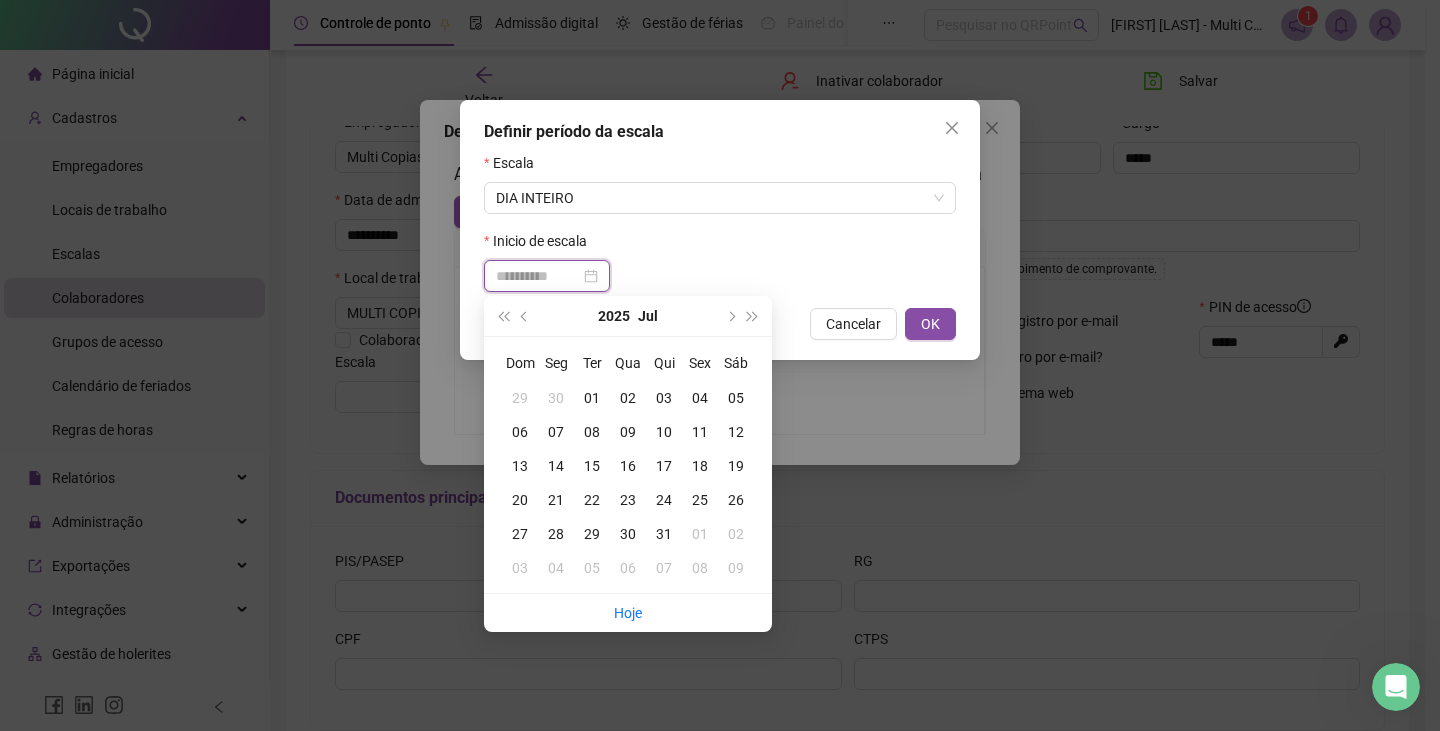 type on "**********" 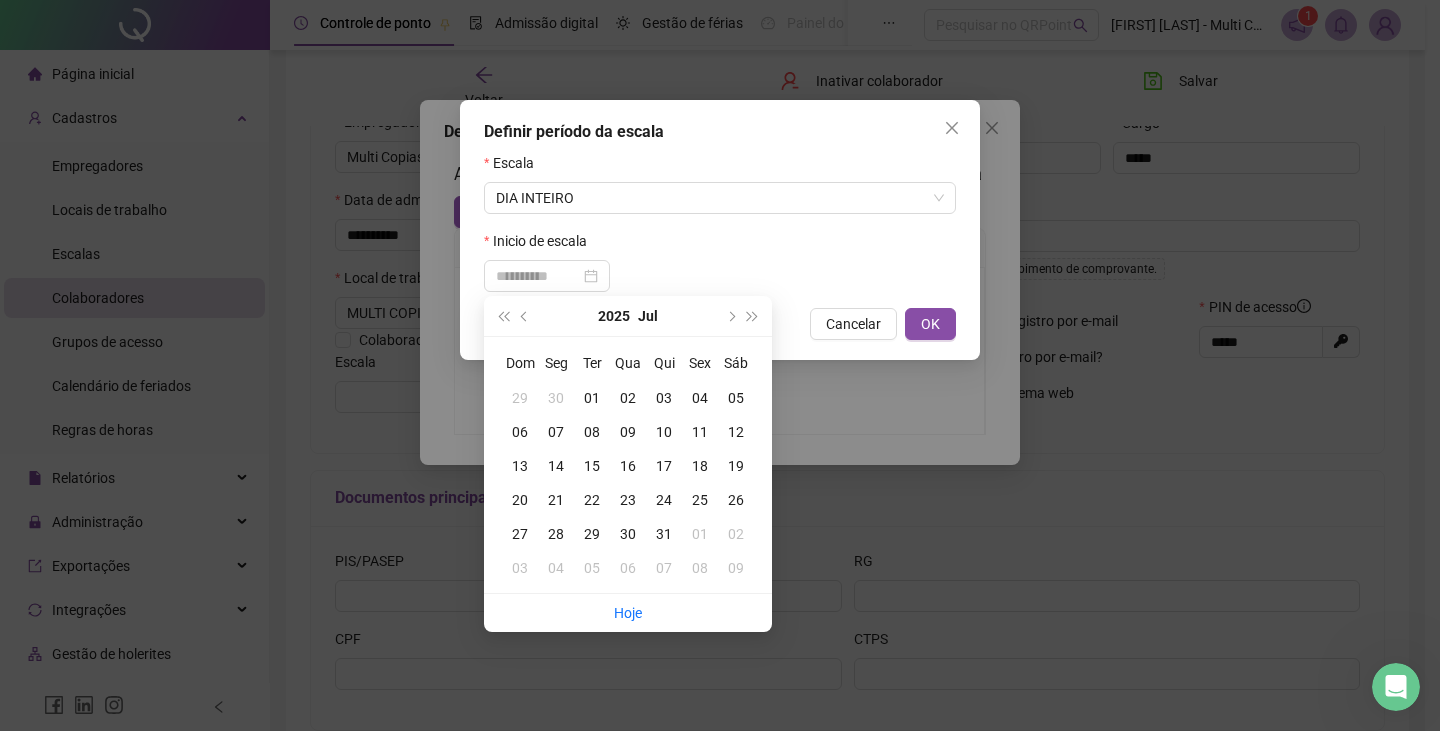 click on "01" at bounding box center [700, 534] 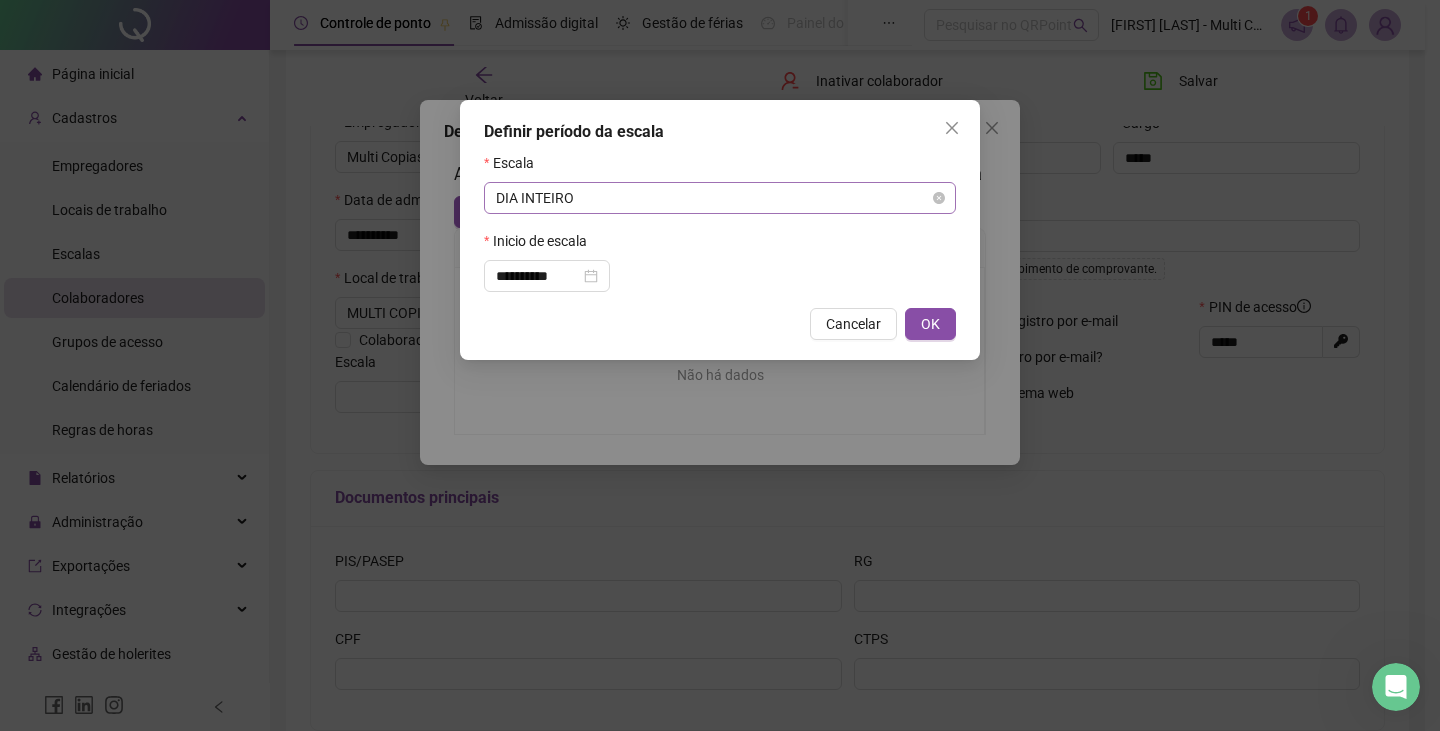 click on "DIA INTEIRO" at bounding box center [720, 198] 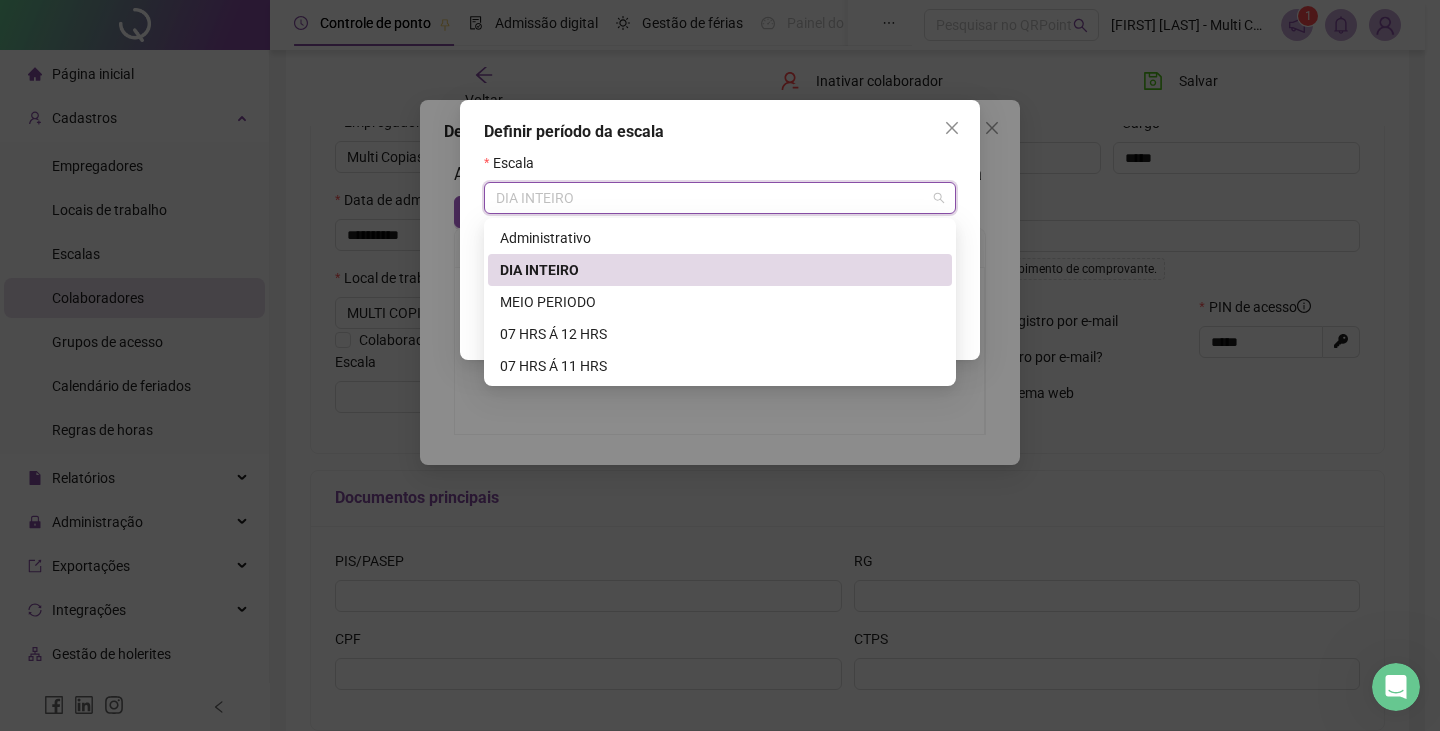 click on "DIA INTEIRO" at bounding box center [720, 270] 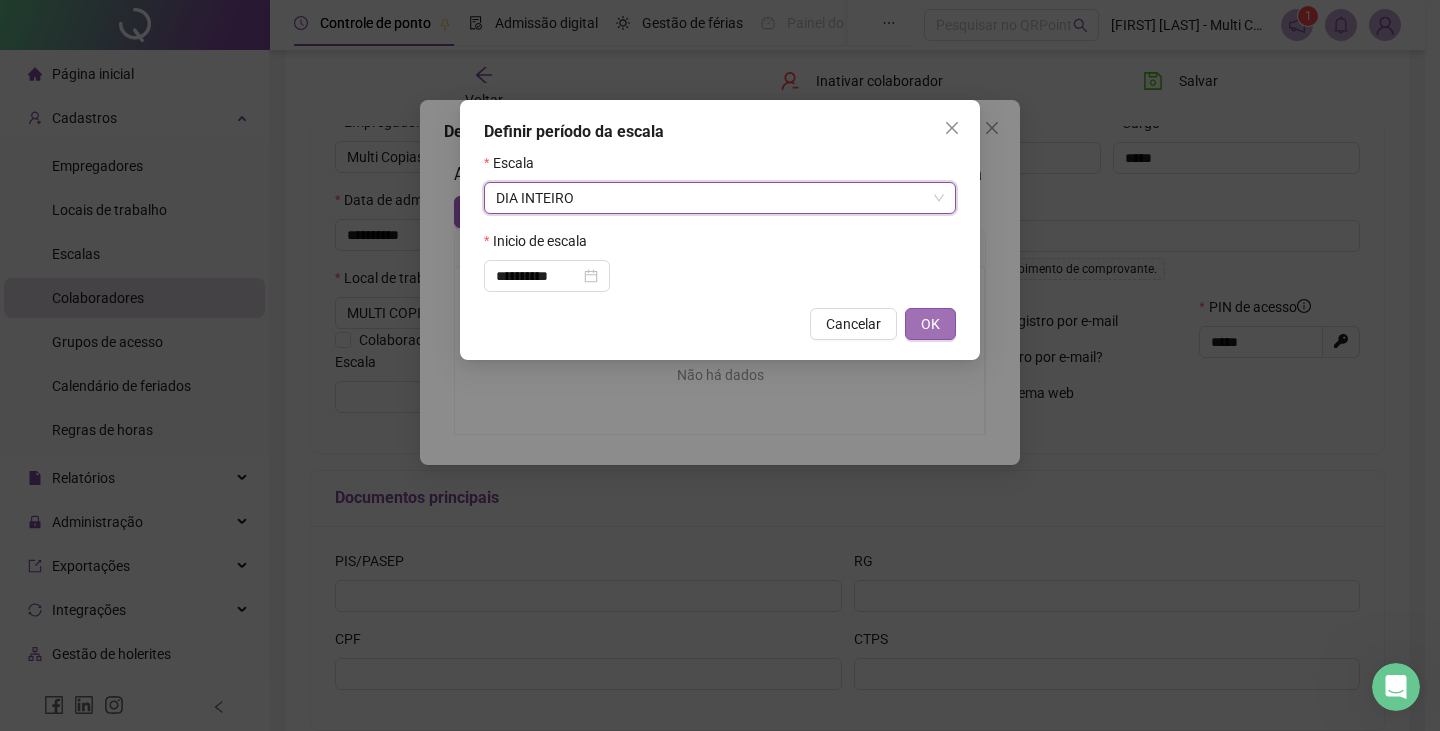 click on "OK" at bounding box center (930, 324) 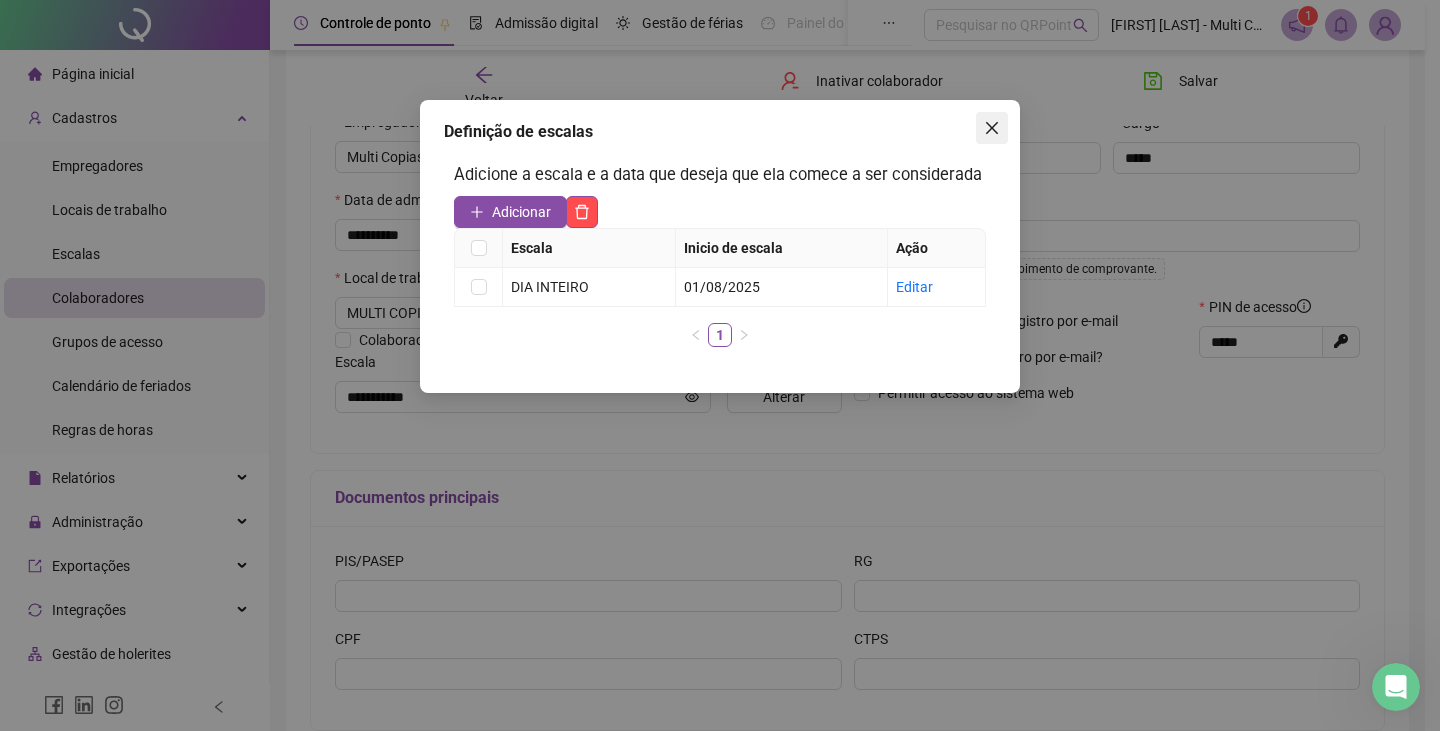 click 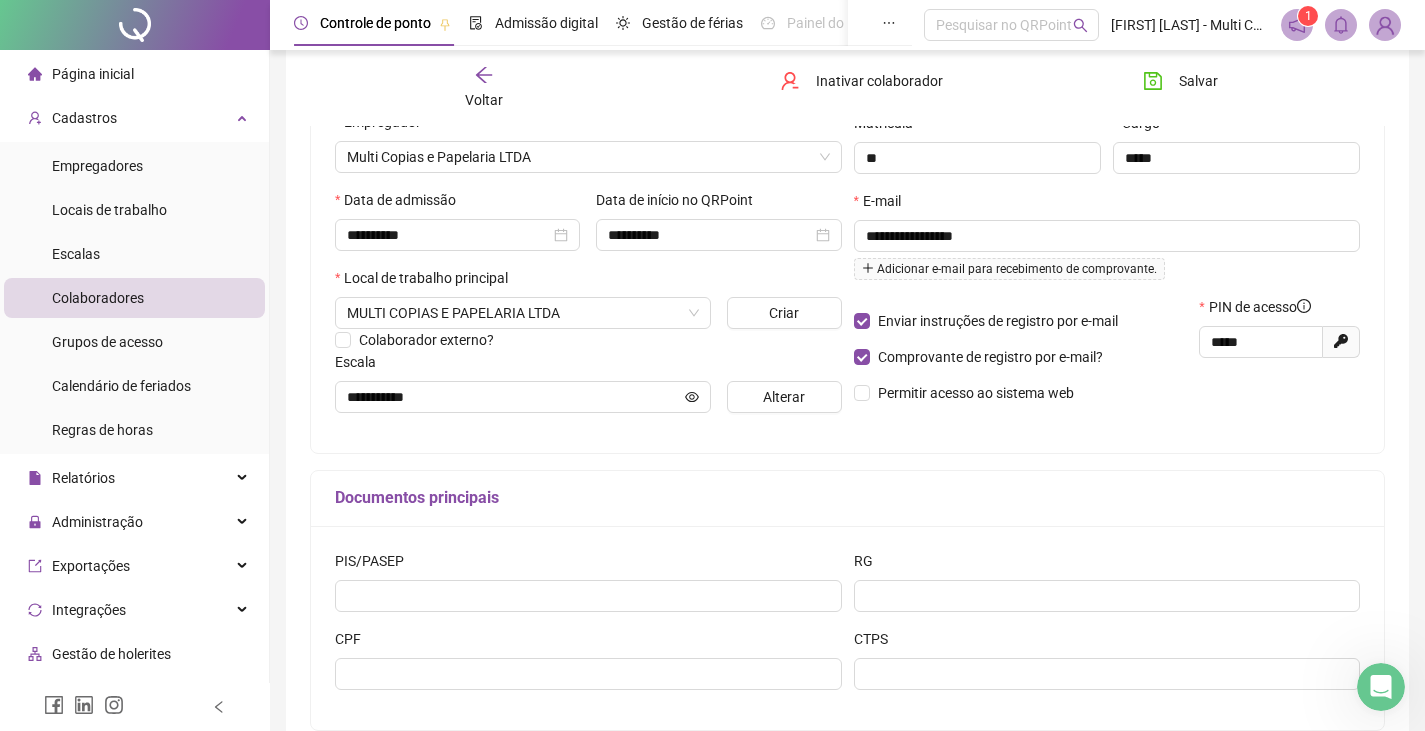 scroll, scrollTop: 400, scrollLeft: 0, axis: vertical 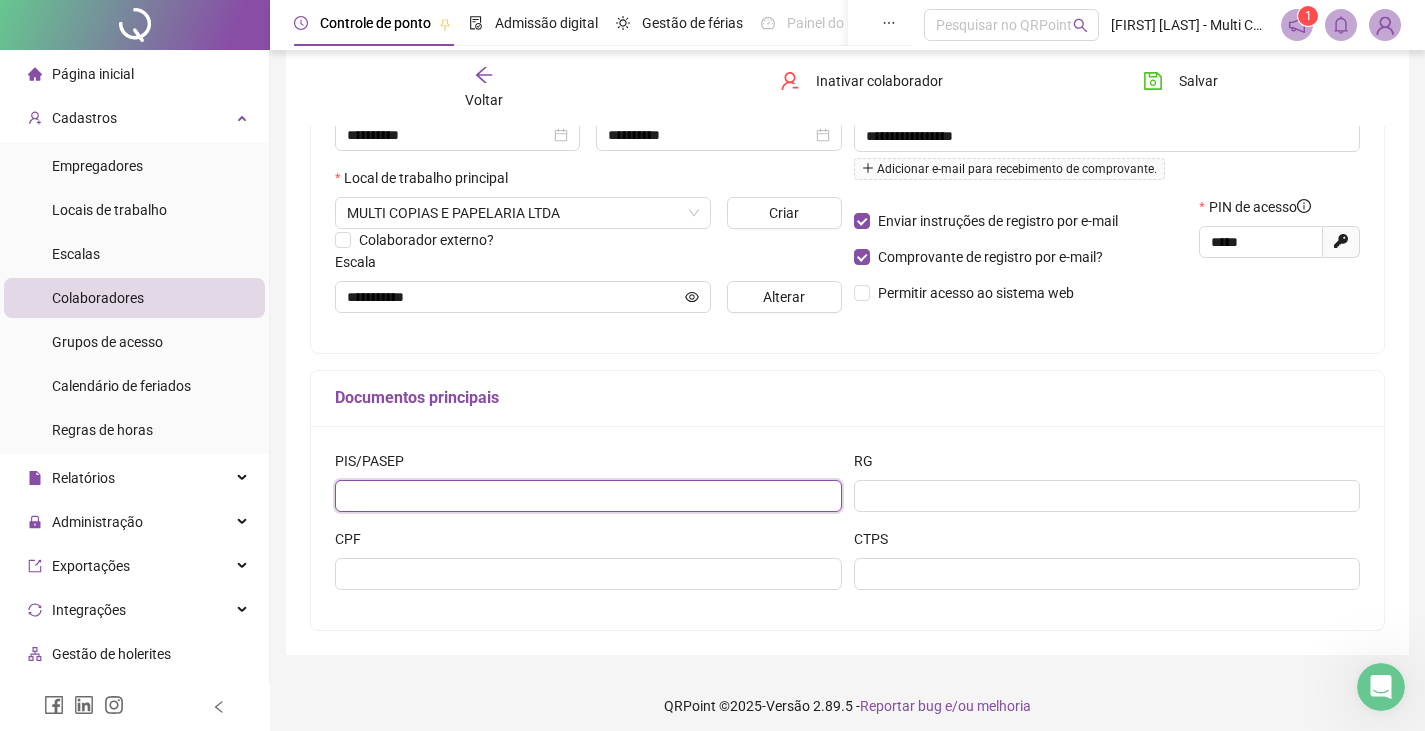 click at bounding box center (588, 496) 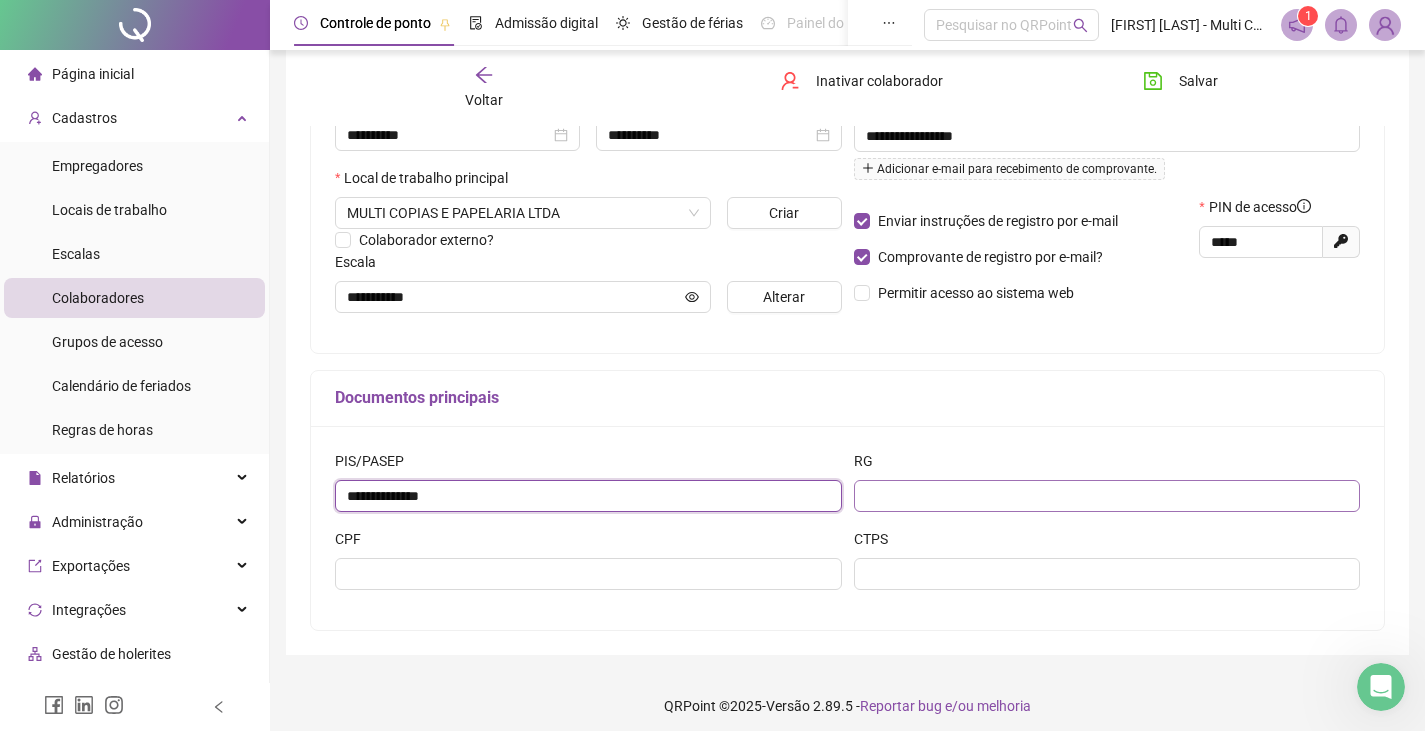 type on "**********" 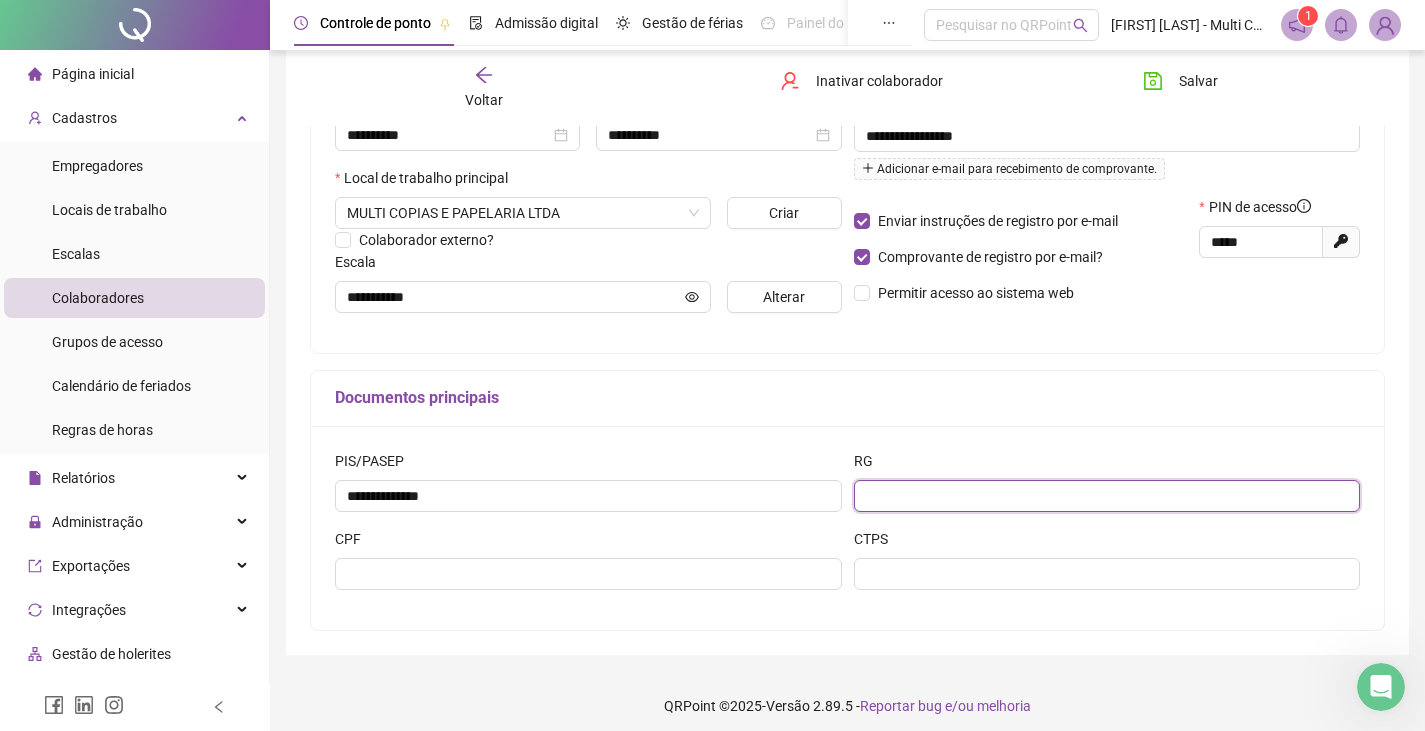 click at bounding box center [1107, 496] 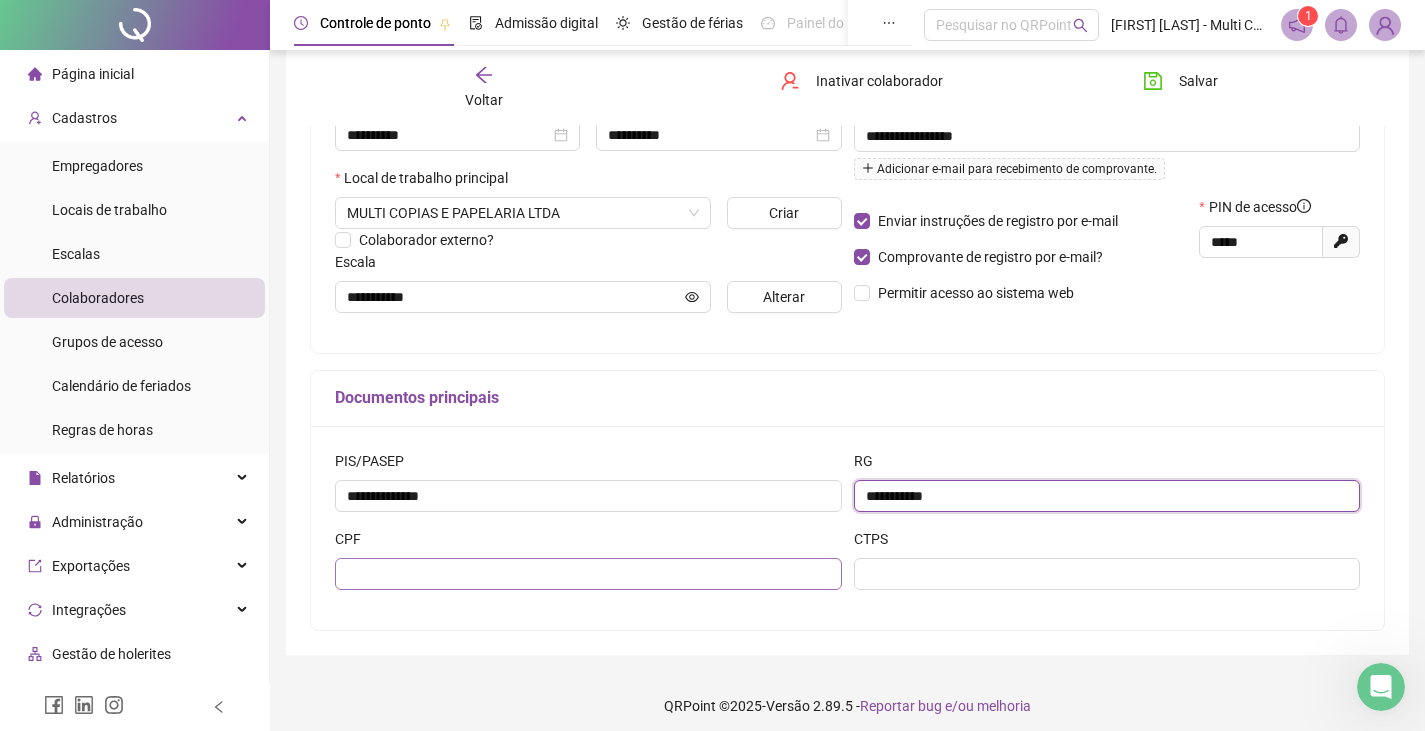 type on "**********" 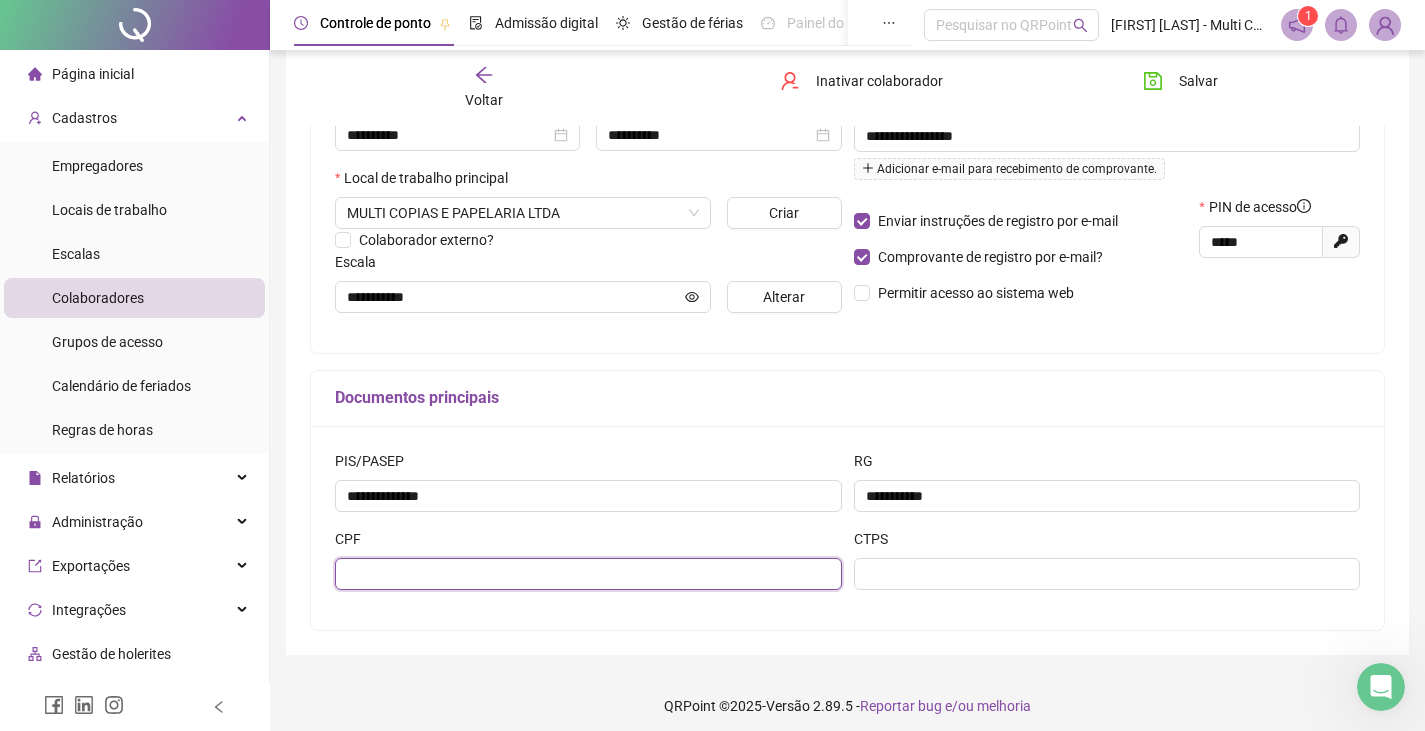 click at bounding box center (588, 574) 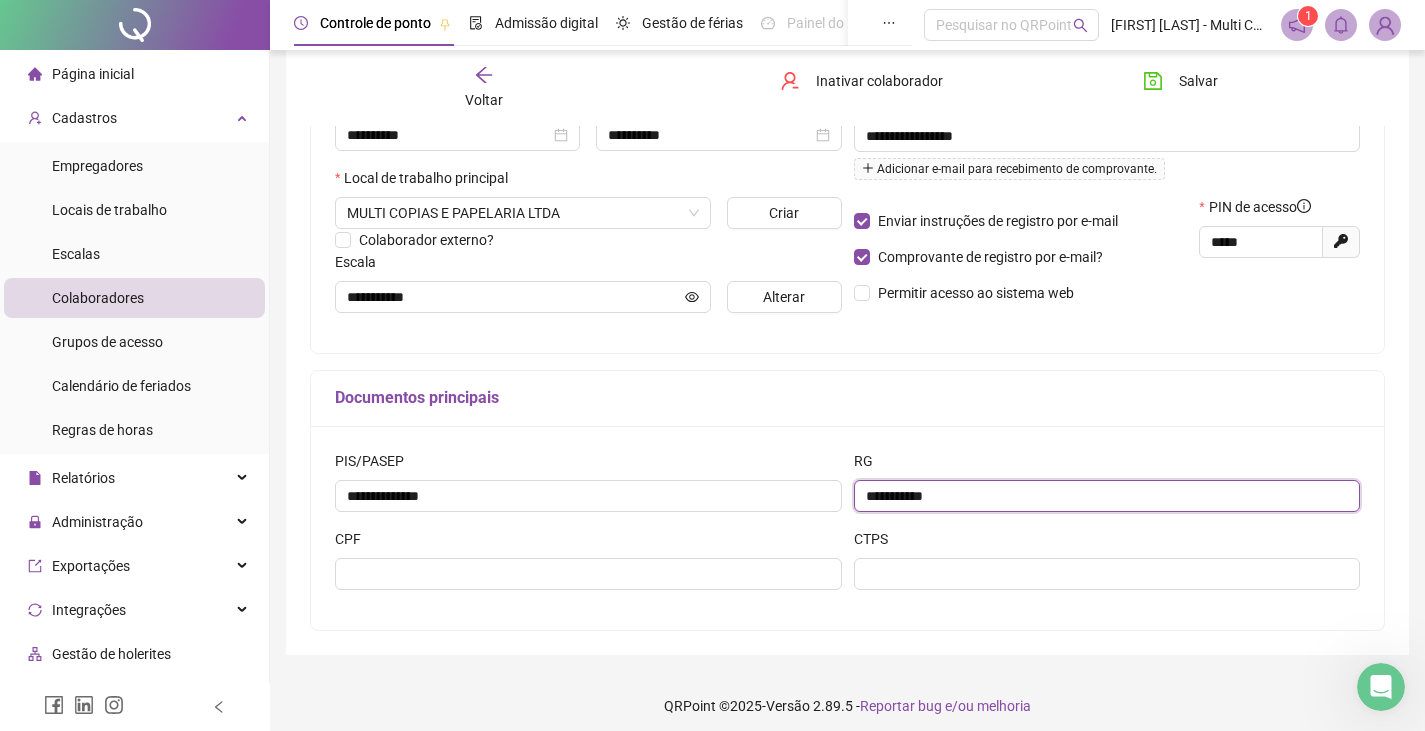 drag, startPoint x: 1014, startPoint y: 499, endPoint x: 849, endPoint y: 511, distance: 165.43579 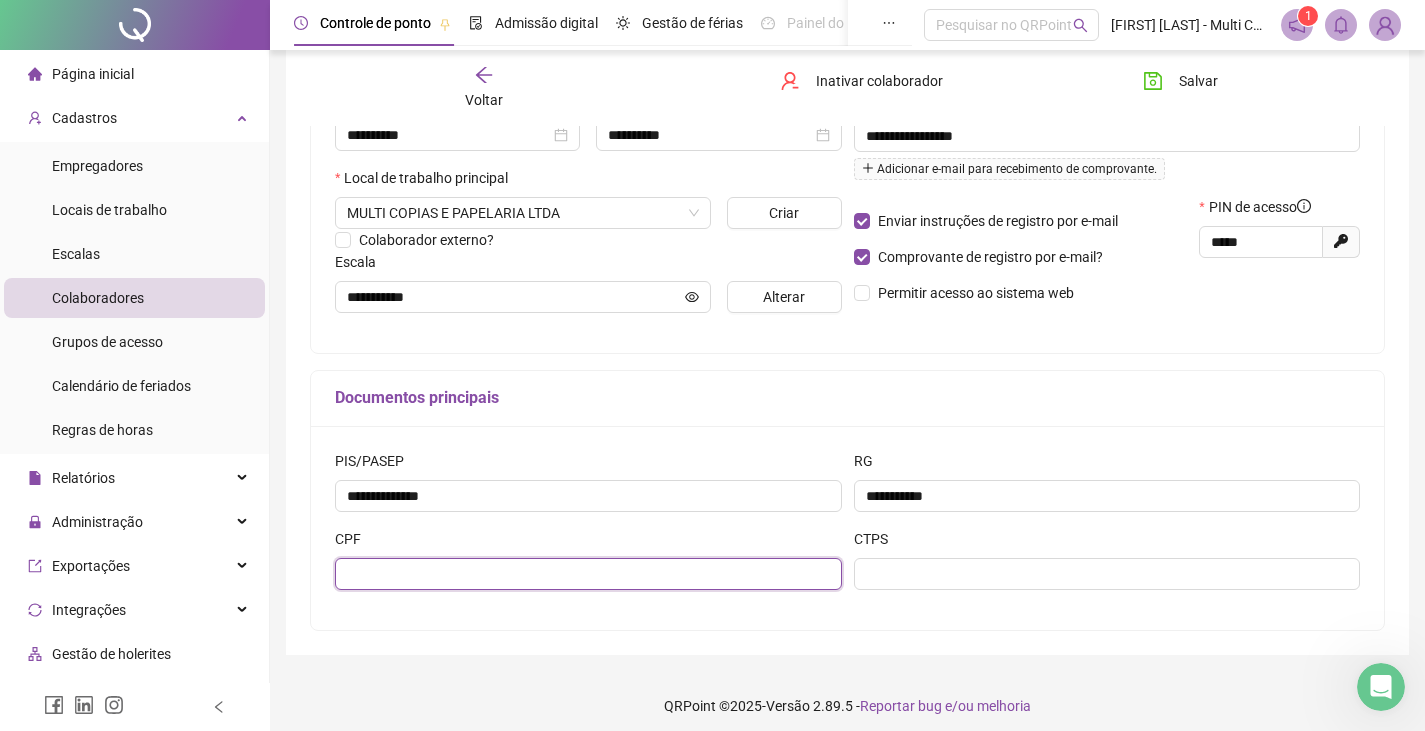 click at bounding box center [588, 574] 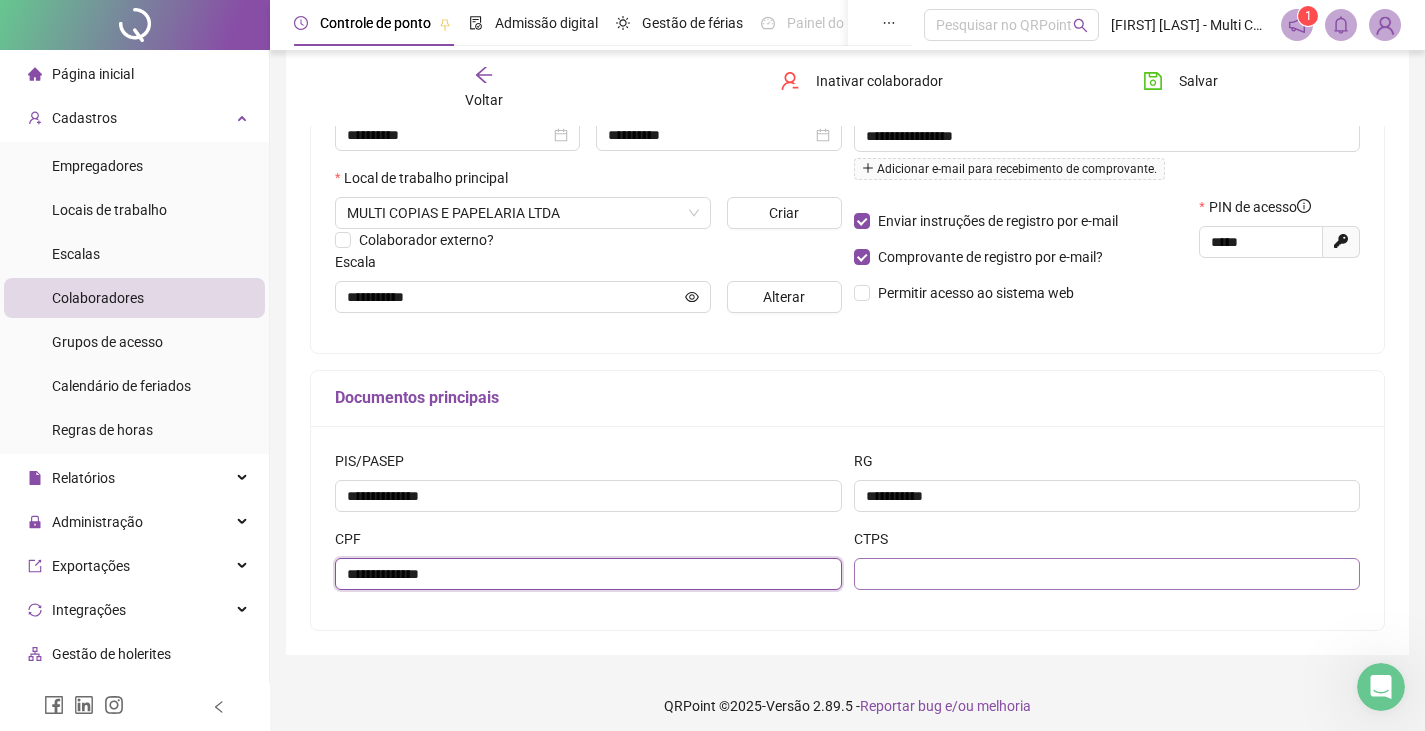 type on "**********" 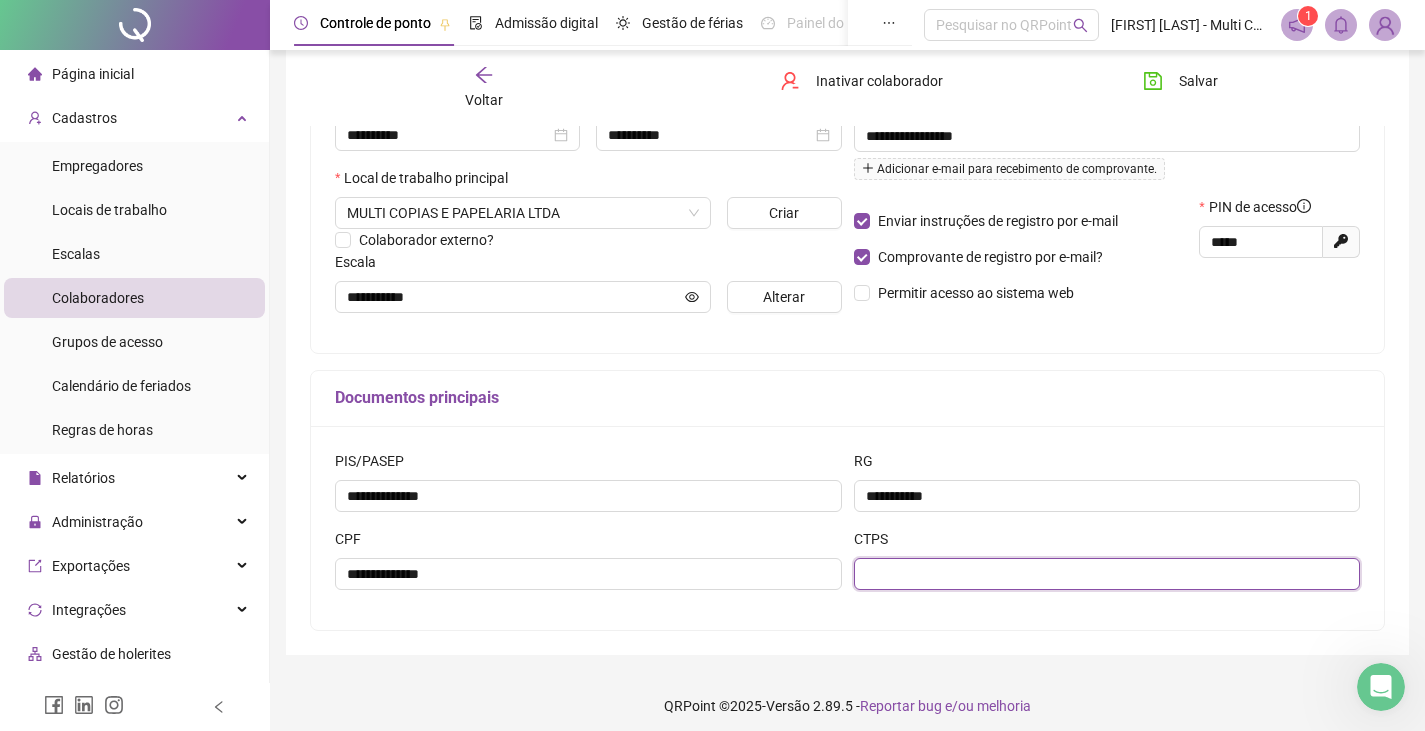 click at bounding box center (1107, 574) 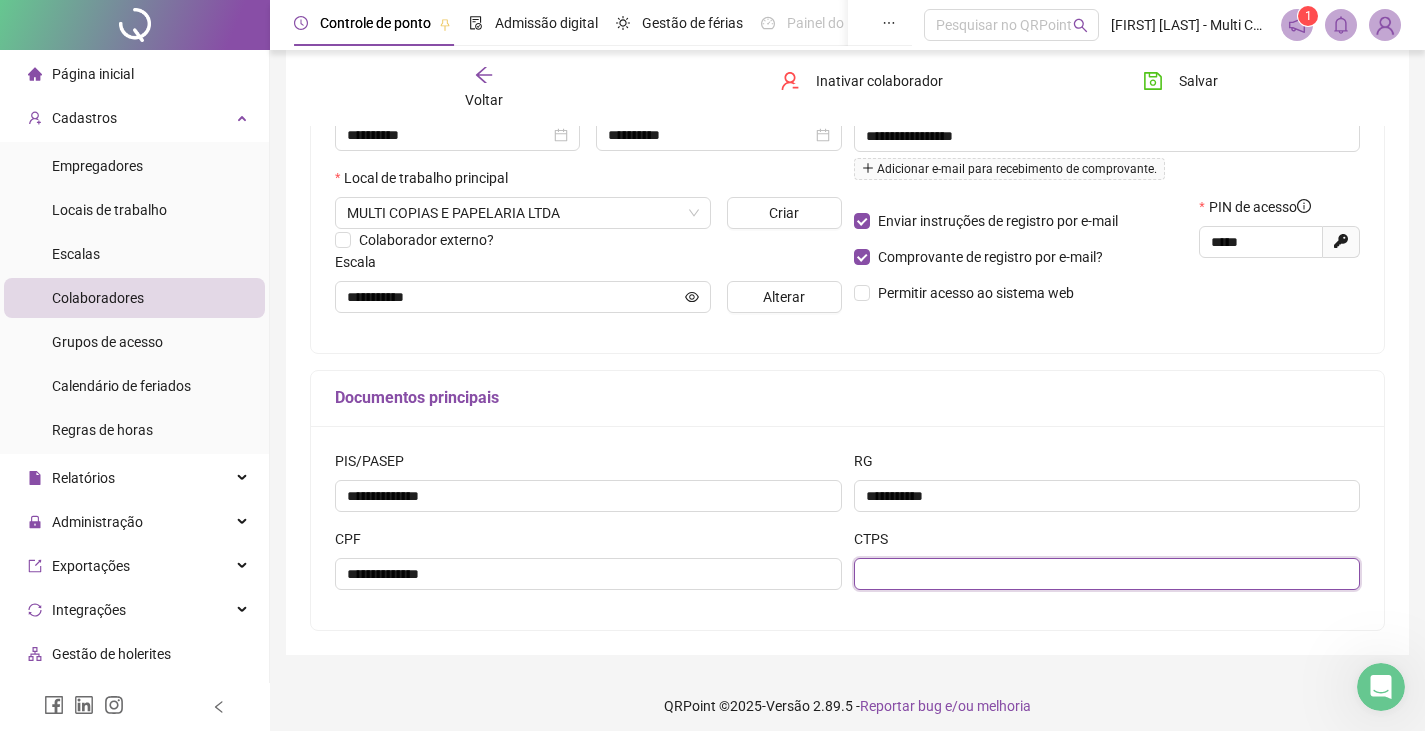 paste on "**********" 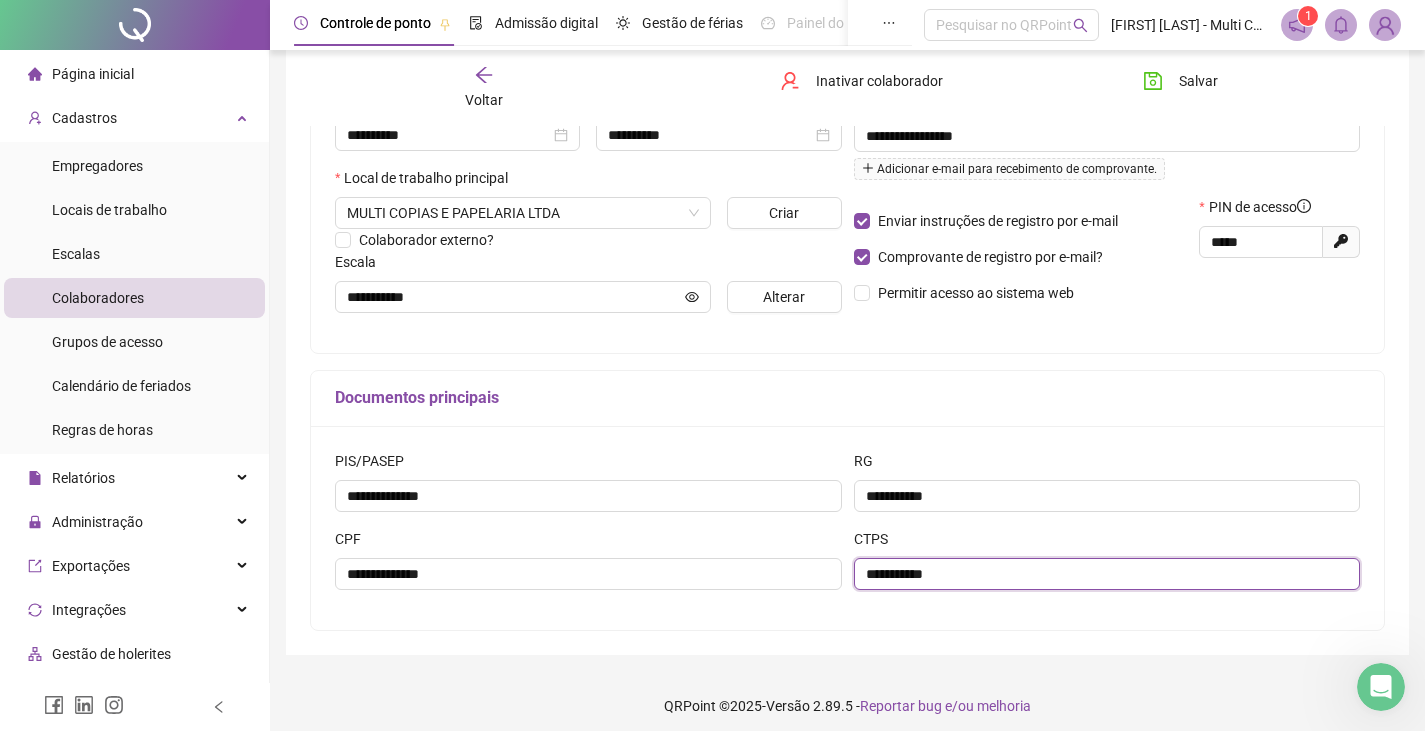 click on "**********" at bounding box center [1107, 574] 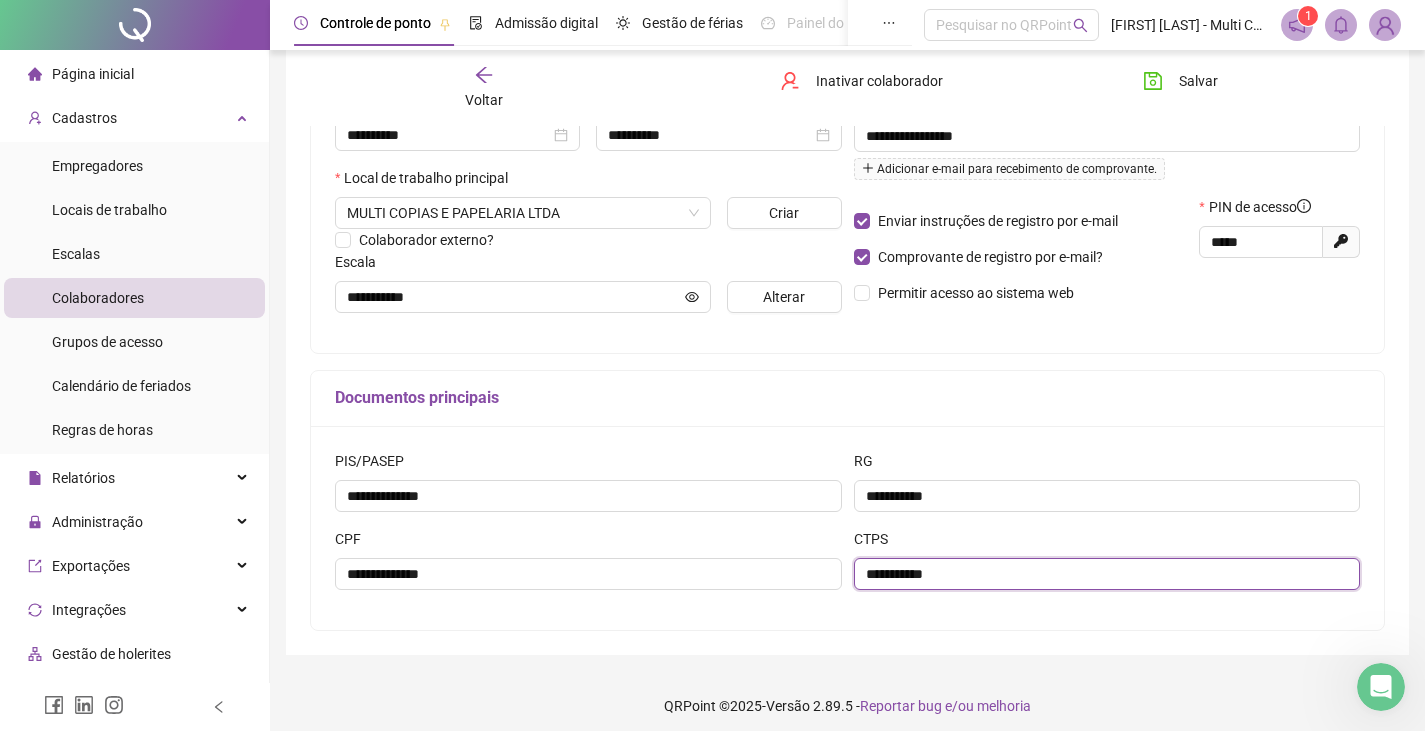 click on "**********" at bounding box center [1107, 574] 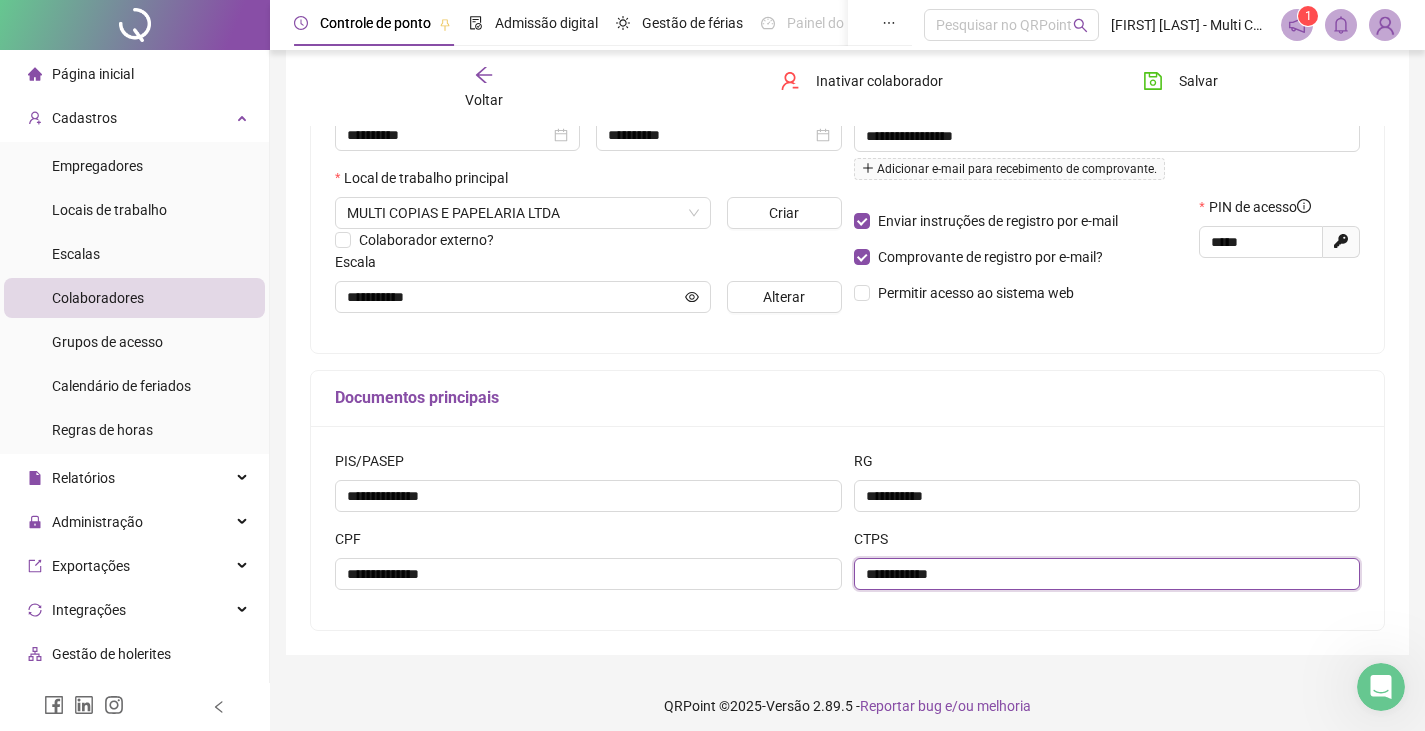 type on "**********" 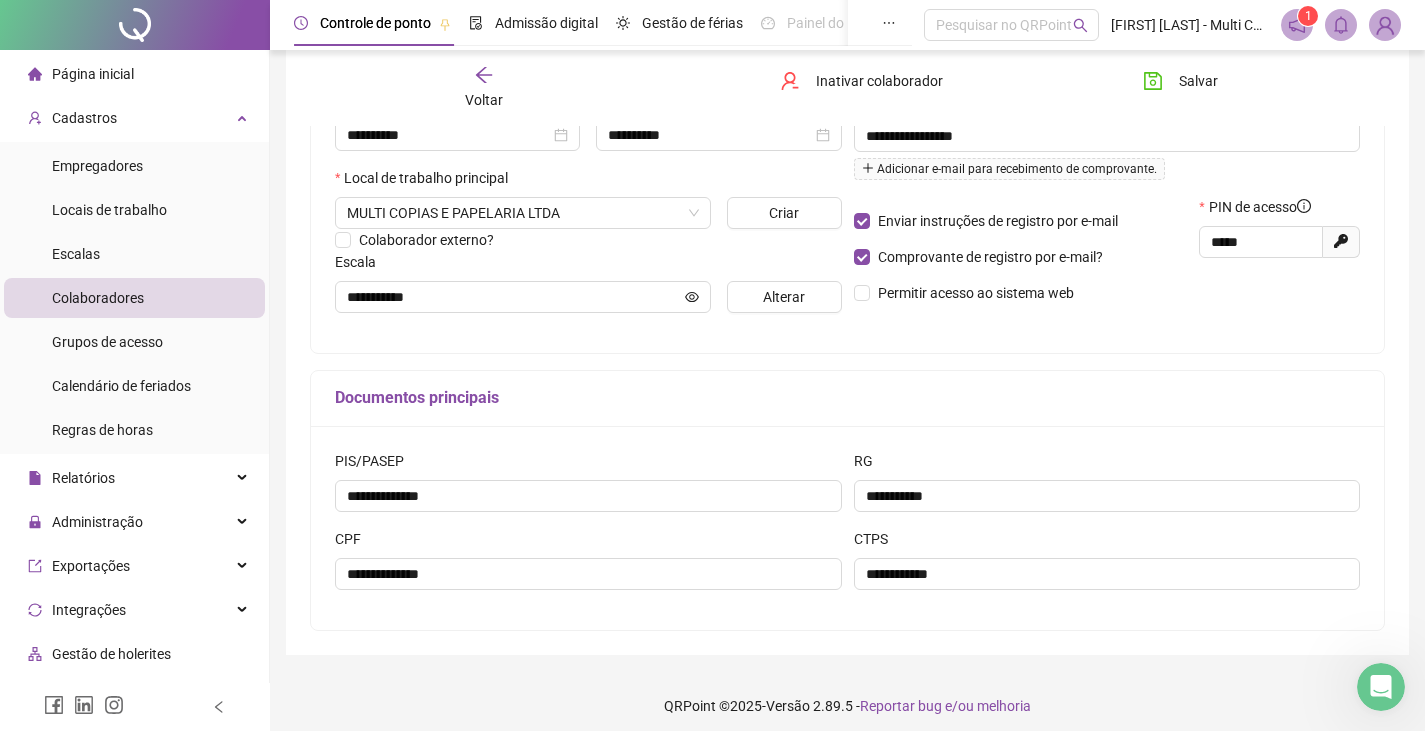 click on "**********" at bounding box center [847, 528] 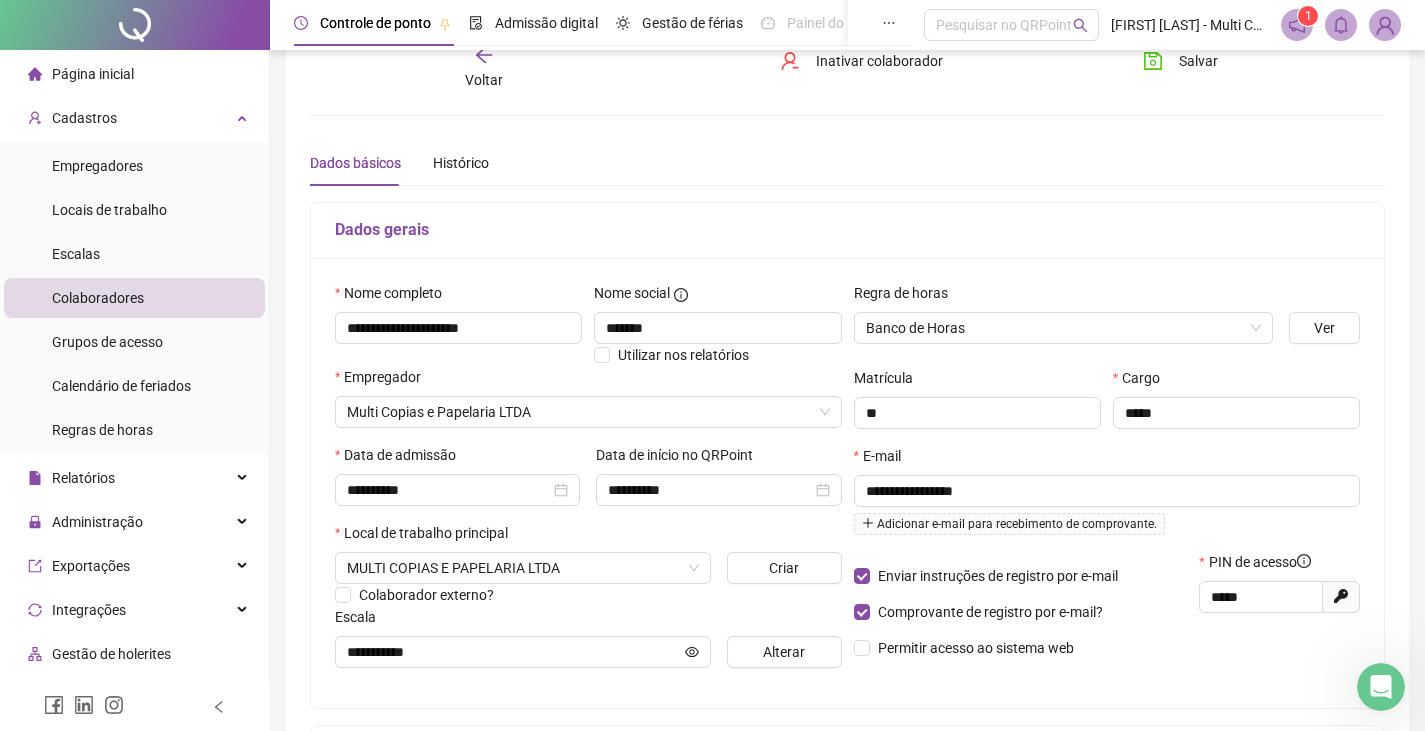 scroll, scrollTop: 0, scrollLeft: 0, axis: both 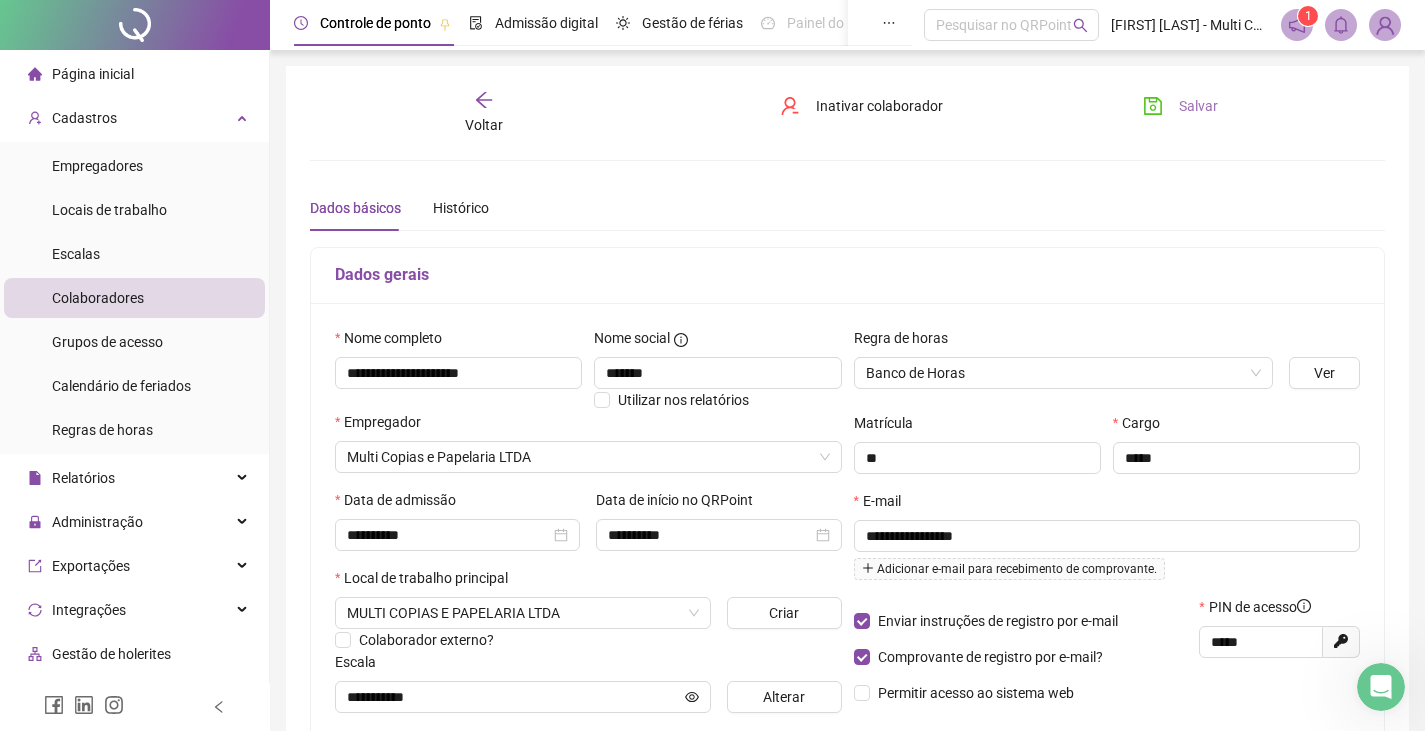 click on "Salvar" at bounding box center (1198, 106) 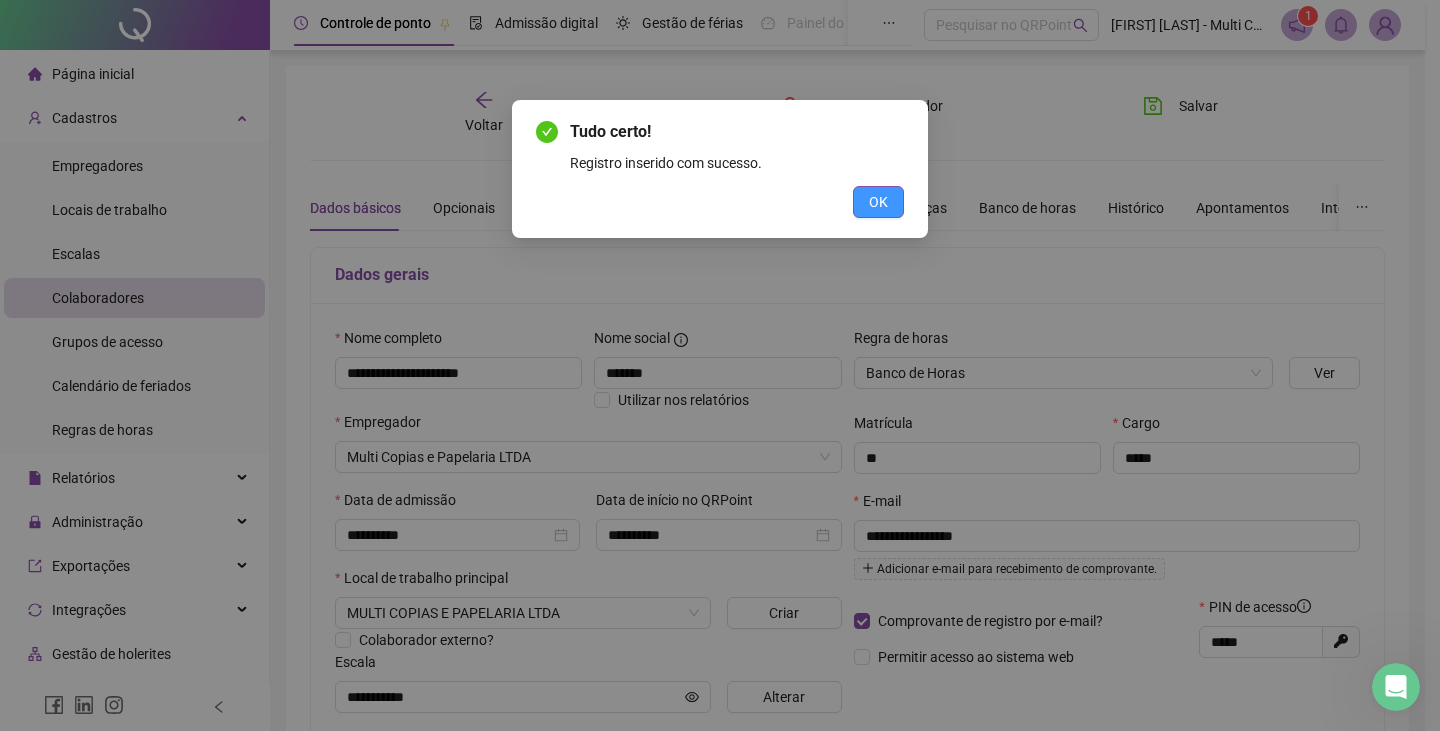 click on "OK" at bounding box center [878, 202] 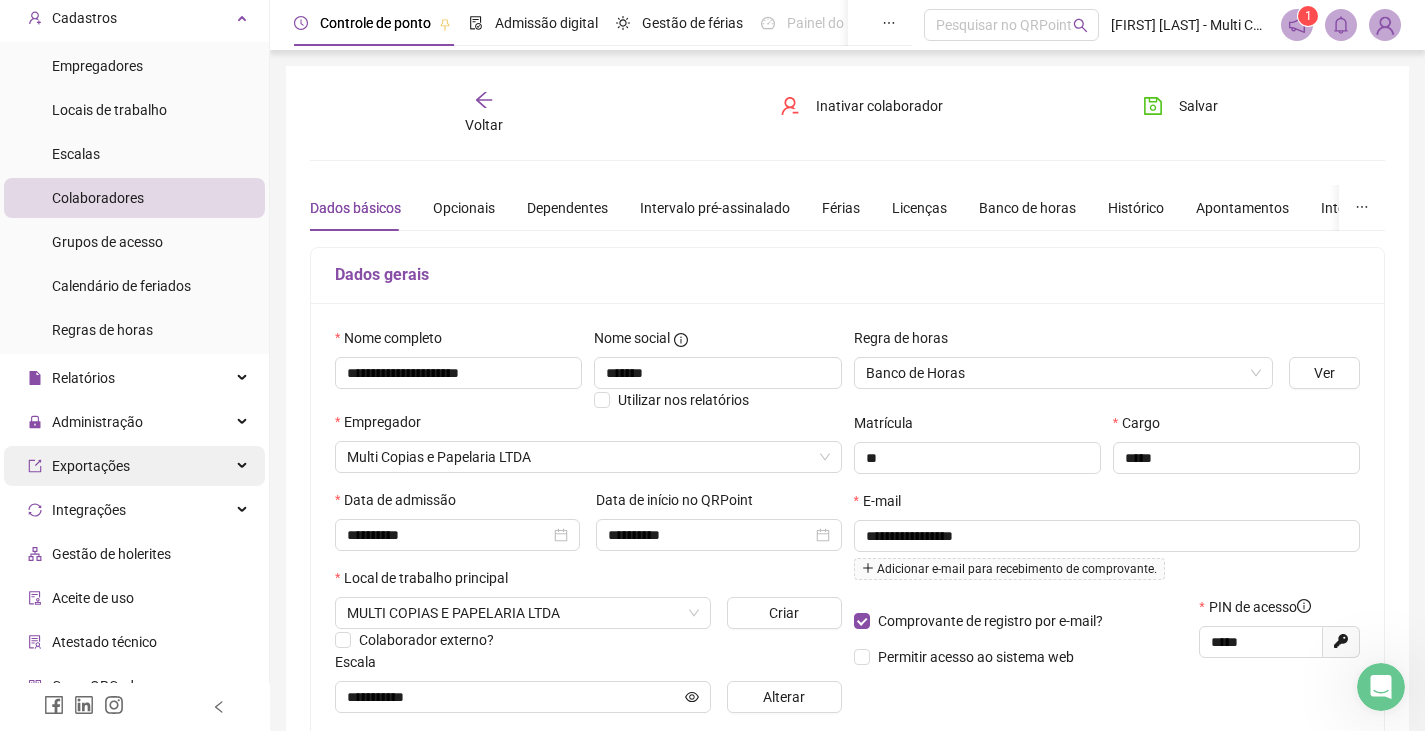 scroll, scrollTop: 167, scrollLeft: 0, axis: vertical 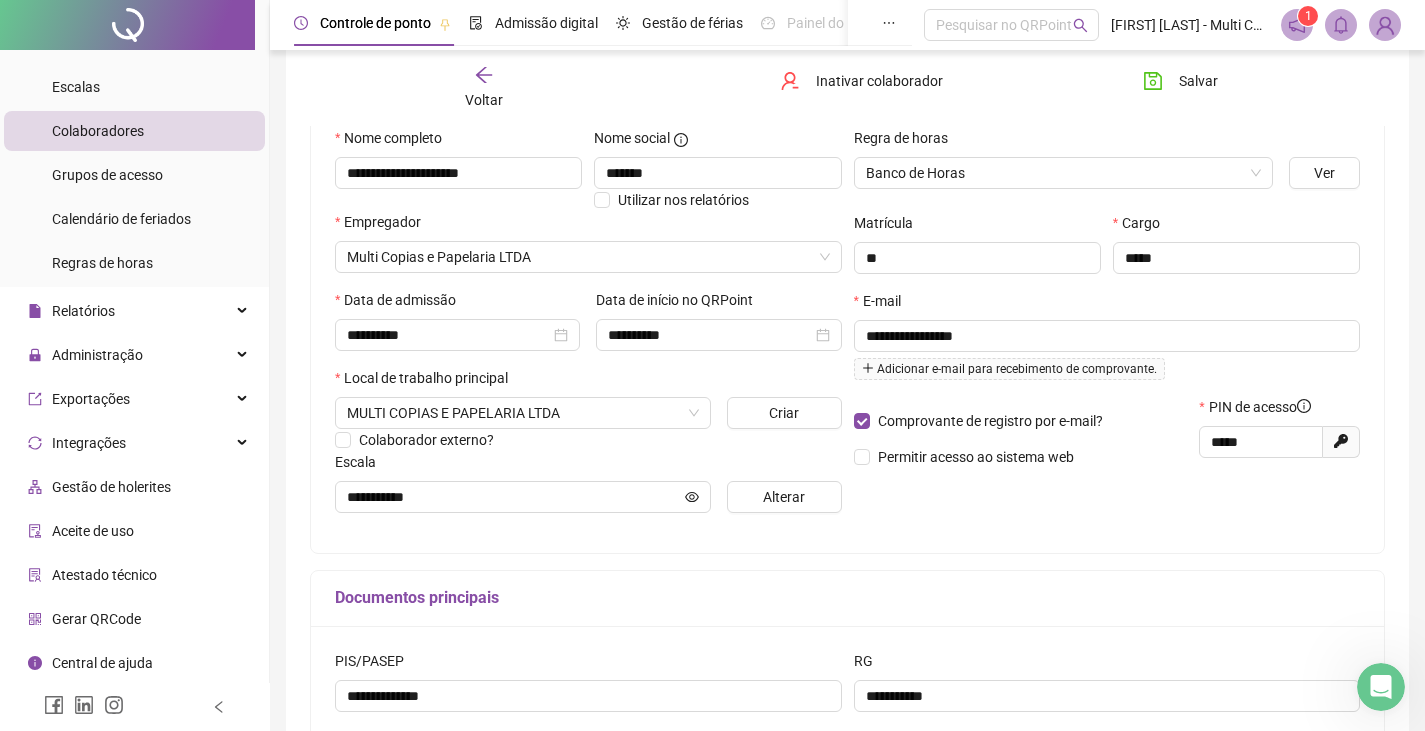 click on "Aceite de uso" at bounding box center (93, 531) 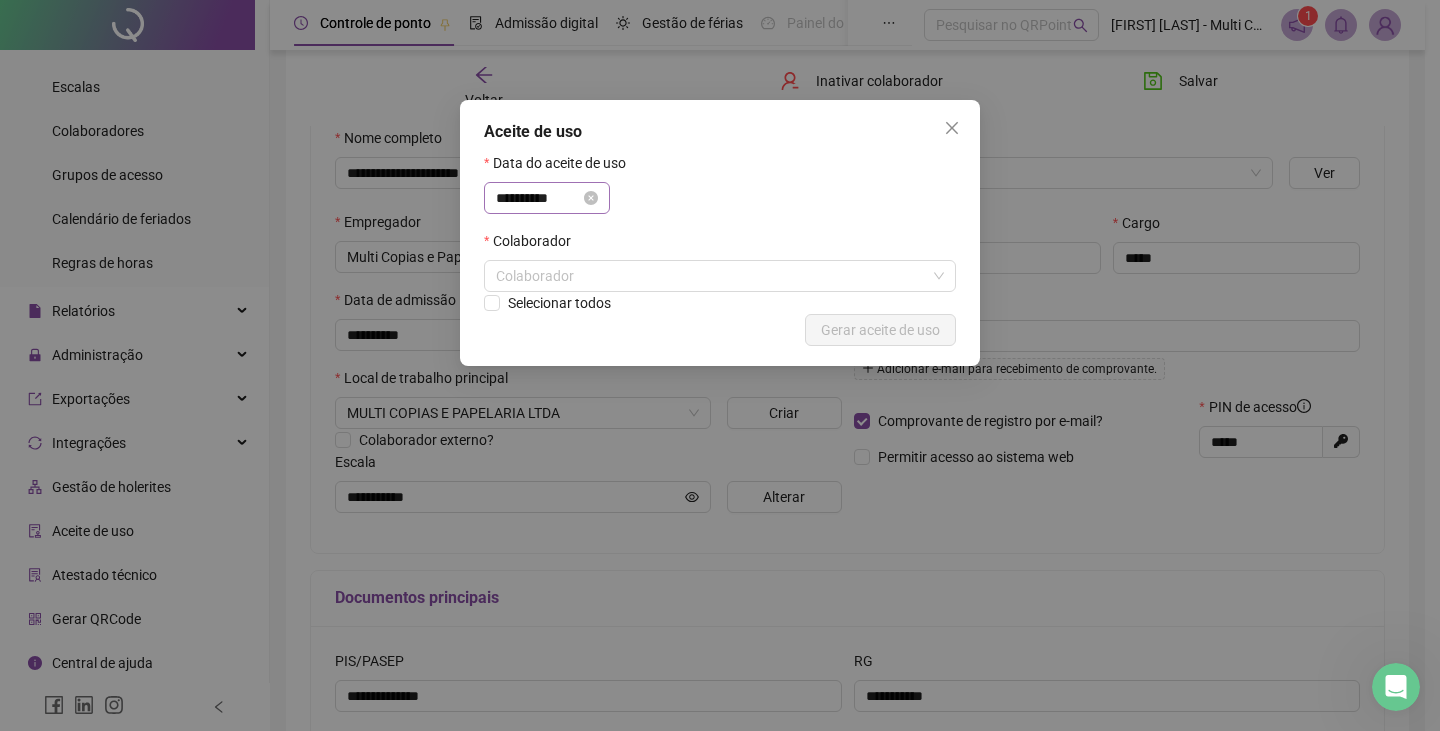 click on "**********" at bounding box center (547, 198) 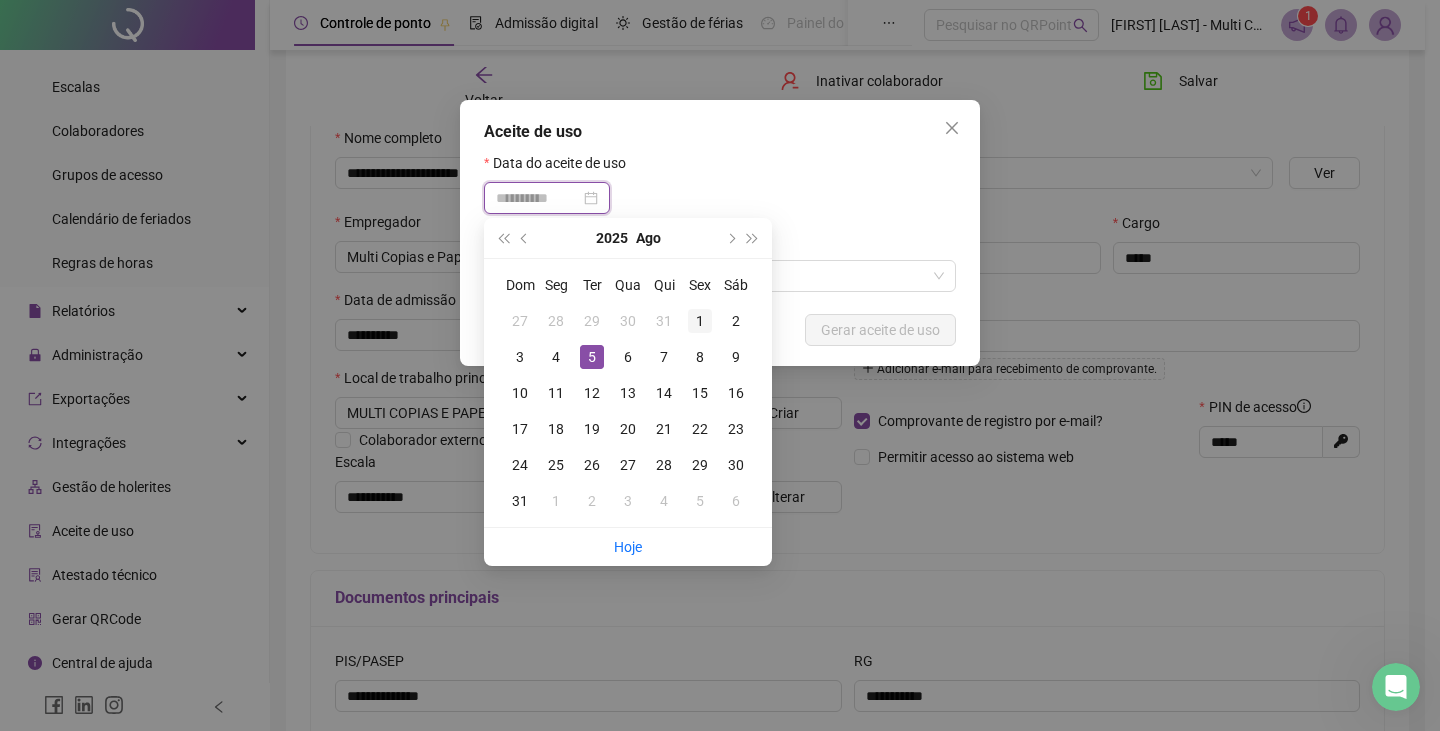 type on "**********" 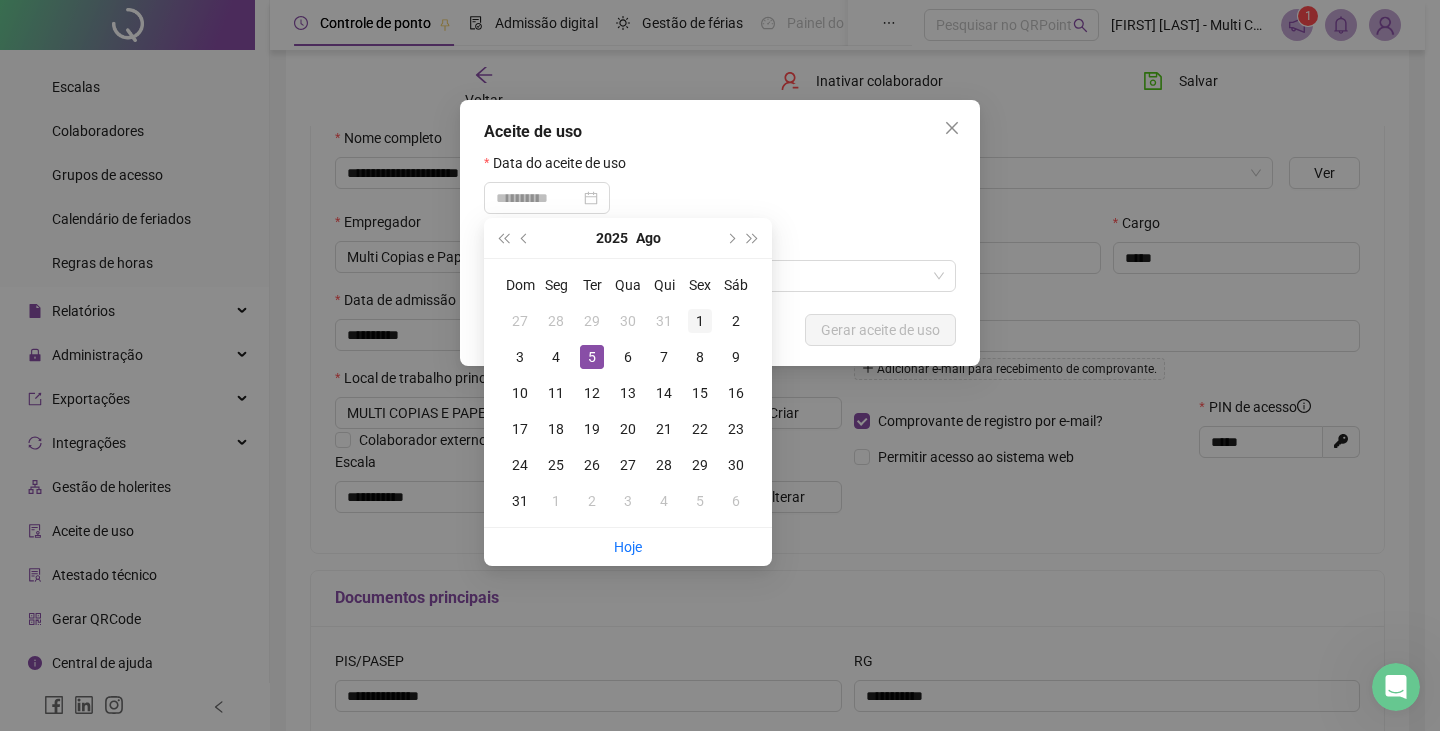 click on "1" at bounding box center (700, 321) 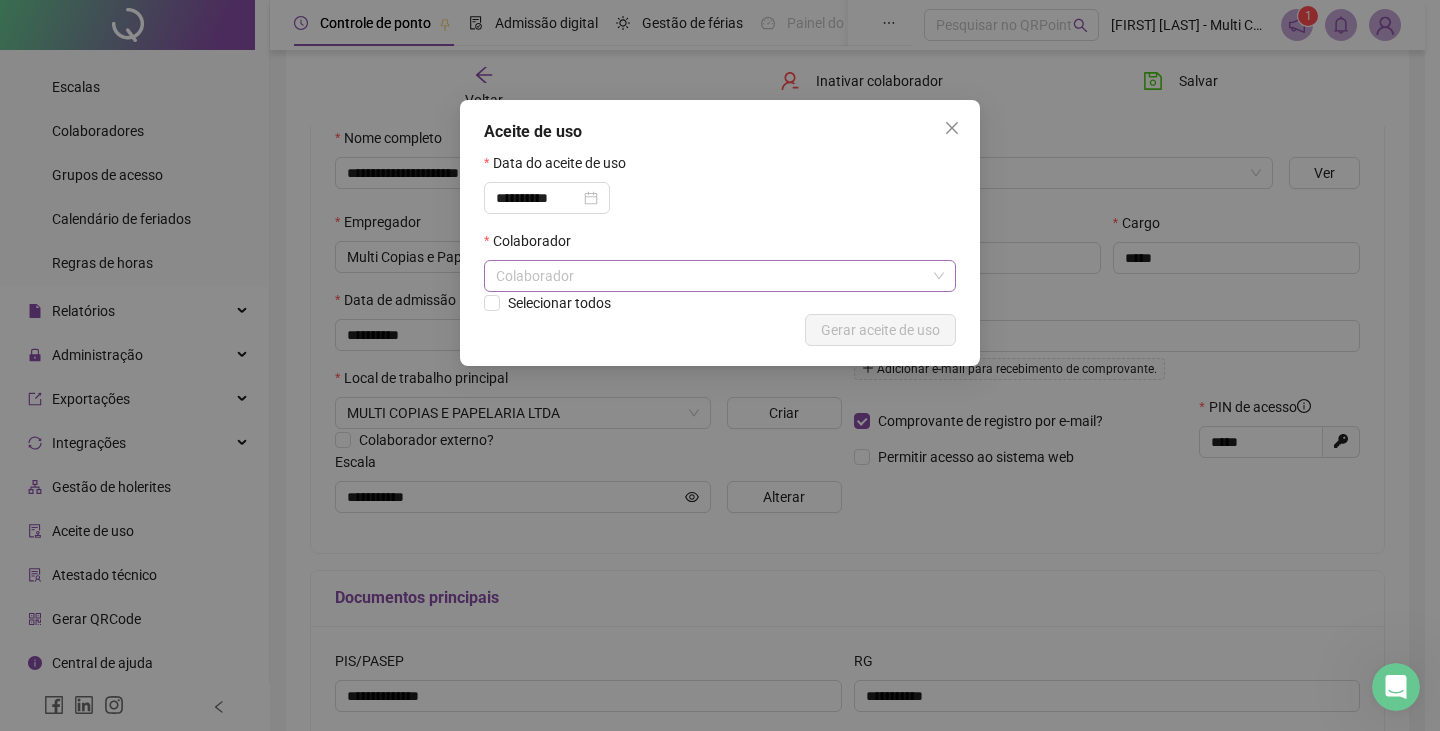 click on "Colaborador" at bounding box center (720, 276) 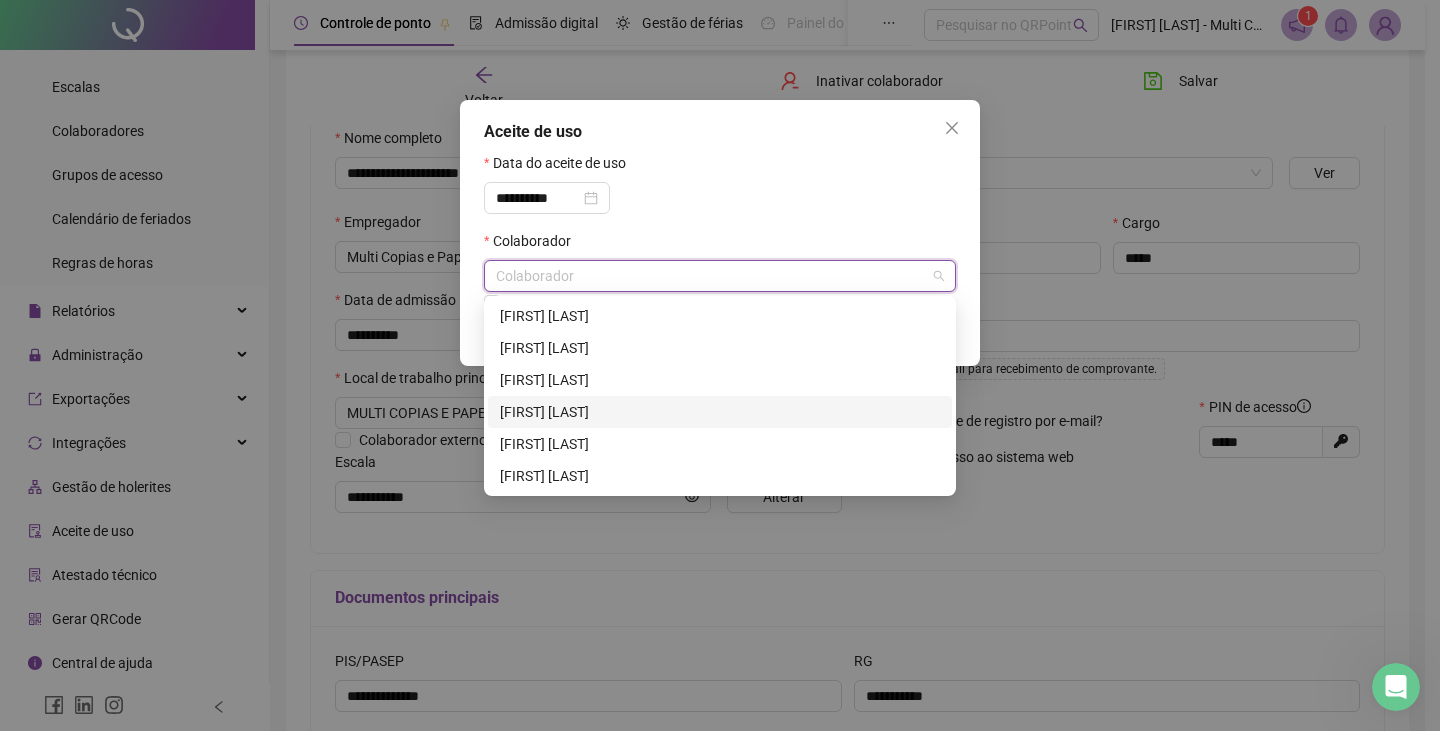click on "LUCIANA DA SILVA MATOS" at bounding box center (720, 412) 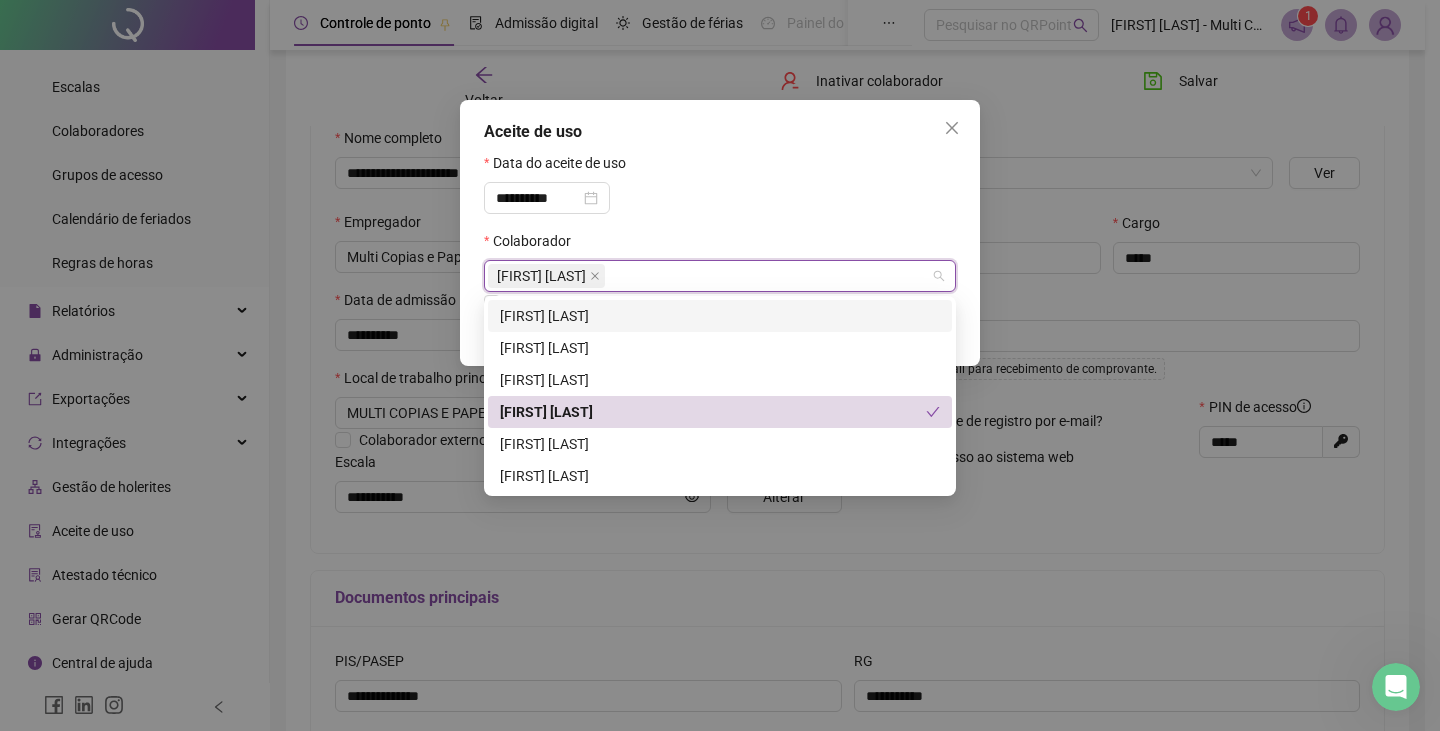 click on "**********" at bounding box center [720, 191] 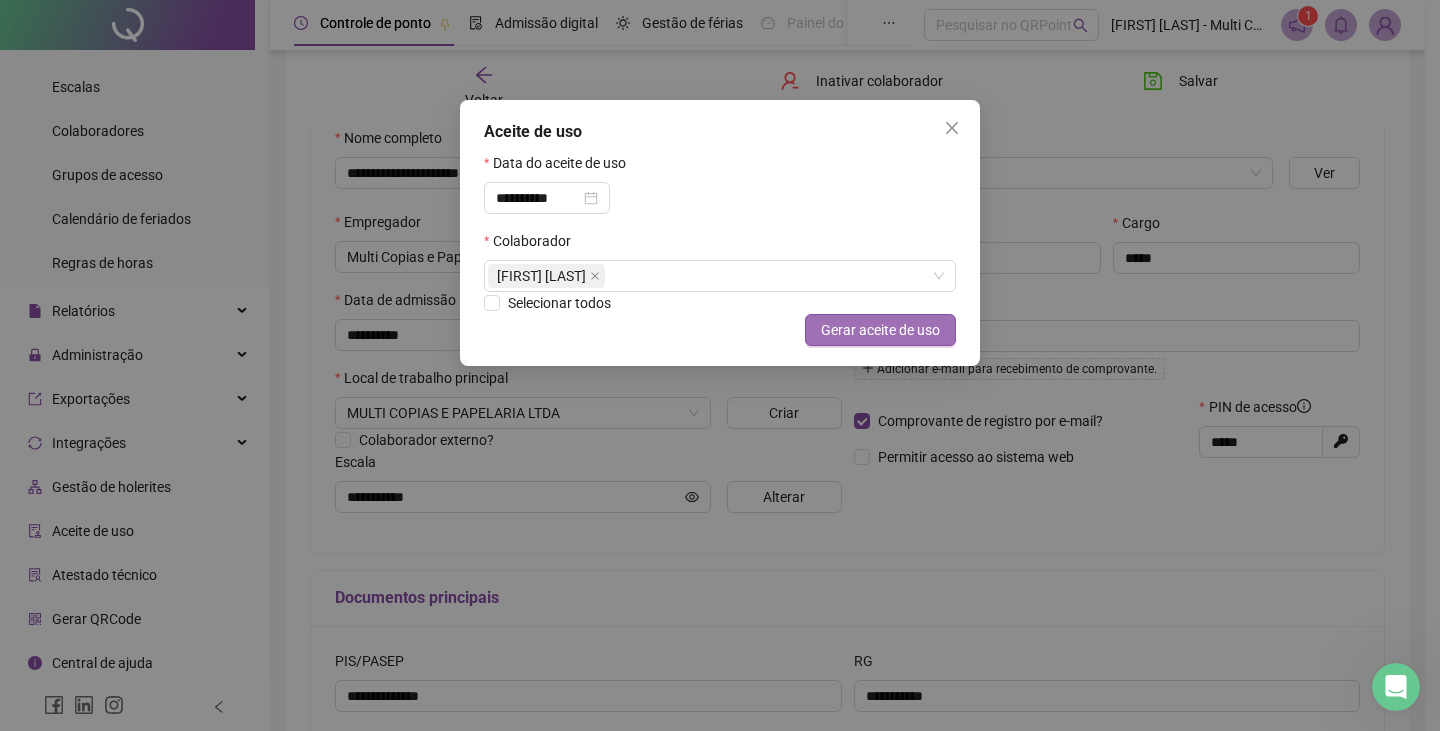 click on "Gerar aceite de uso" at bounding box center [880, 330] 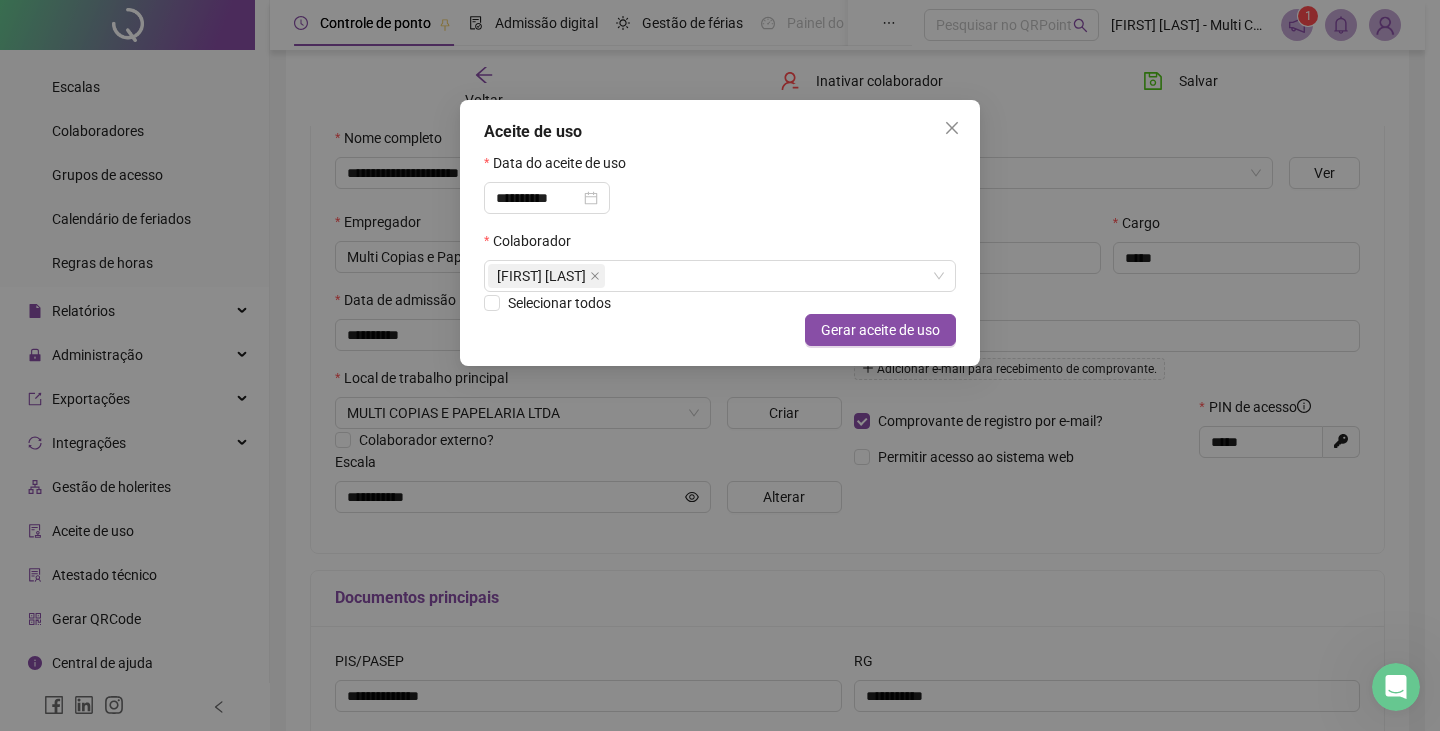 click 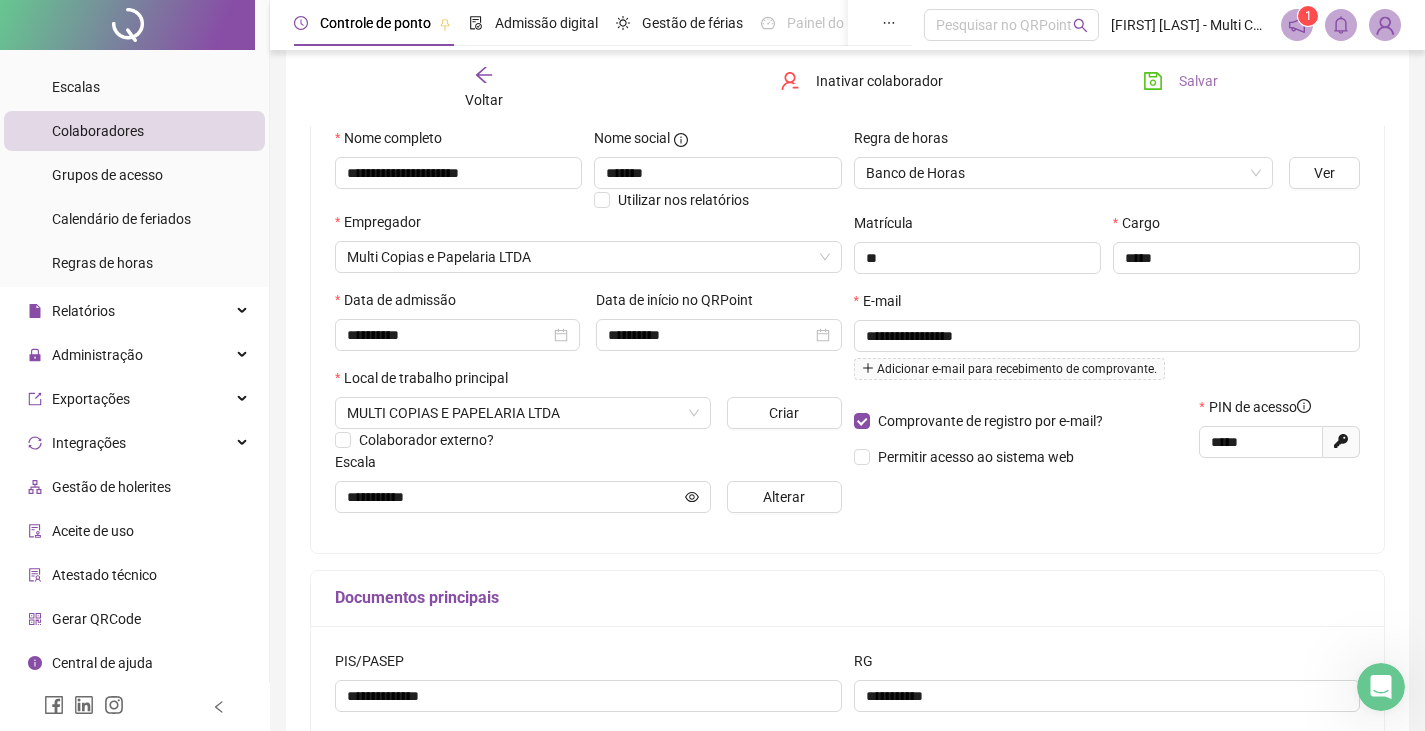 click 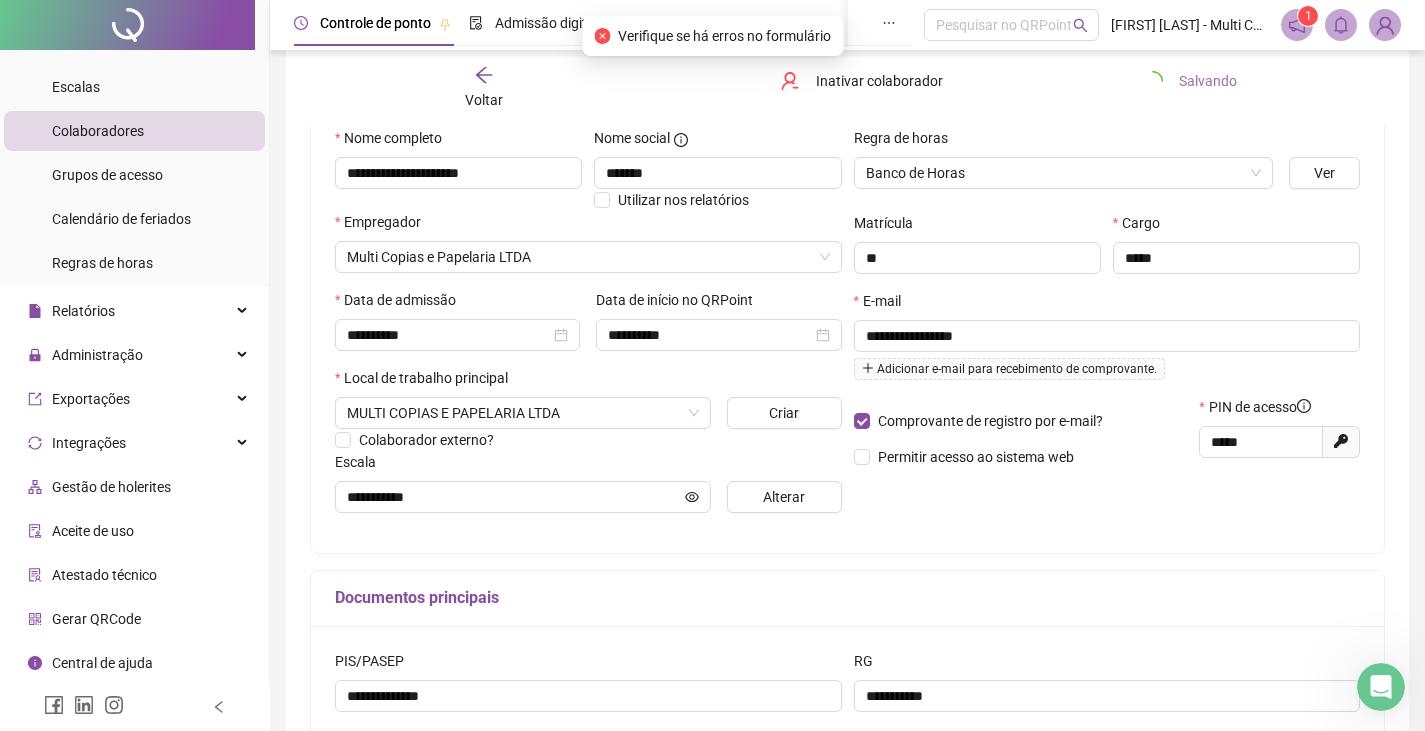 click on "Voltar" at bounding box center [484, 100] 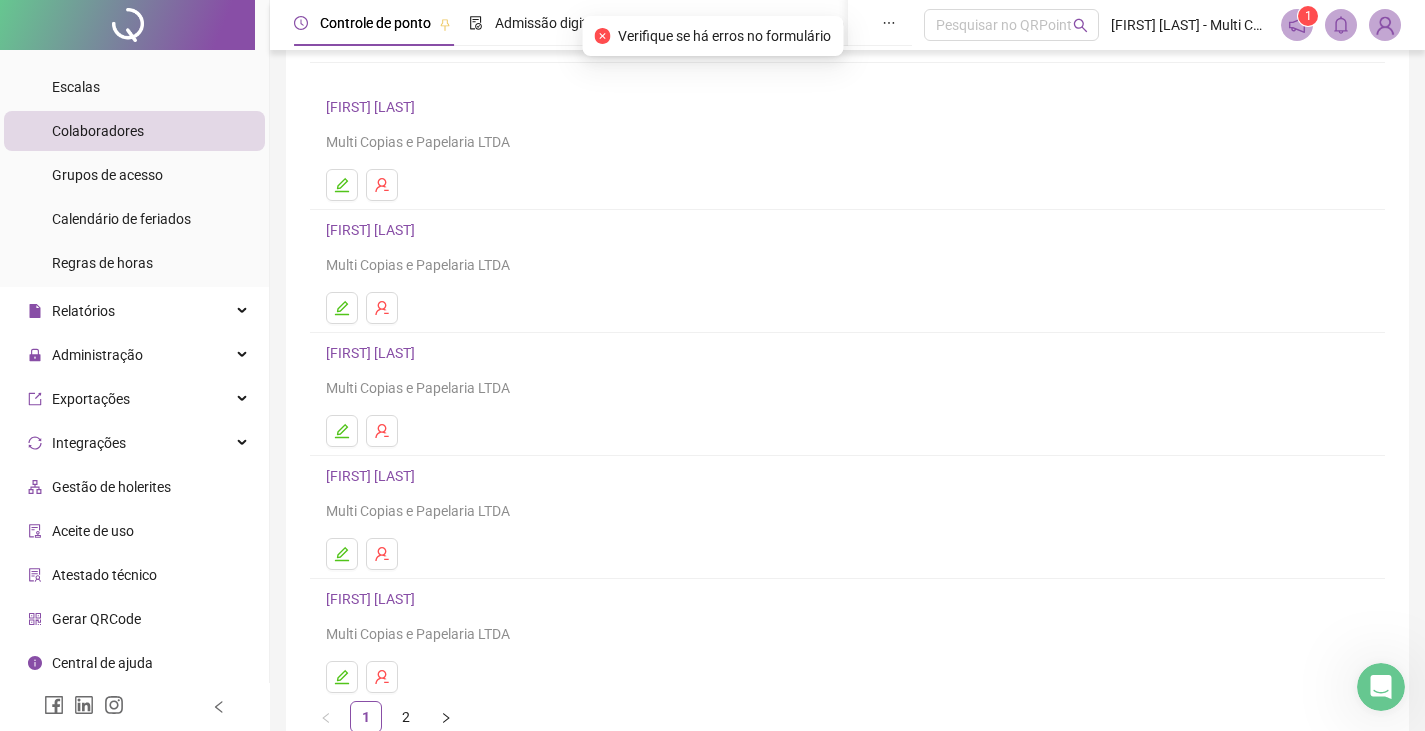 scroll, scrollTop: 136, scrollLeft: 0, axis: vertical 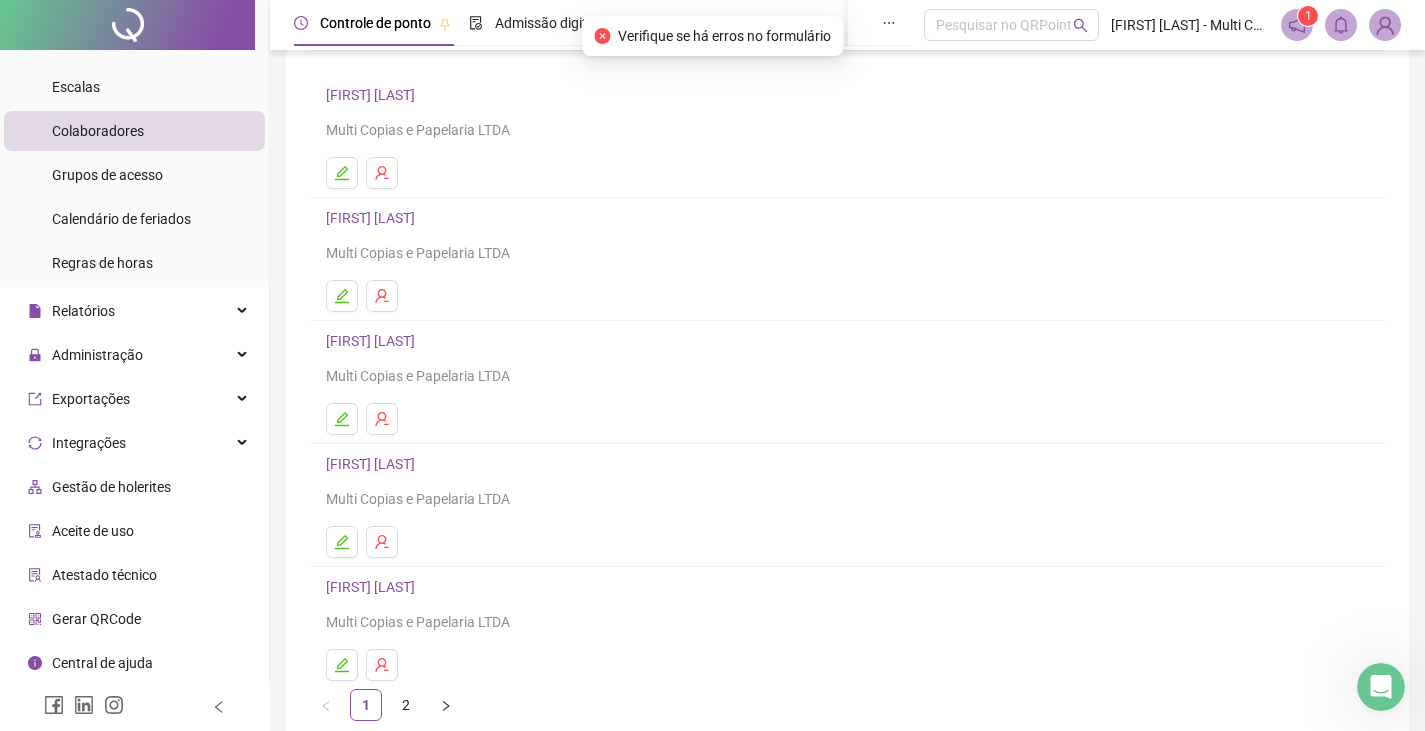 click on "GUILHERME TEIXEIRA FERREIRA DA SILVA" at bounding box center (373, 341) 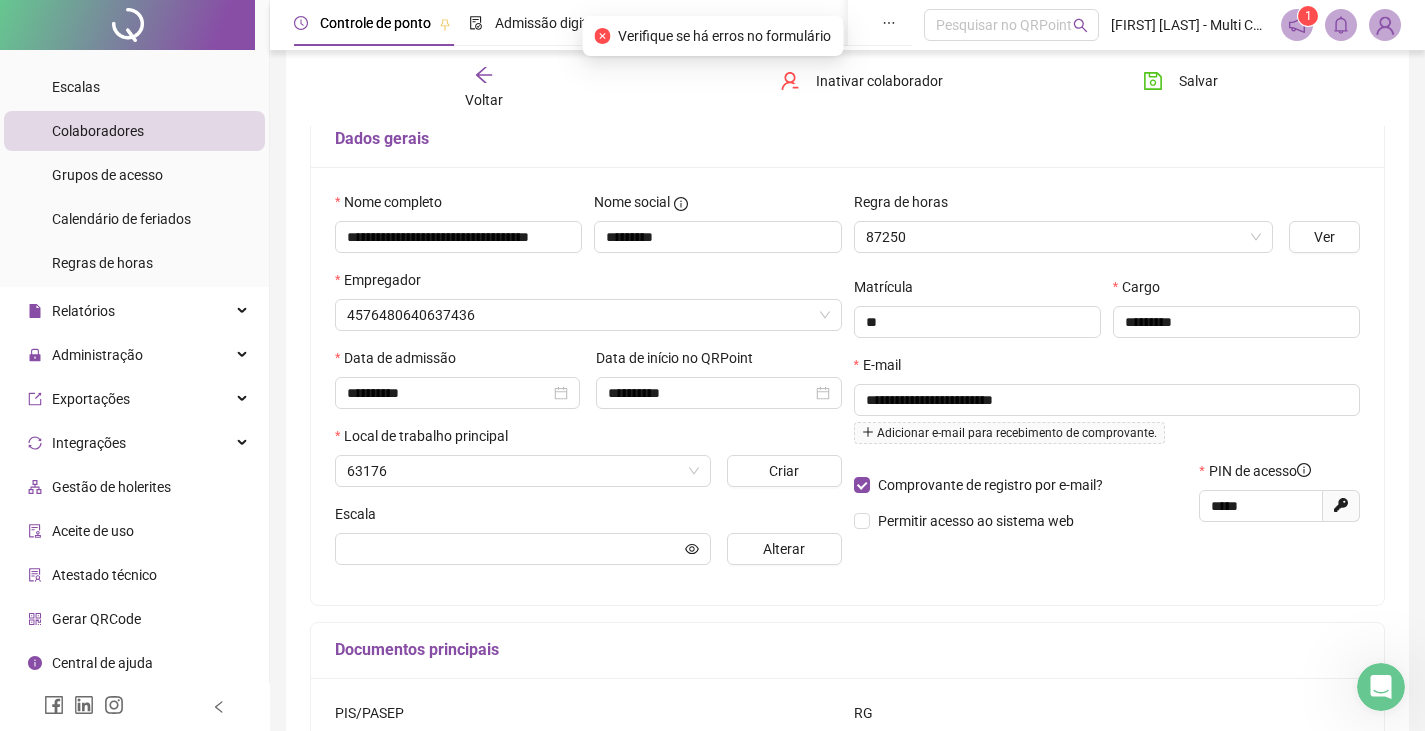 scroll, scrollTop: 146, scrollLeft: 0, axis: vertical 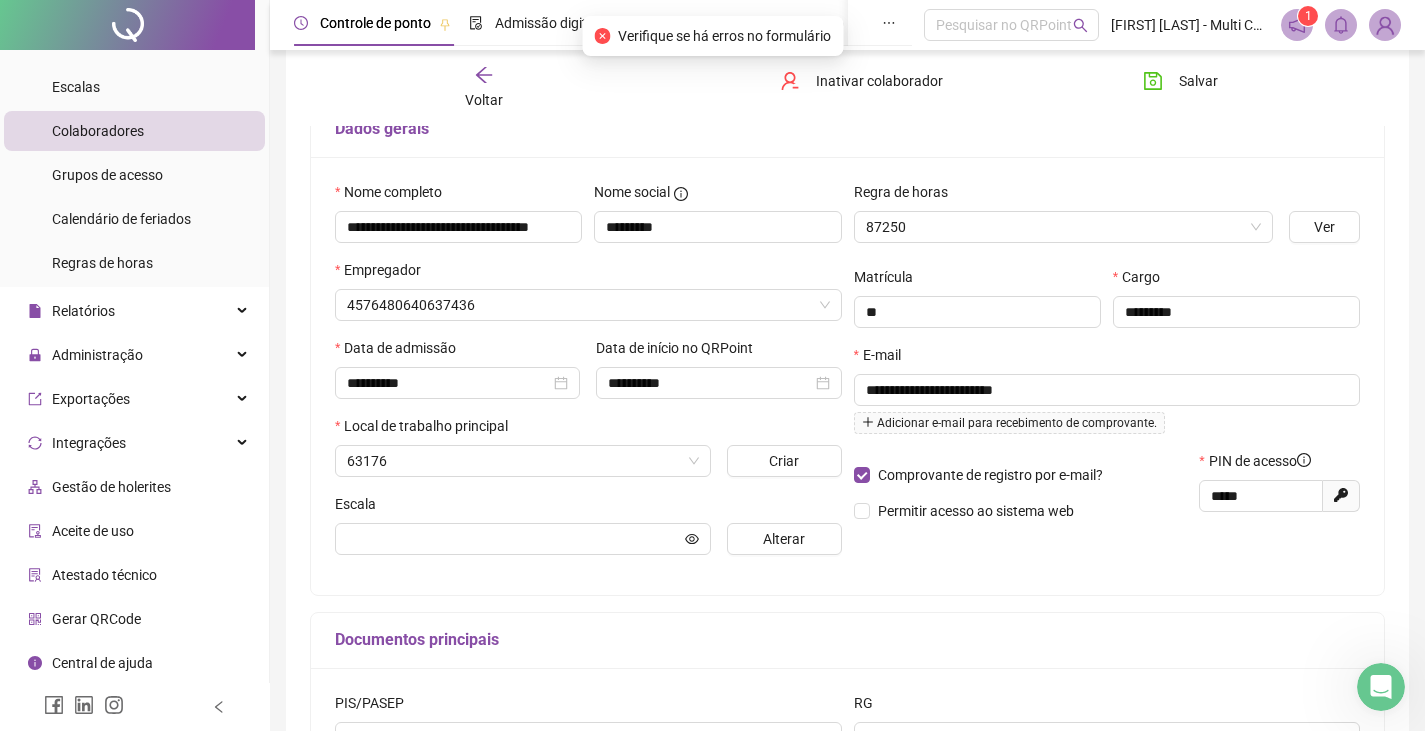 type on "**********" 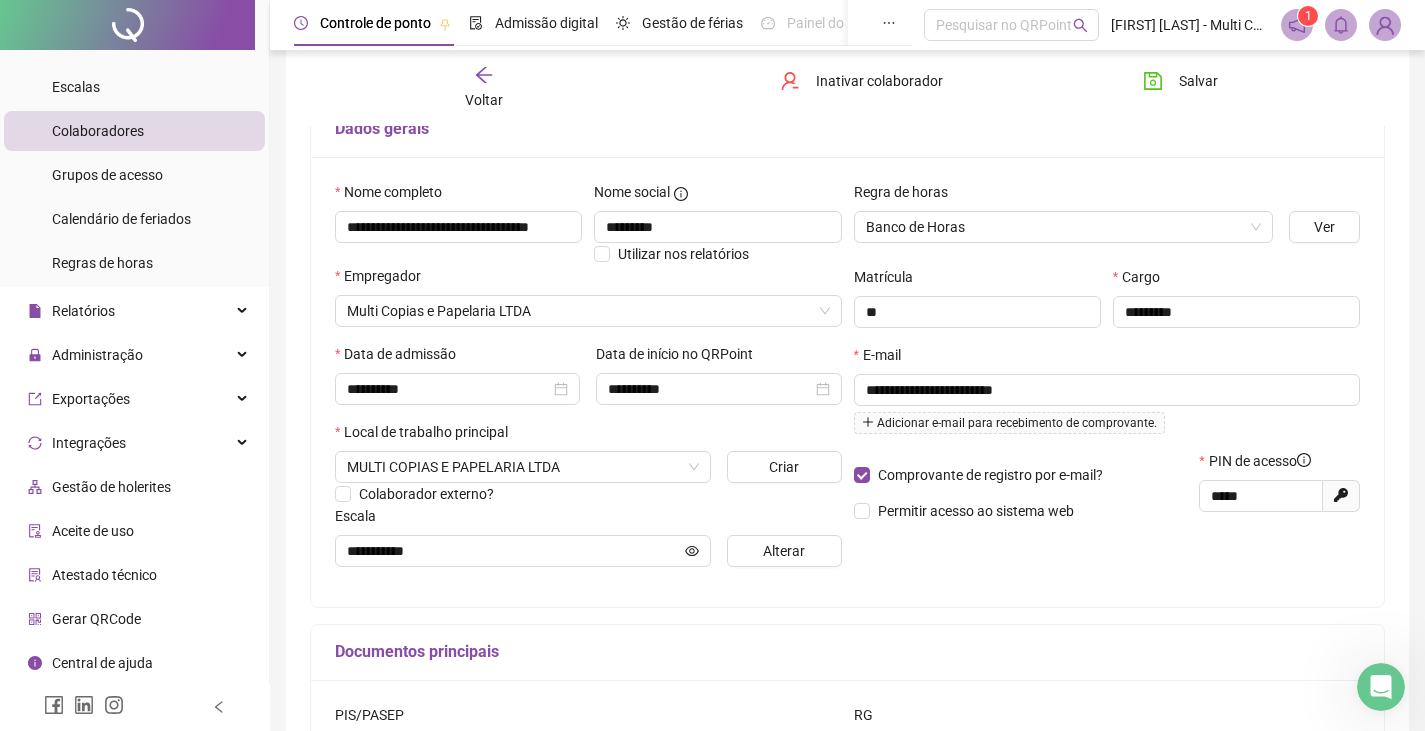 click 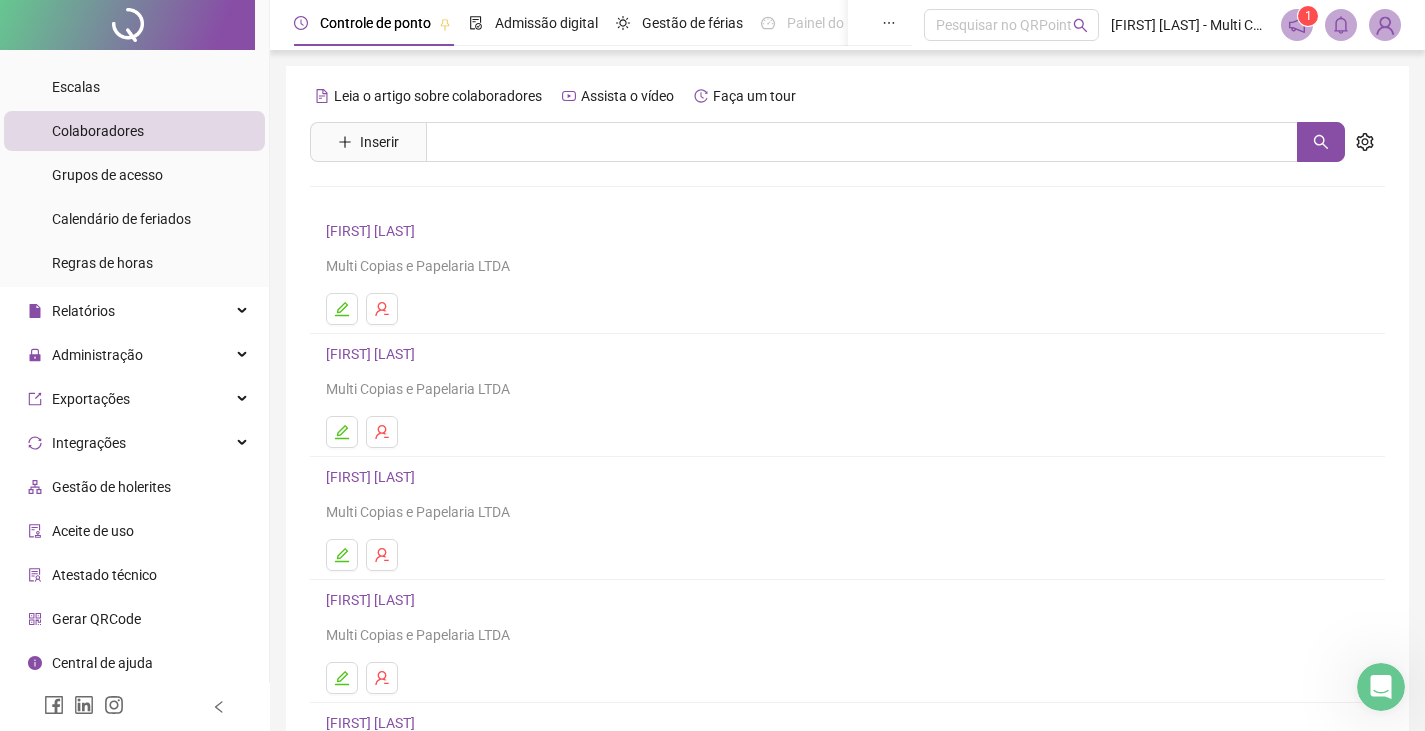 scroll, scrollTop: 0, scrollLeft: 0, axis: both 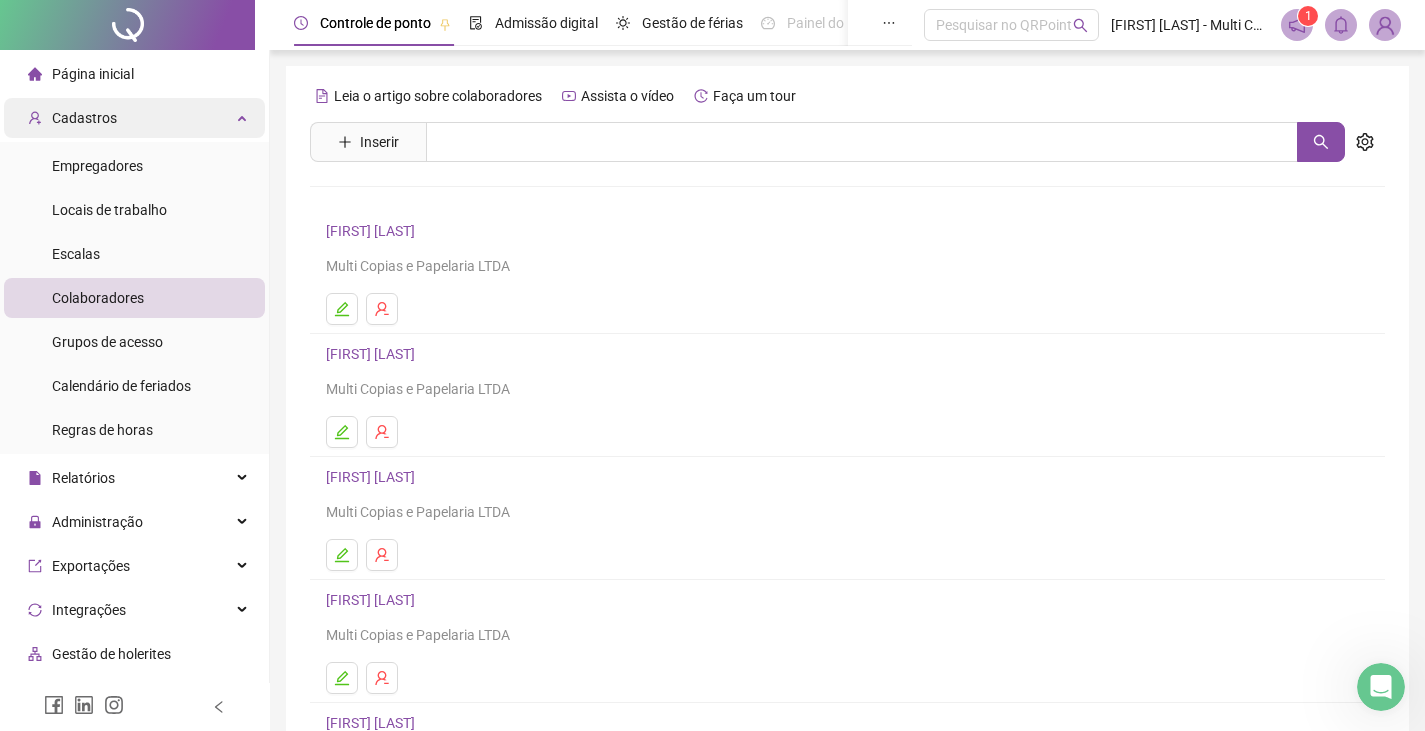 click on "Cadastros" at bounding box center [134, 118] 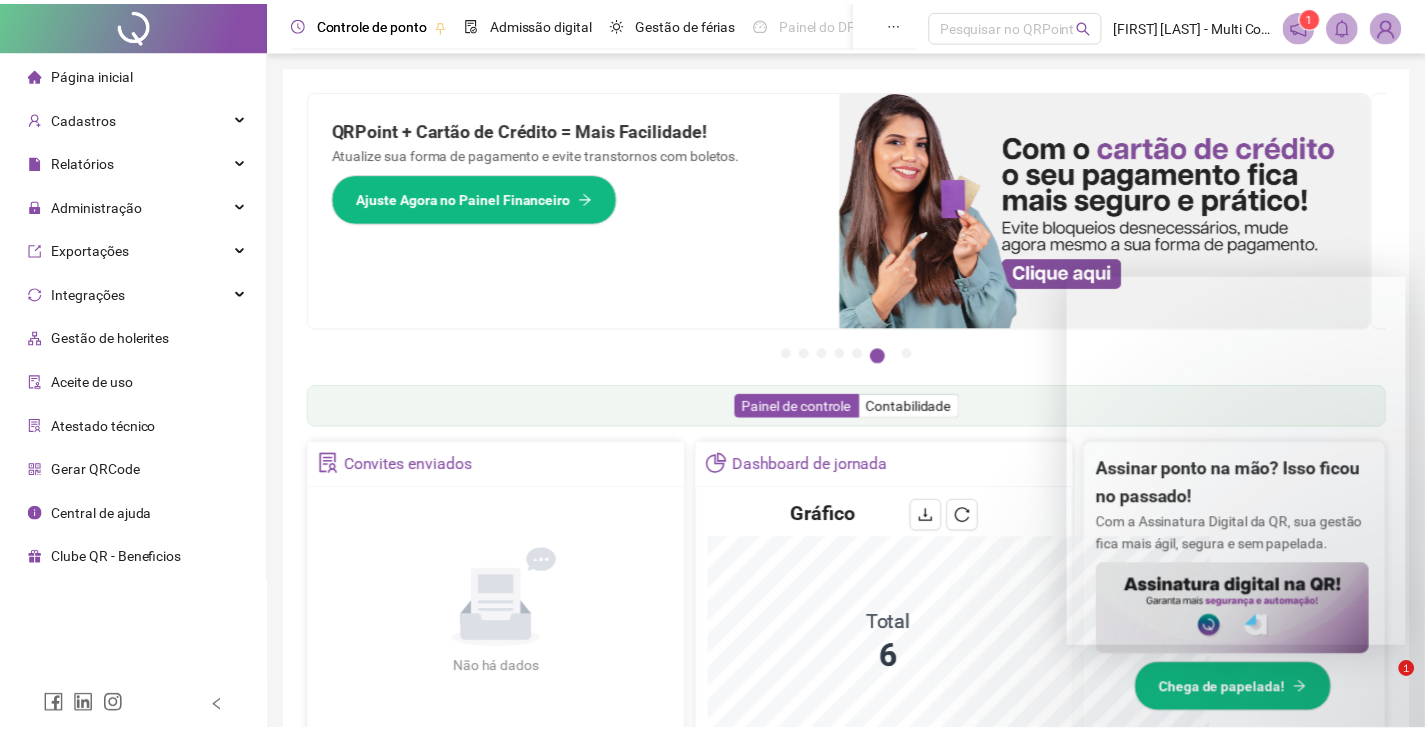 scroll, scrollTop: 0, scrollLeft: 0, axis: both 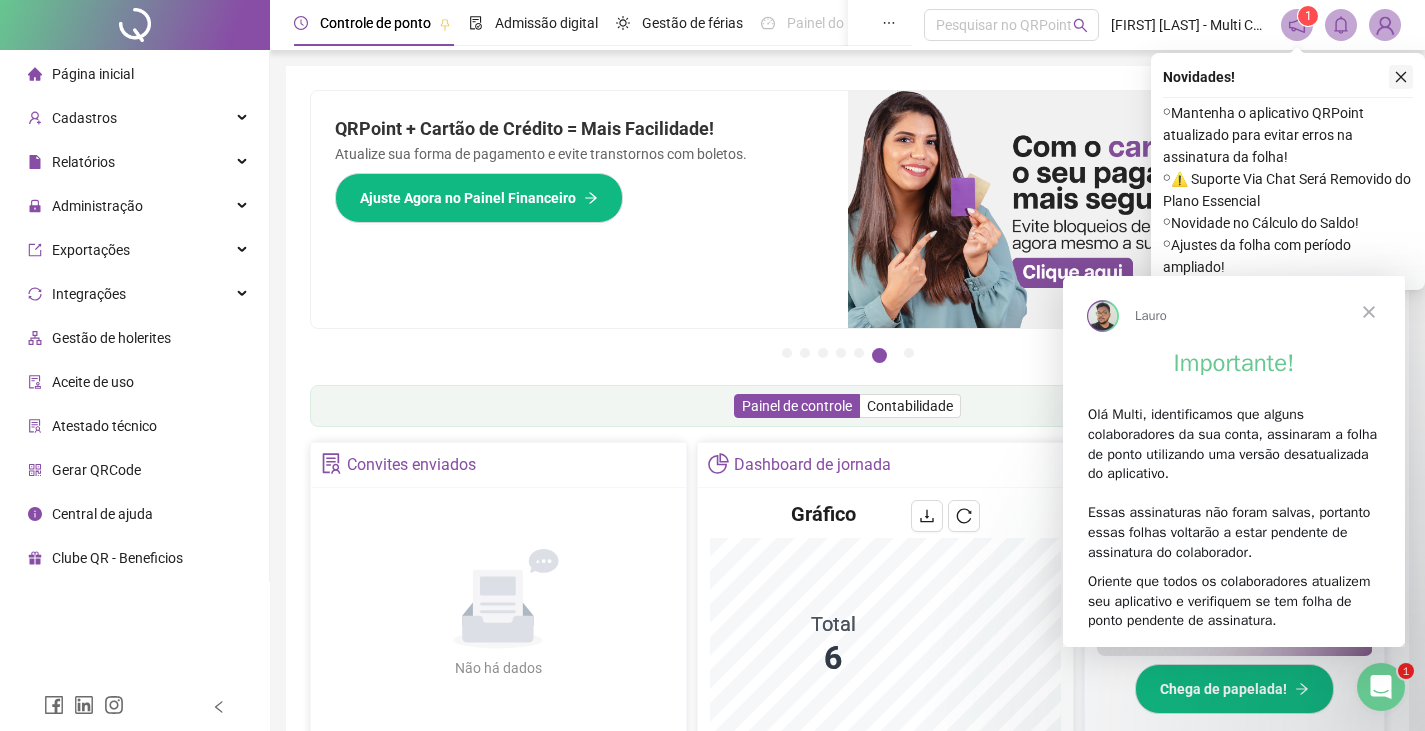 click 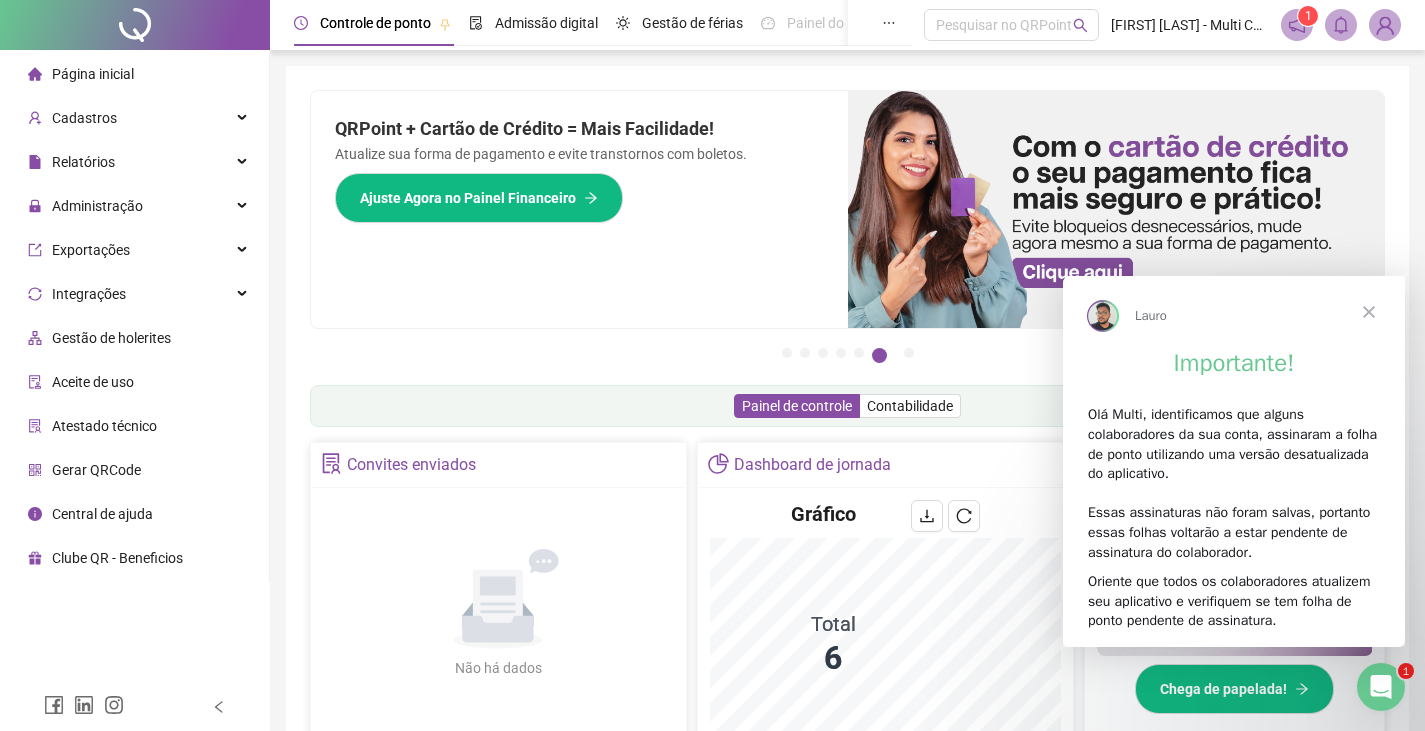click at bounding box center (1369, 311) 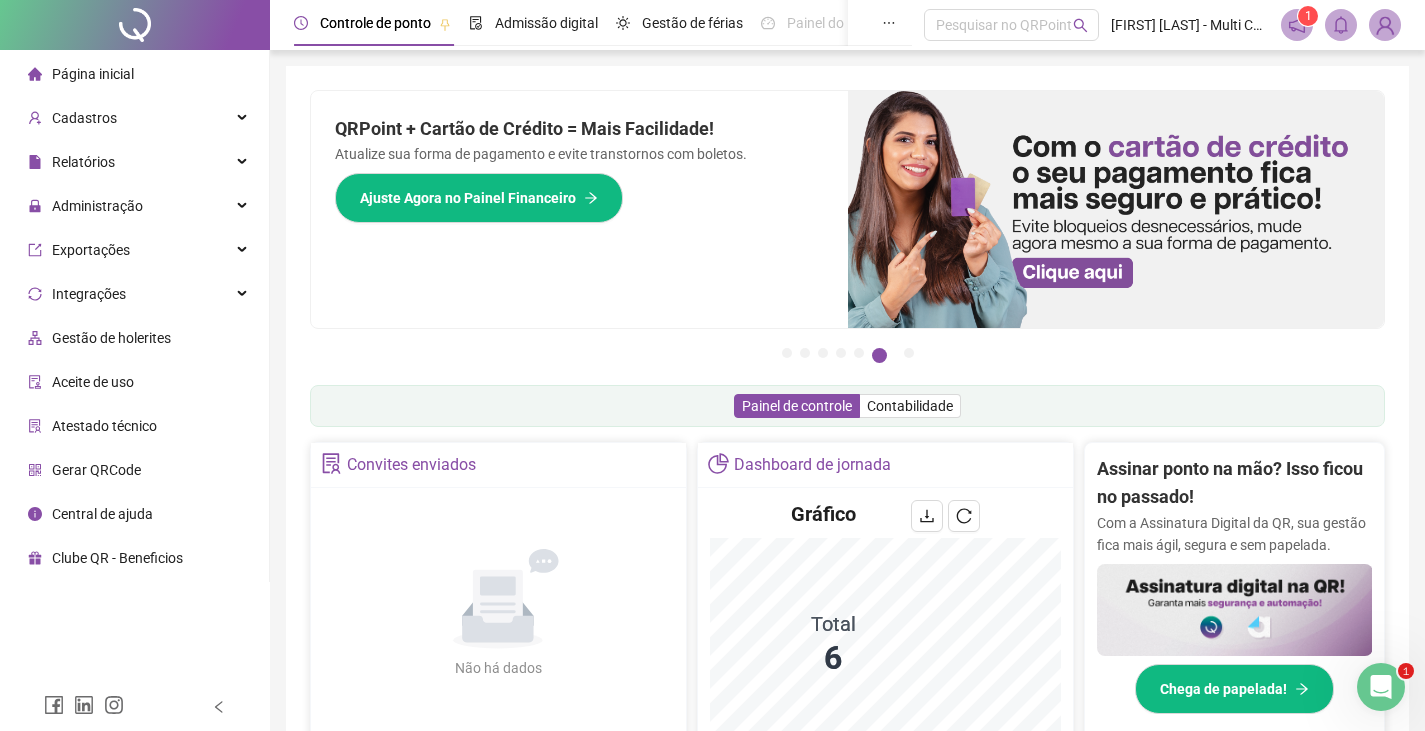 click at bounding box center (1385, 25) 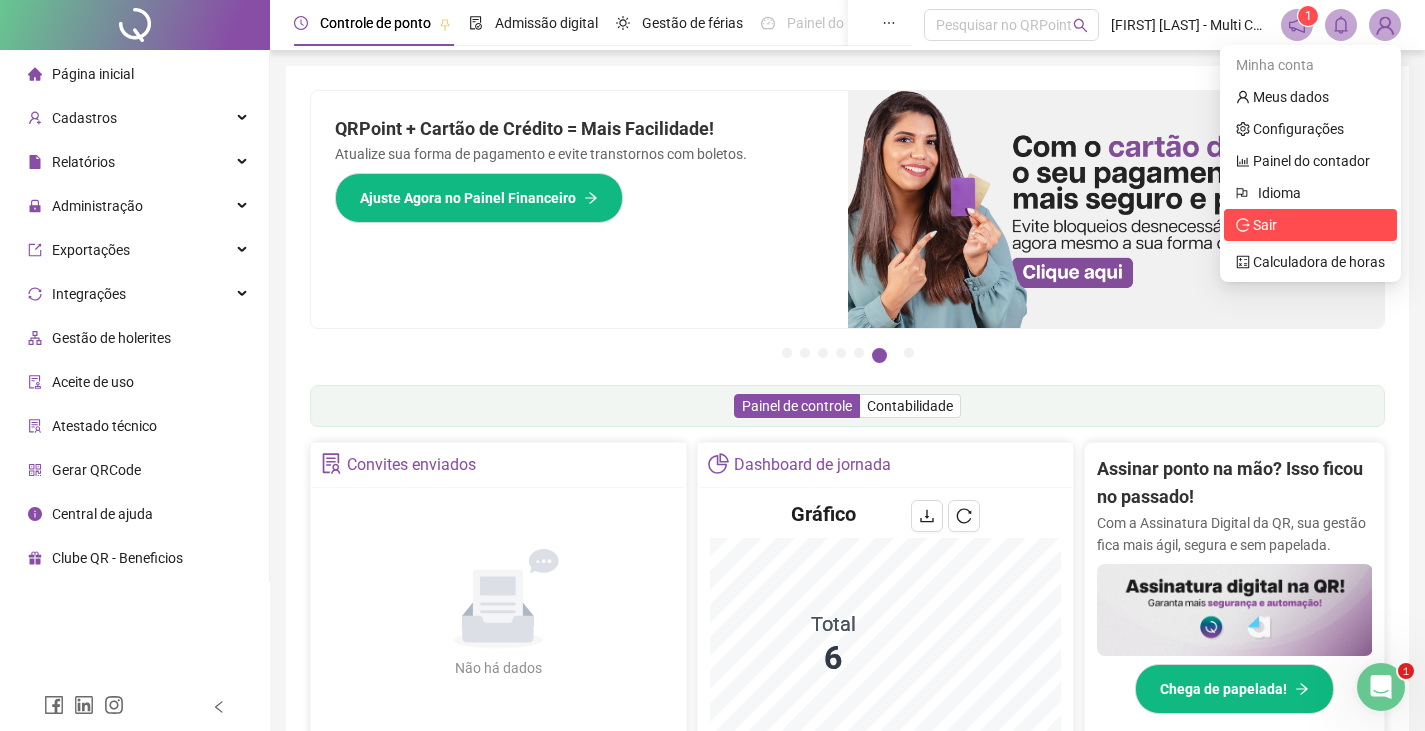 click on "Sair" at bounding box center (1256, 225) 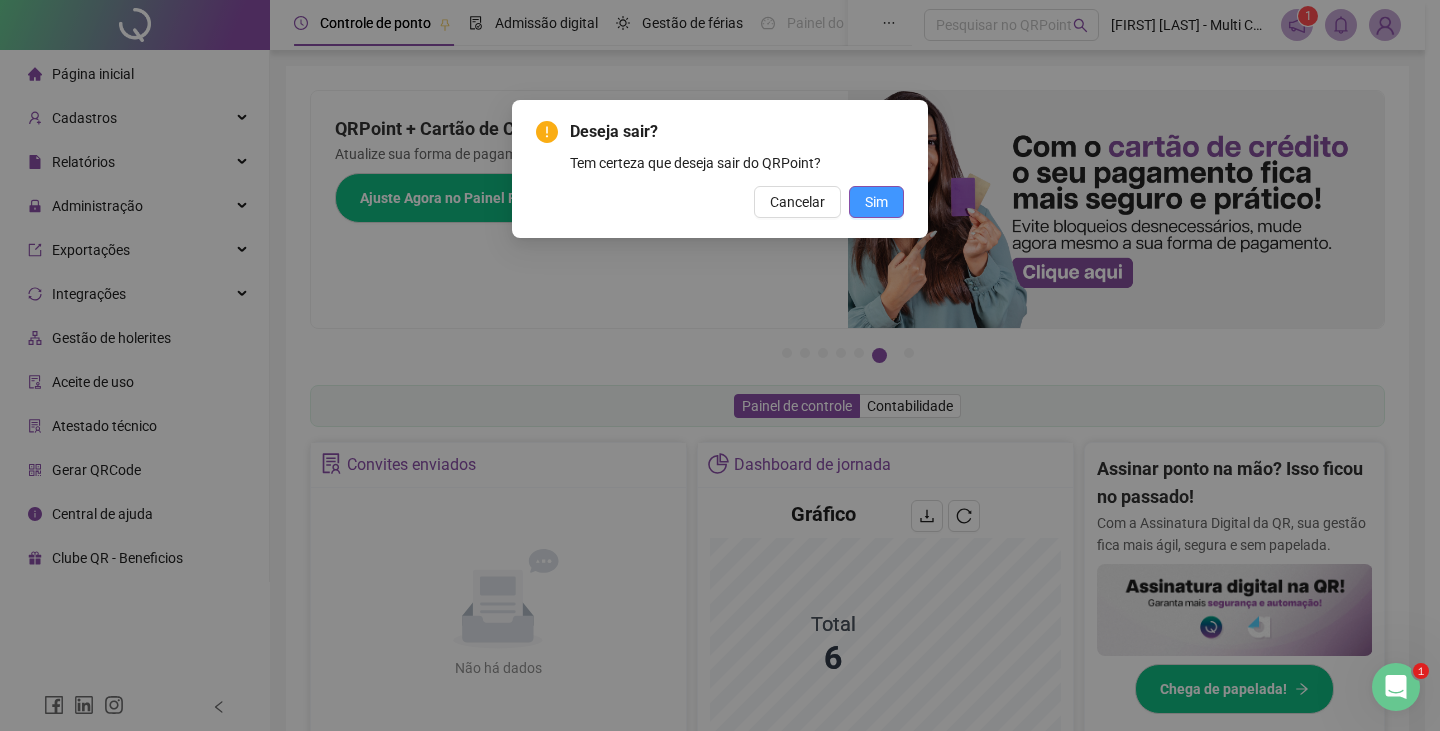 click on "Sim" at bounding box center (876, 202) 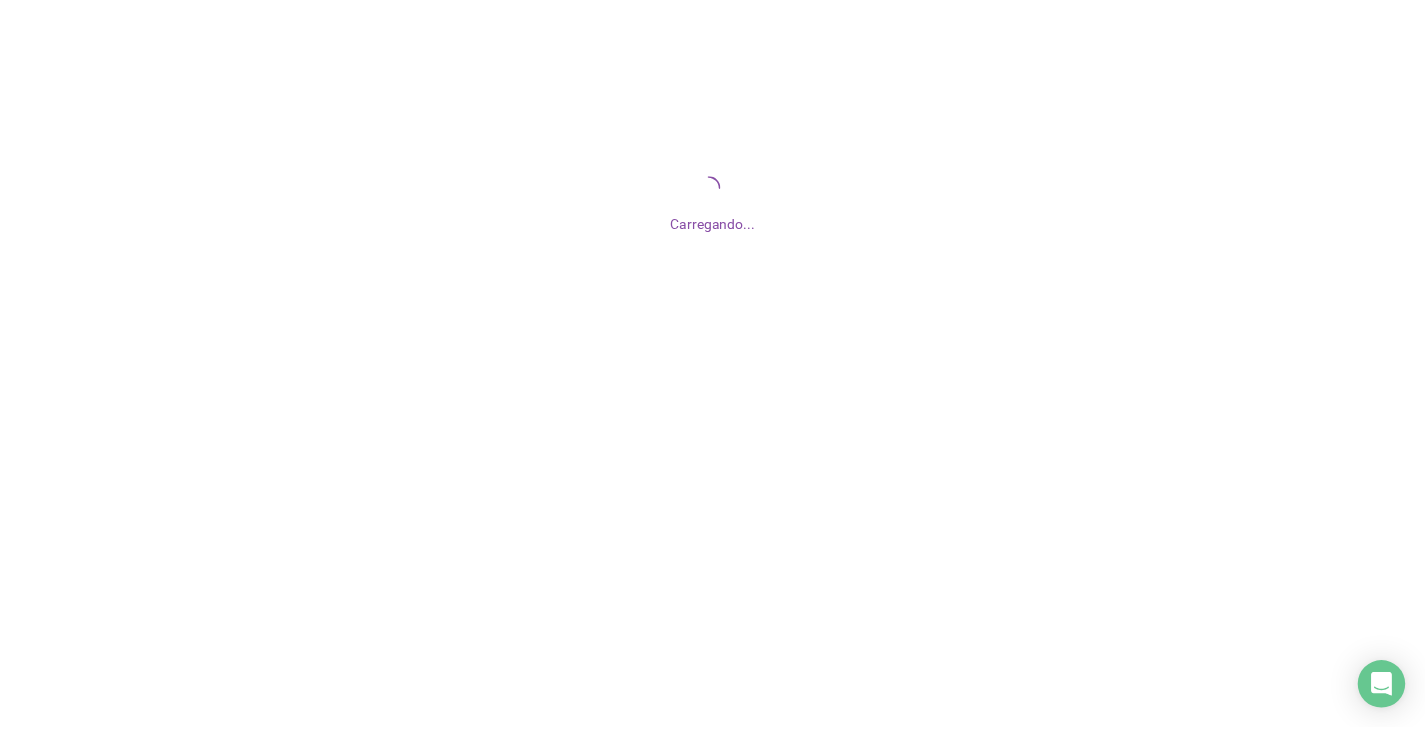 scroll, scrollTop: 0, scrollLeft: 0, axis: both 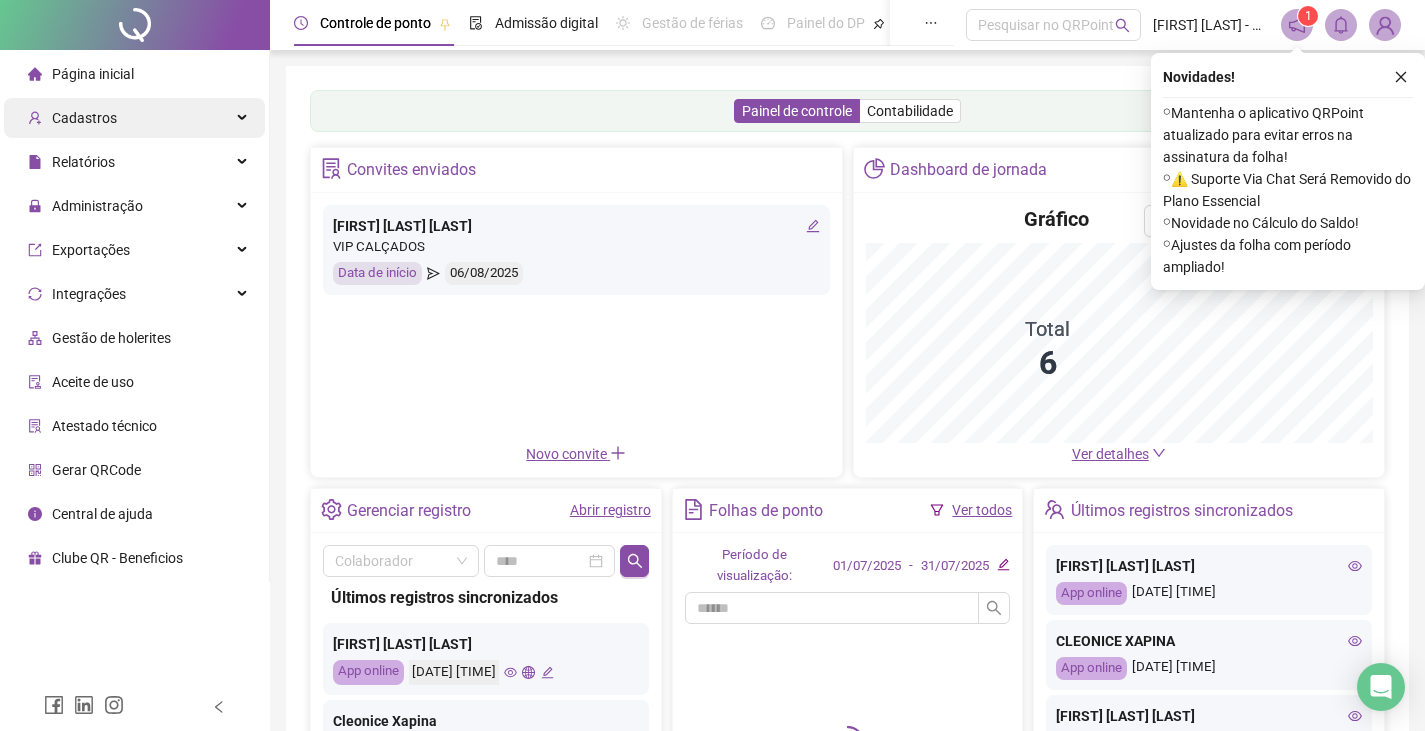 click on "Cadastros" at bounding box center [134, 118] 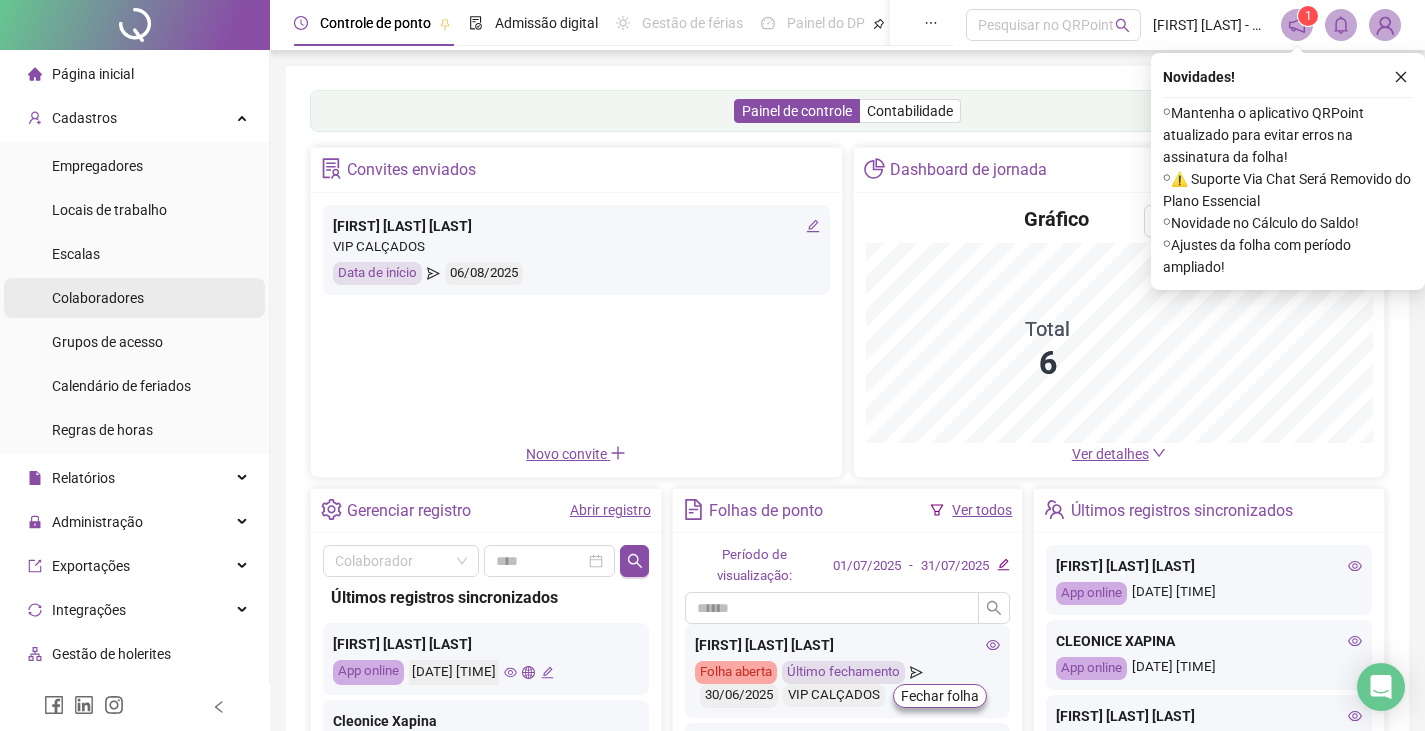 click on "Colaboradores" at bounding box center [98, 298] 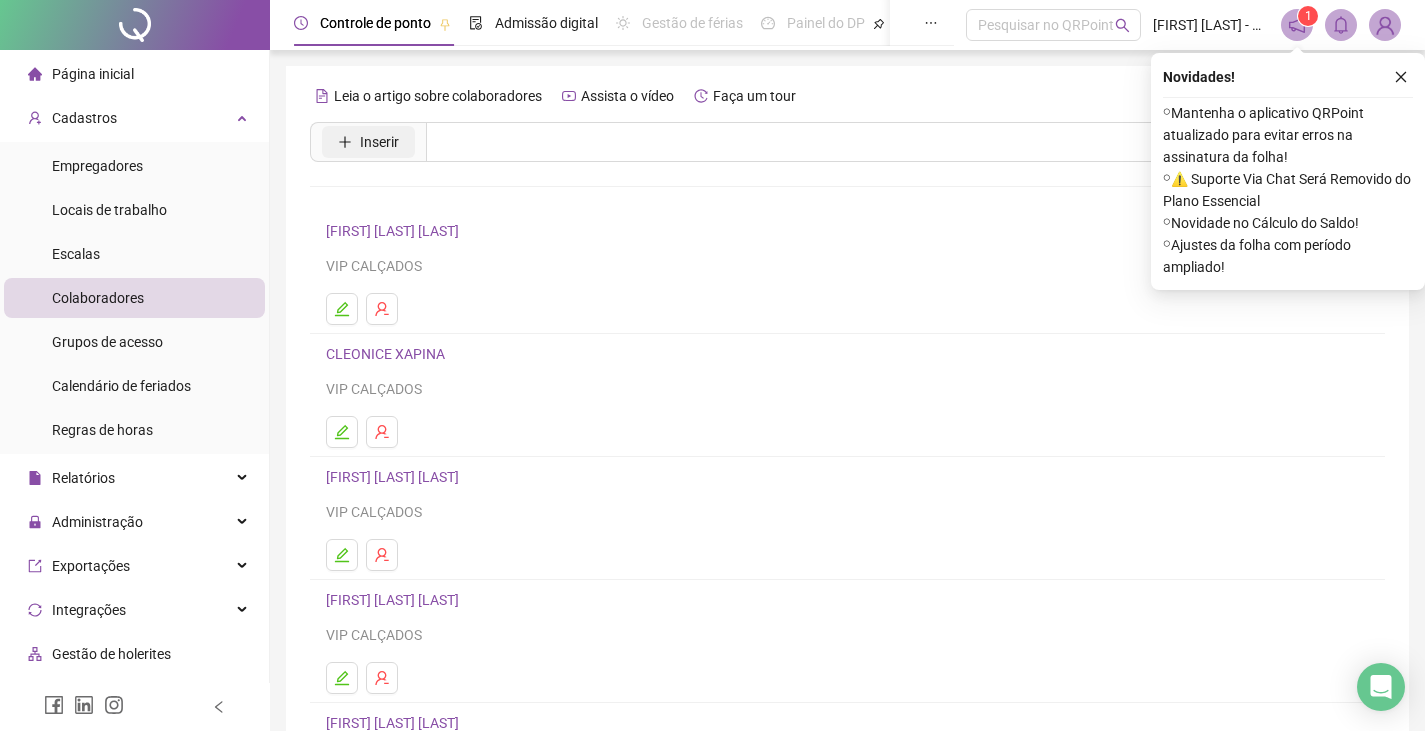 click on "Inserir" at bounding box center (379, 142) 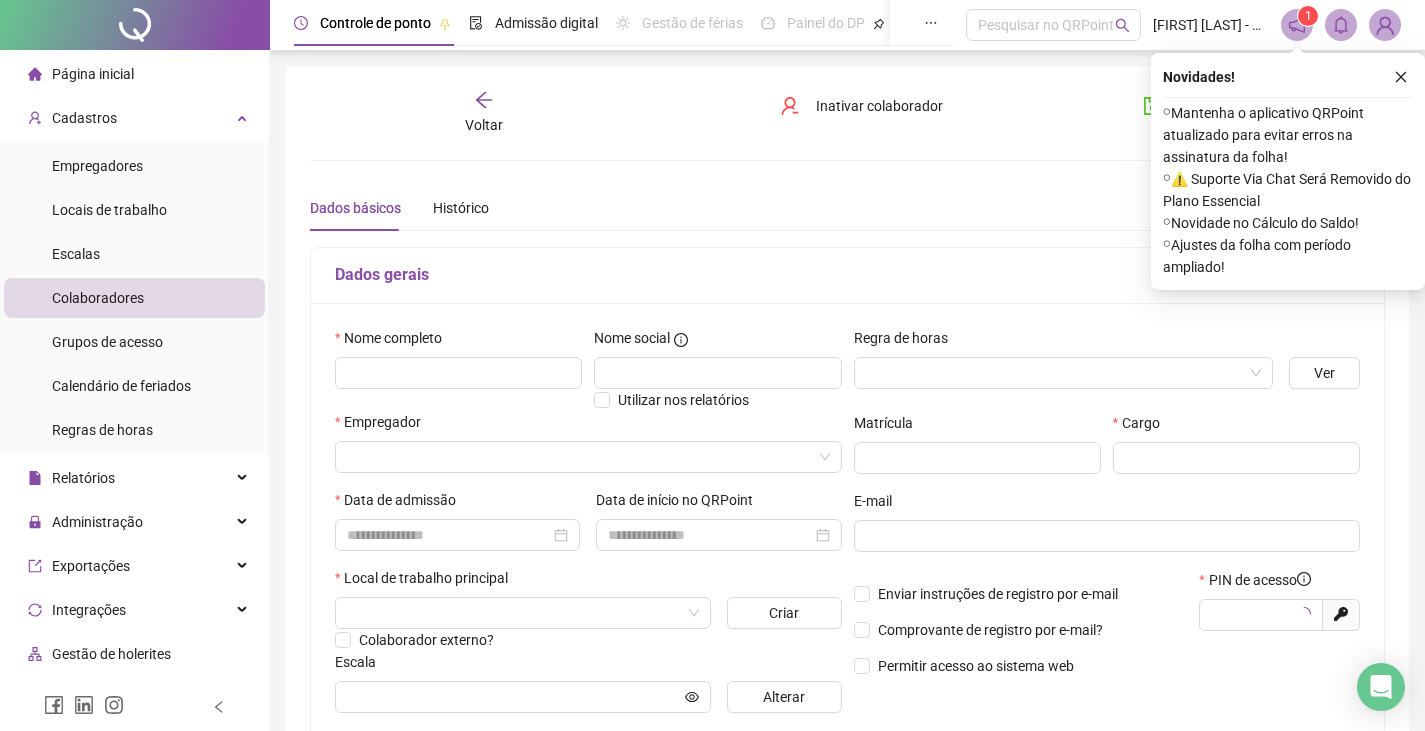 type on "*****" 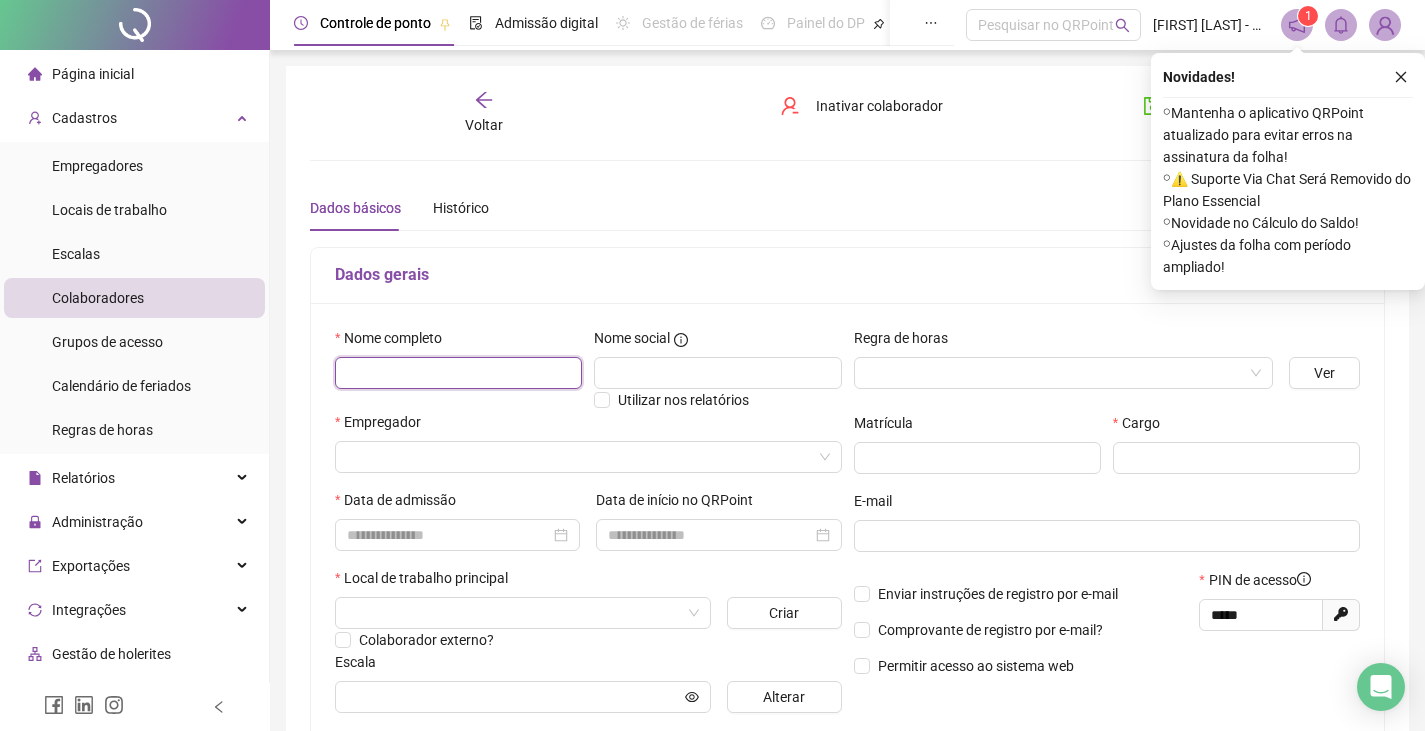 click at bounding box center (458, 373) 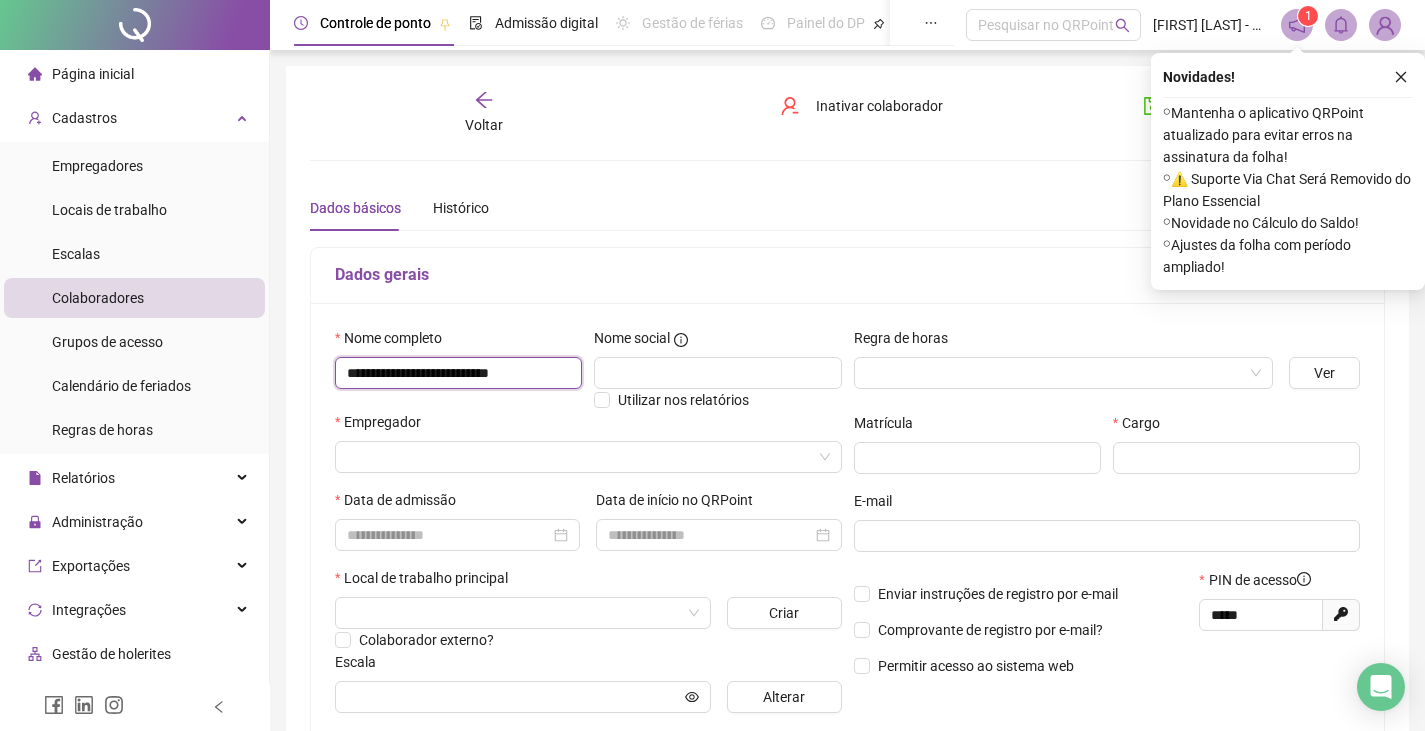 scroll, scrollTop: 0, scrollLeft: 2, axis: horizontal 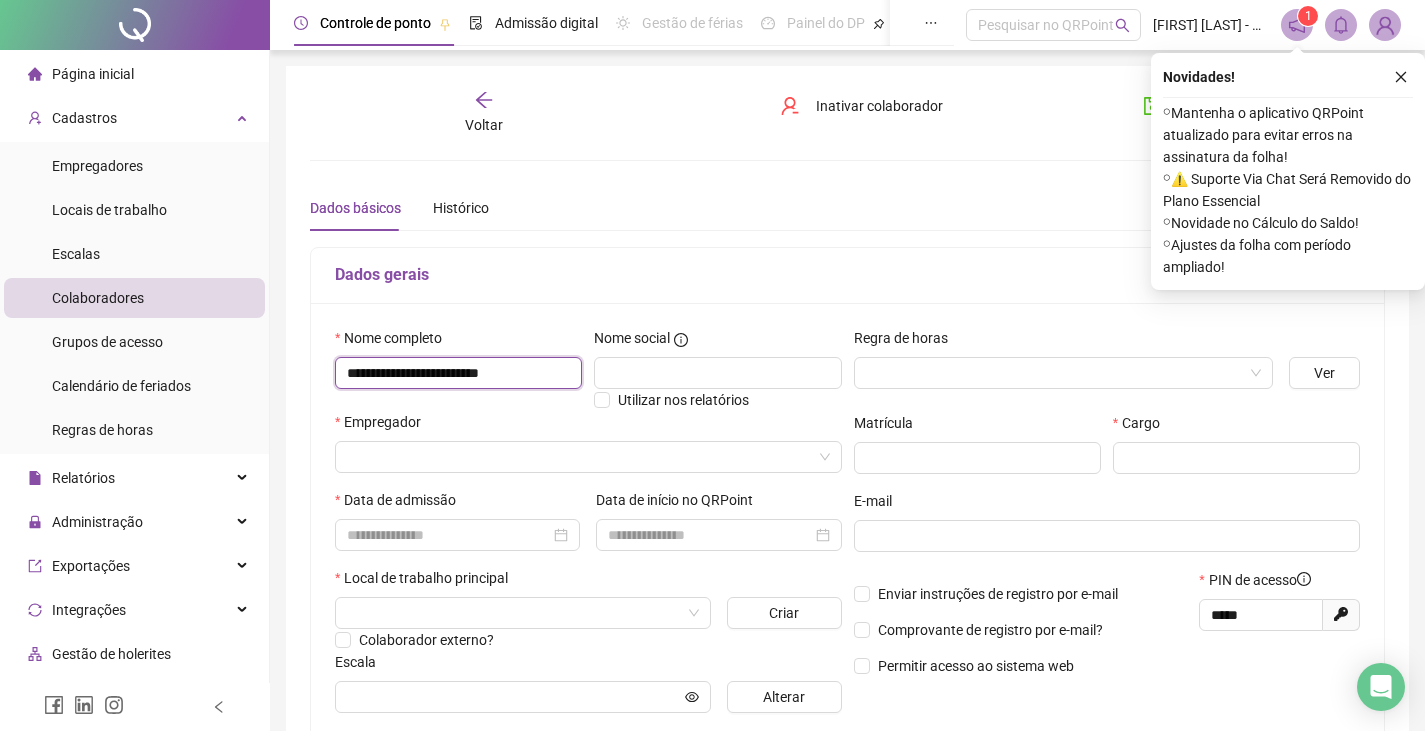 click on "**********" at bounding box center (458, 373) 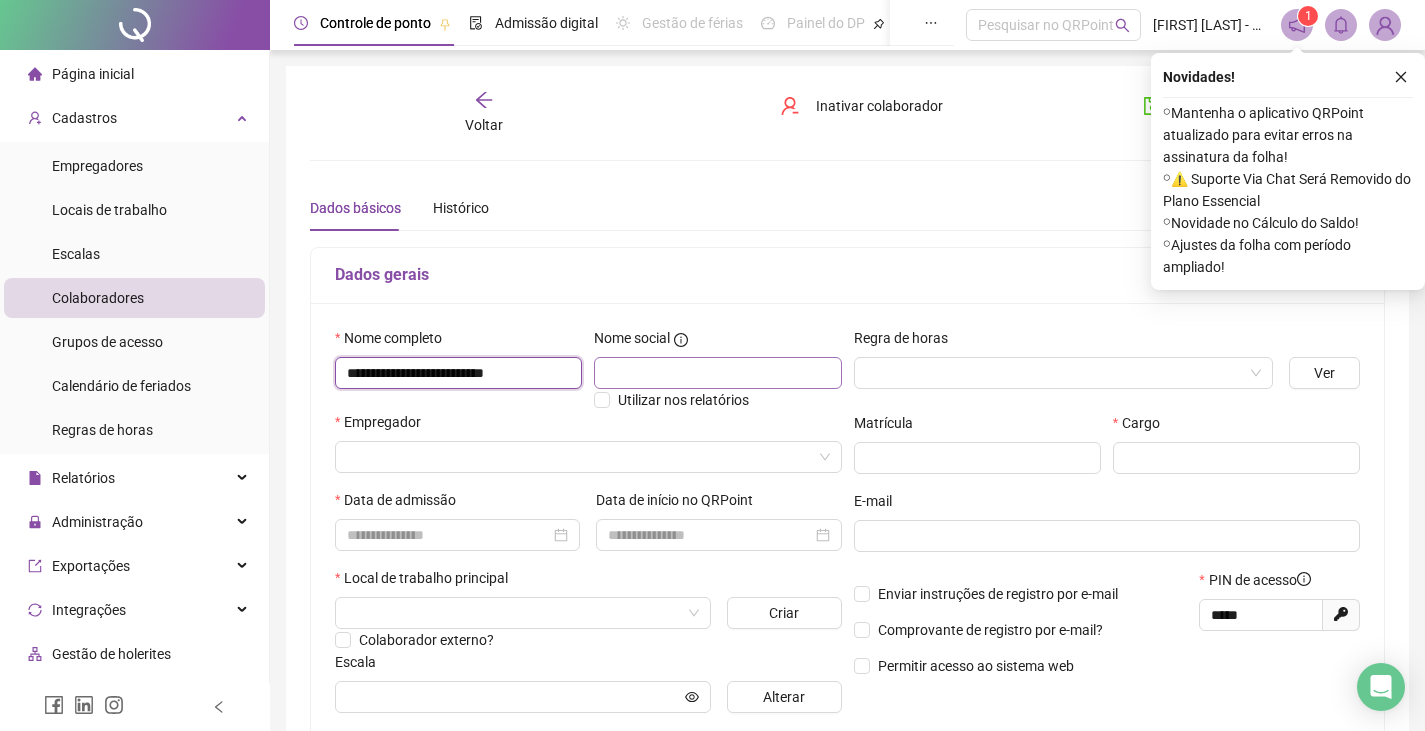 type on "**********" 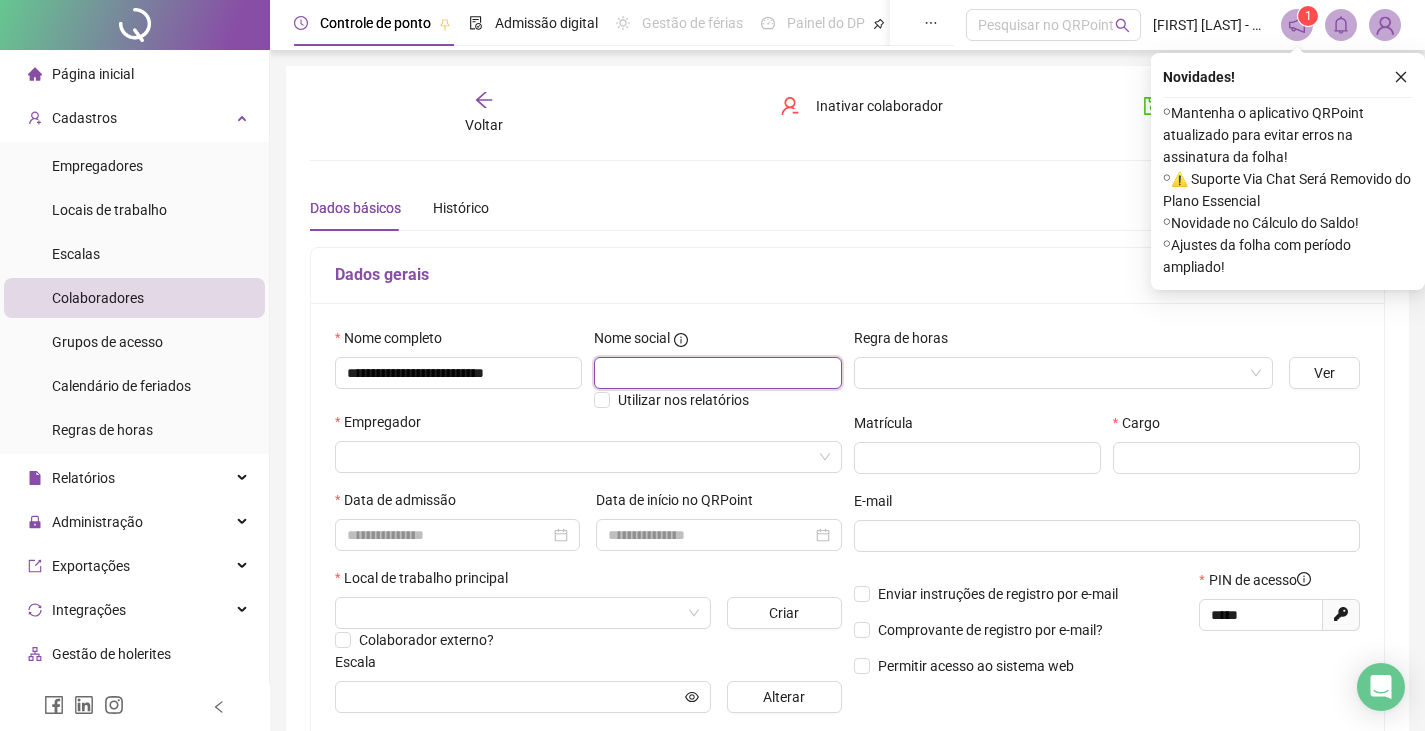 click at bounding box center (717, 373) 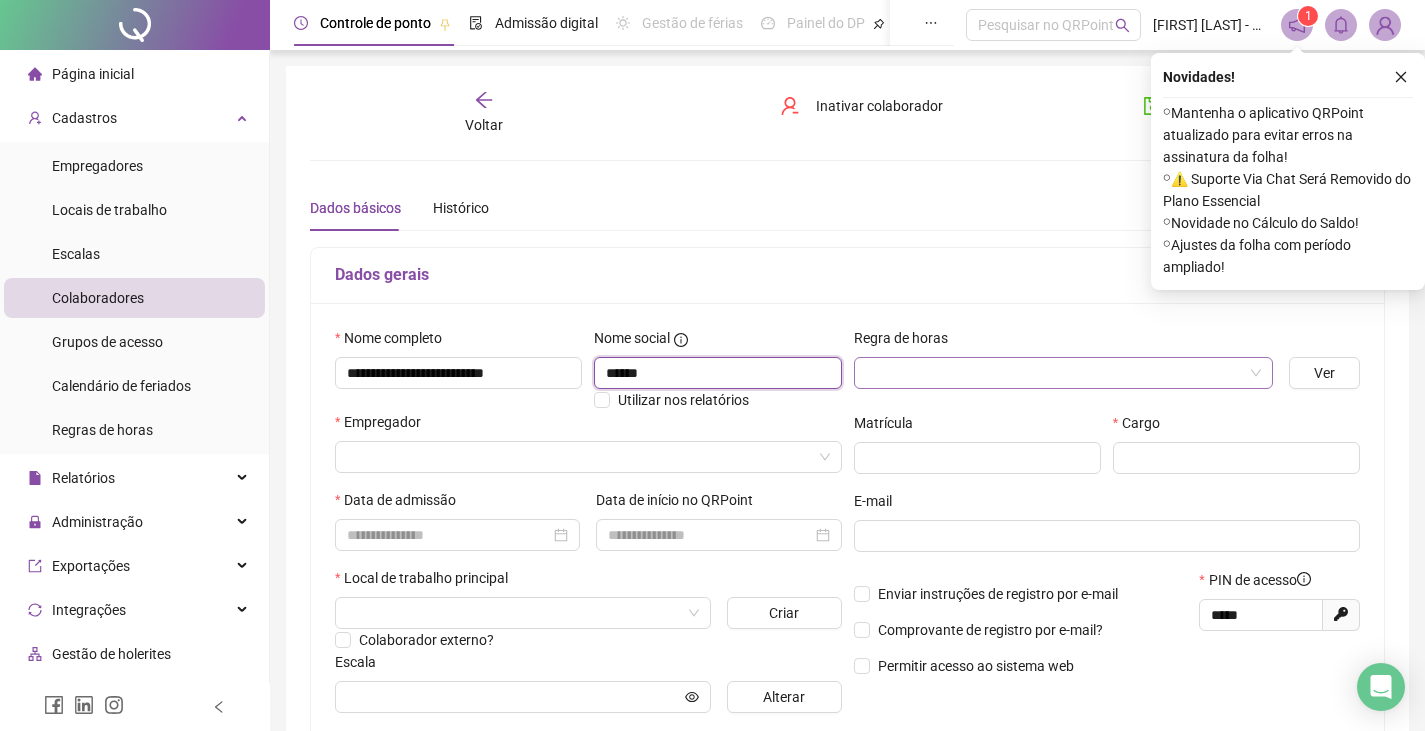 type on "******" 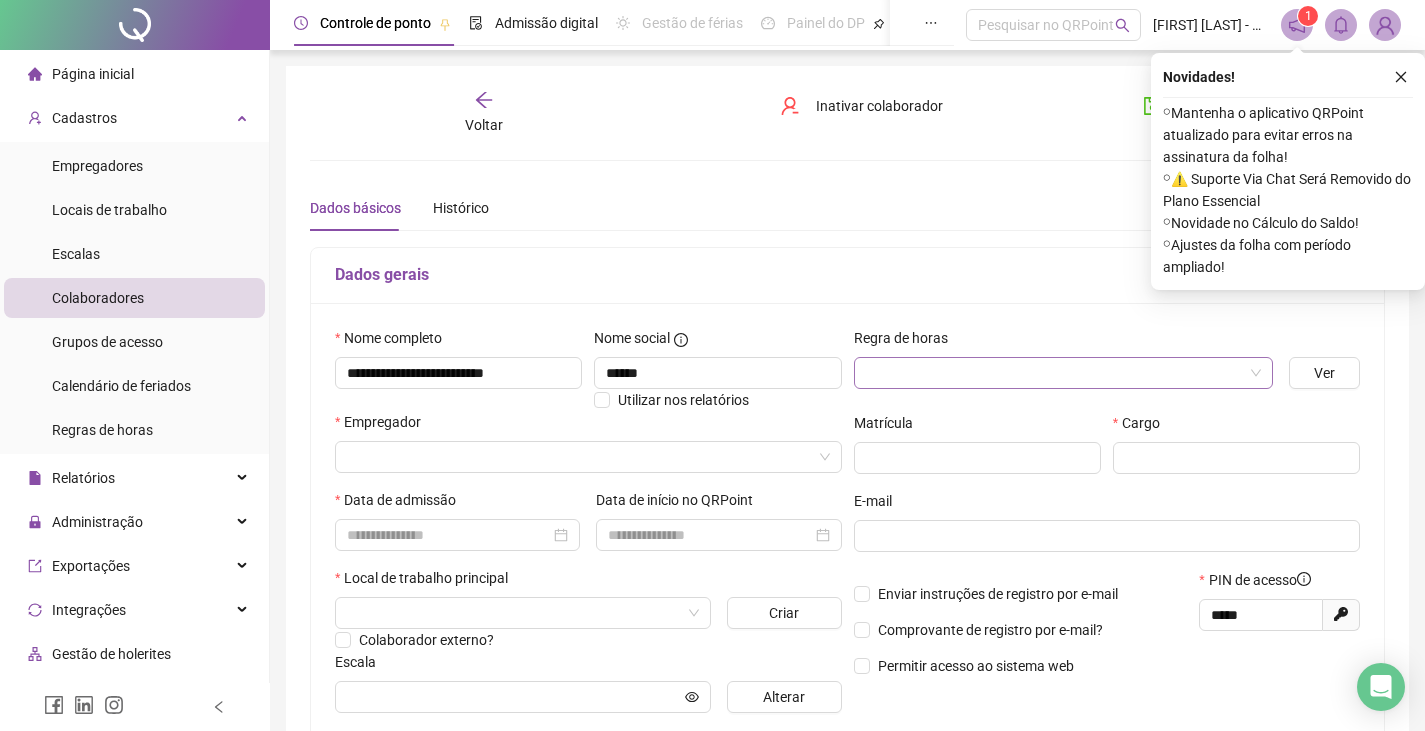 click at bounding box center [1054, 373] 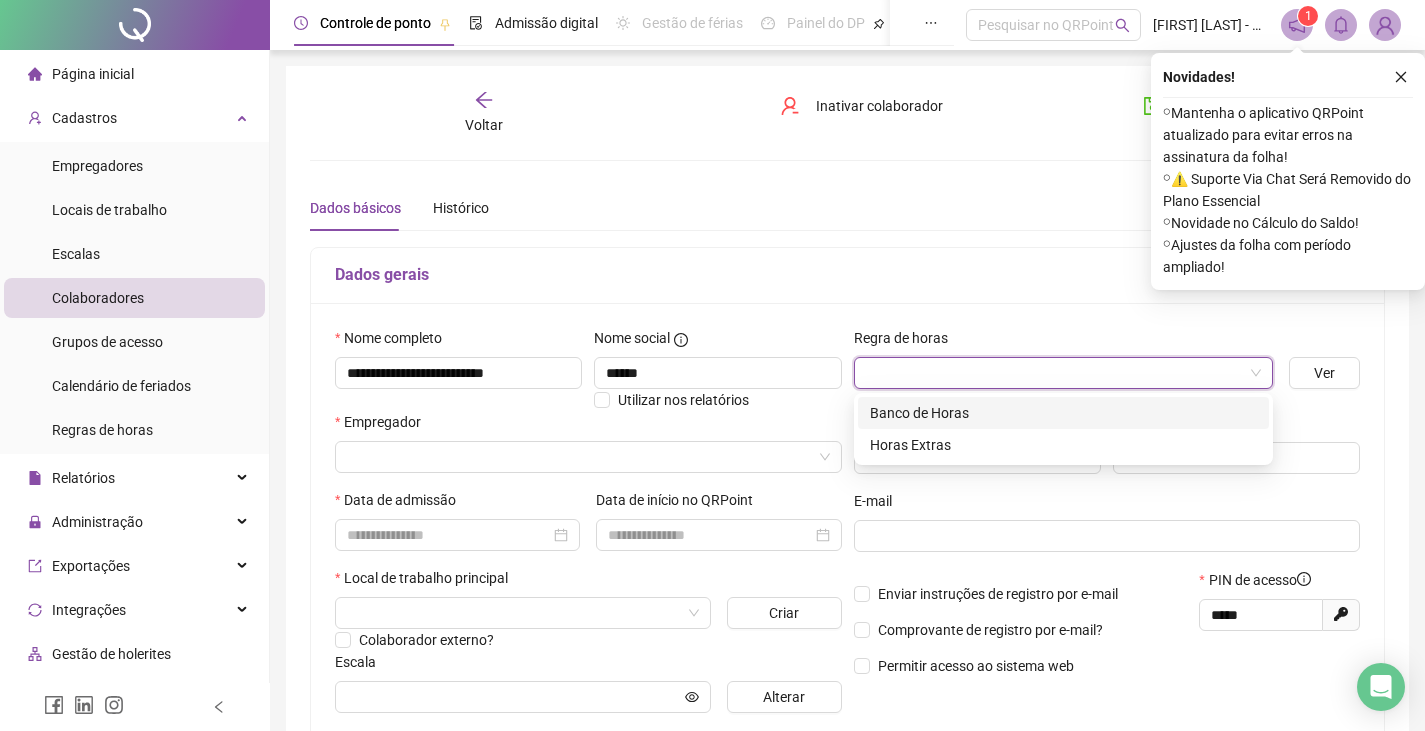 click on "Banco de Horas" at bounding box center [1063, 413] 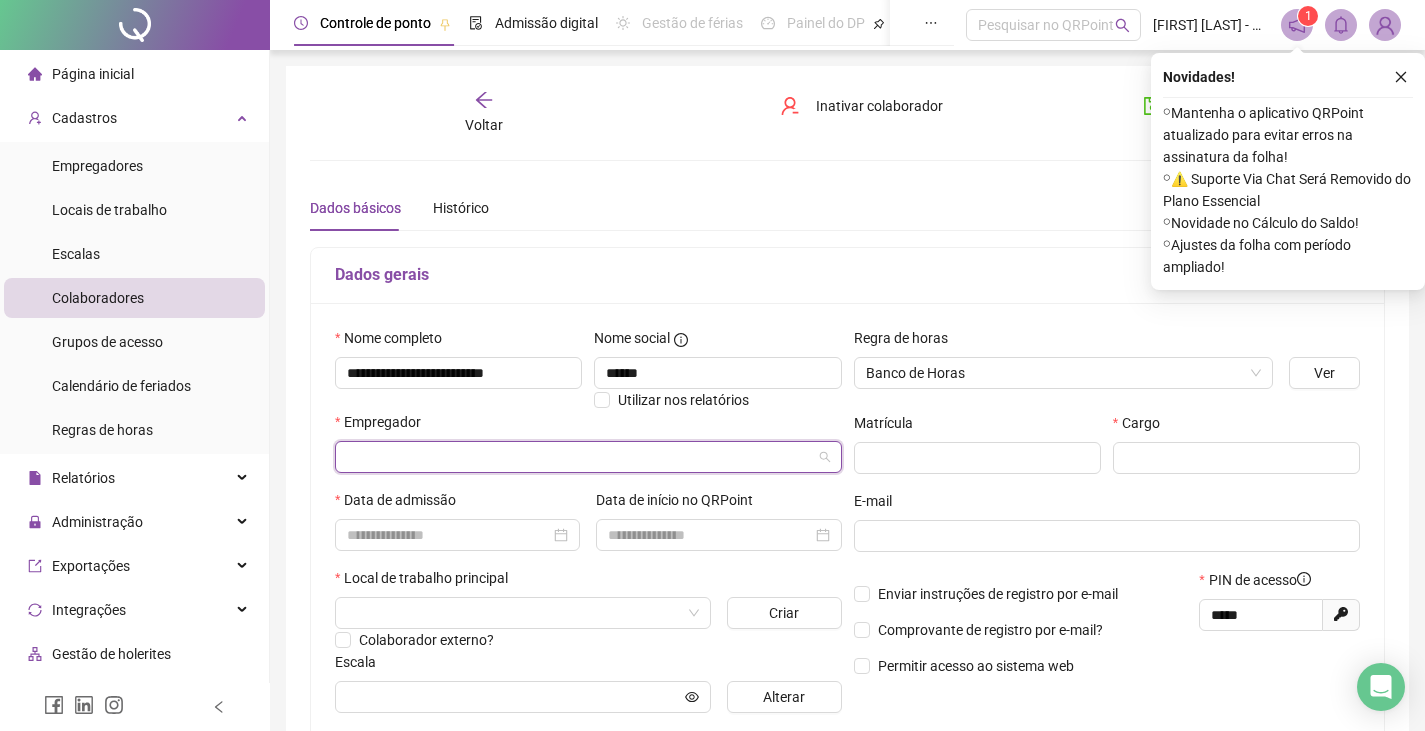 click at bounding box center [579, 457] 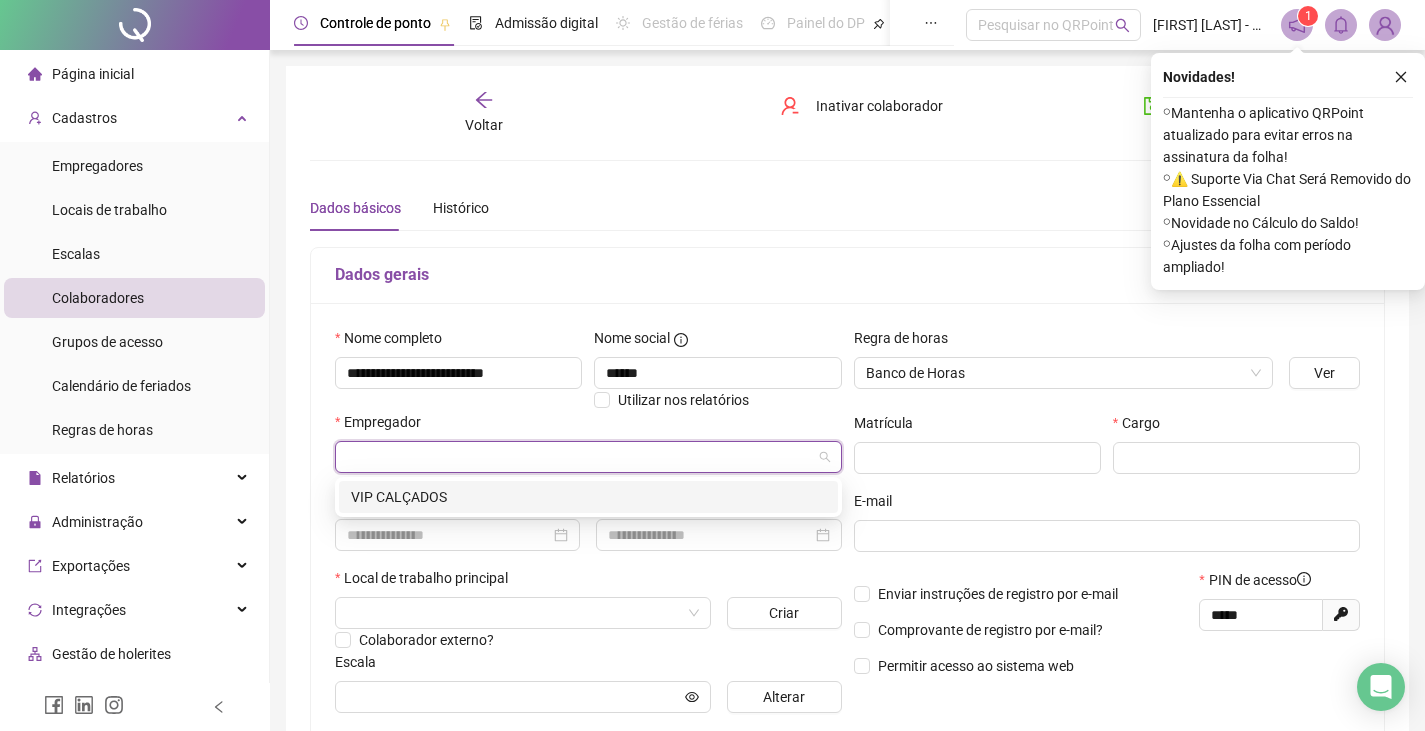 click on "VIP CALÇADOS" at bounding box center (588, 497) 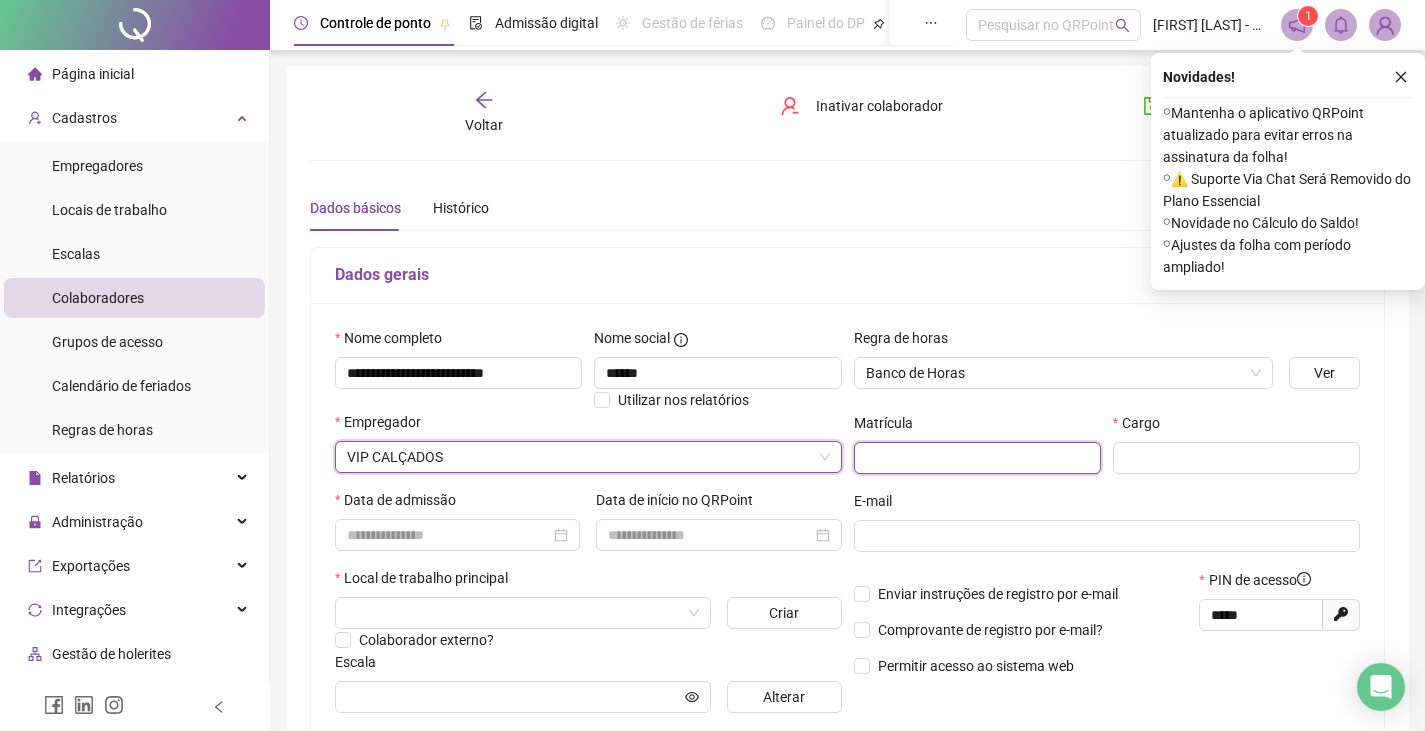 click at bounding box center [977, 458] 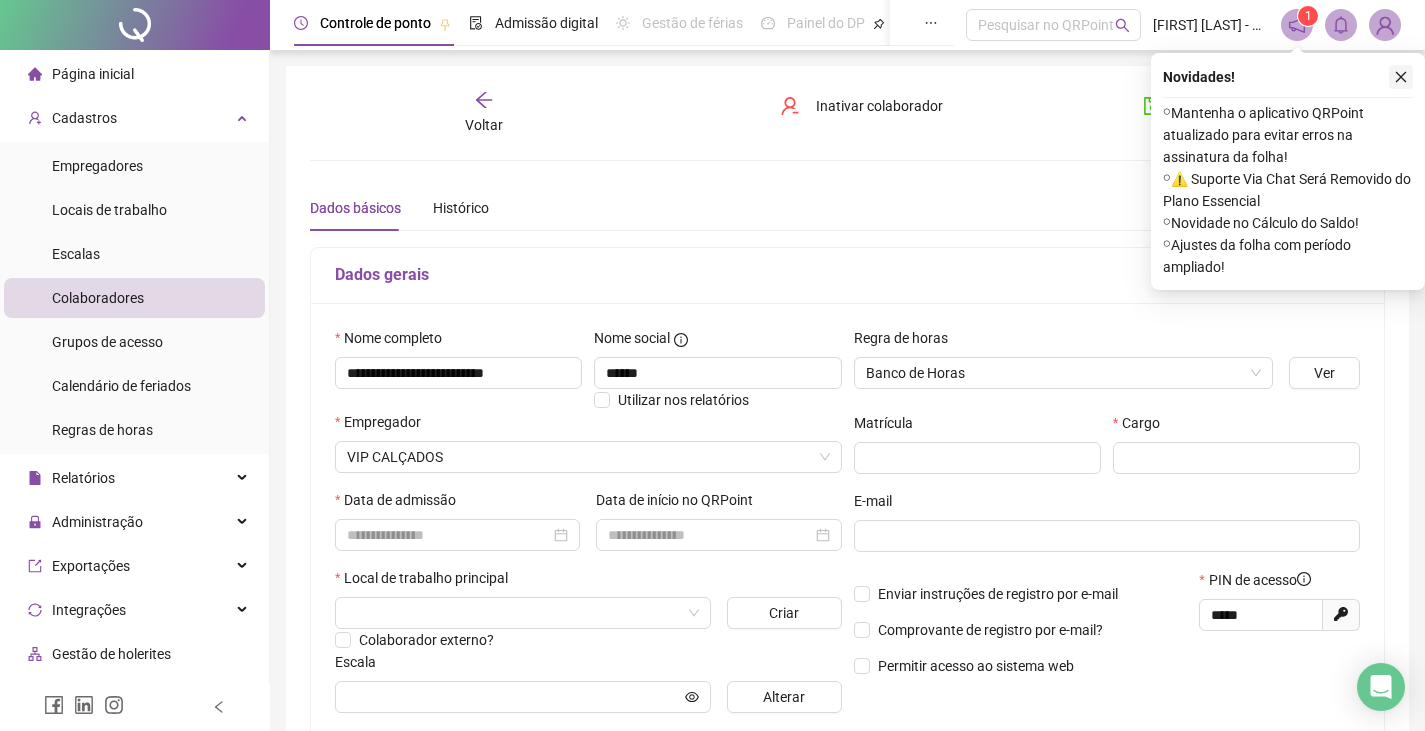 click 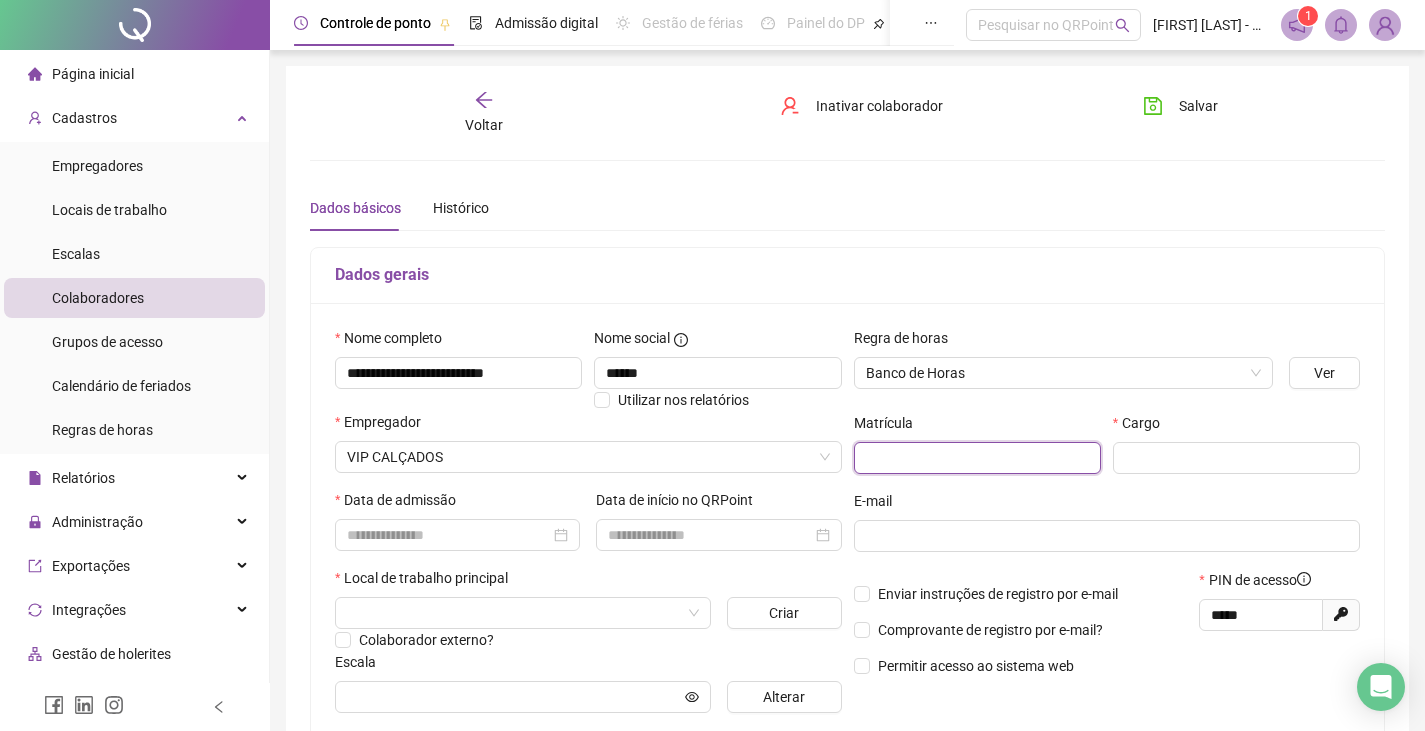 click at bounding box center [977, 458] 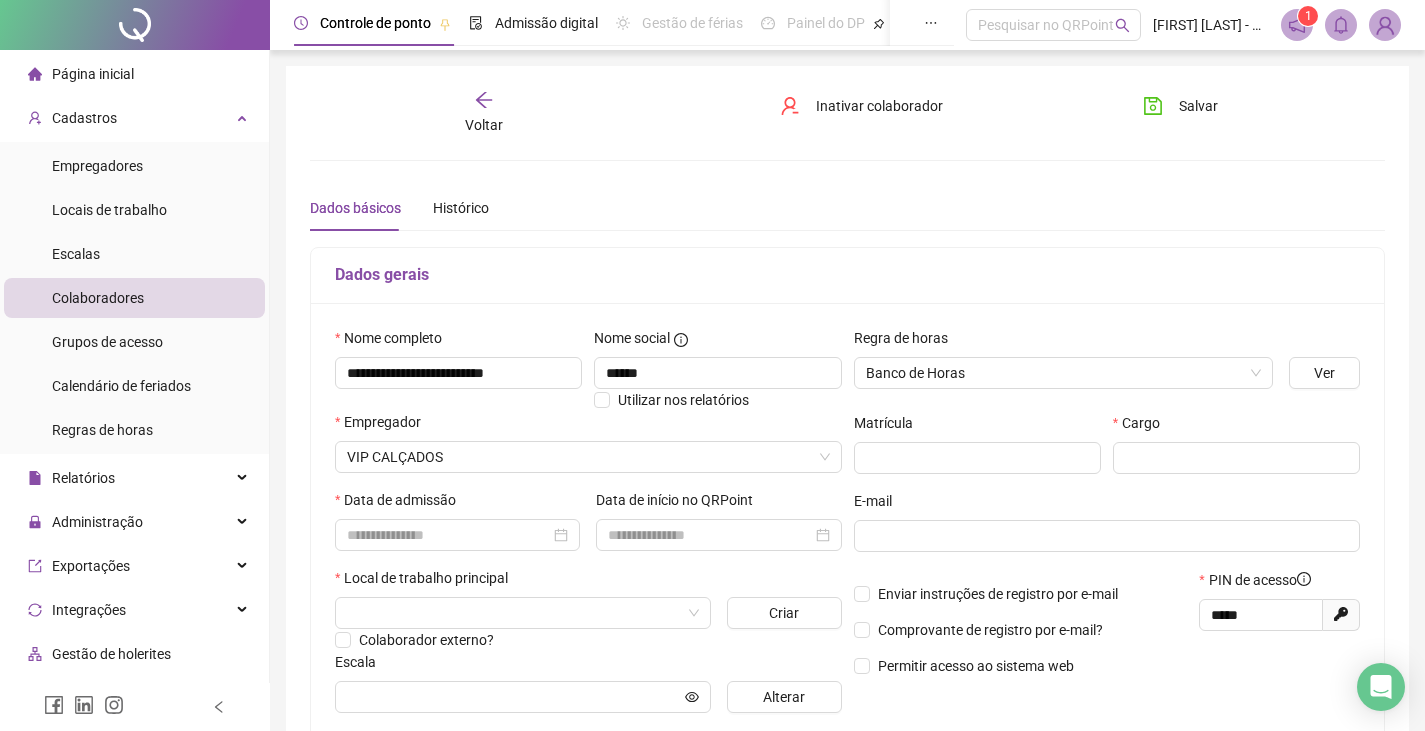 click on "Matrícula" at bounding box center (977, 451) 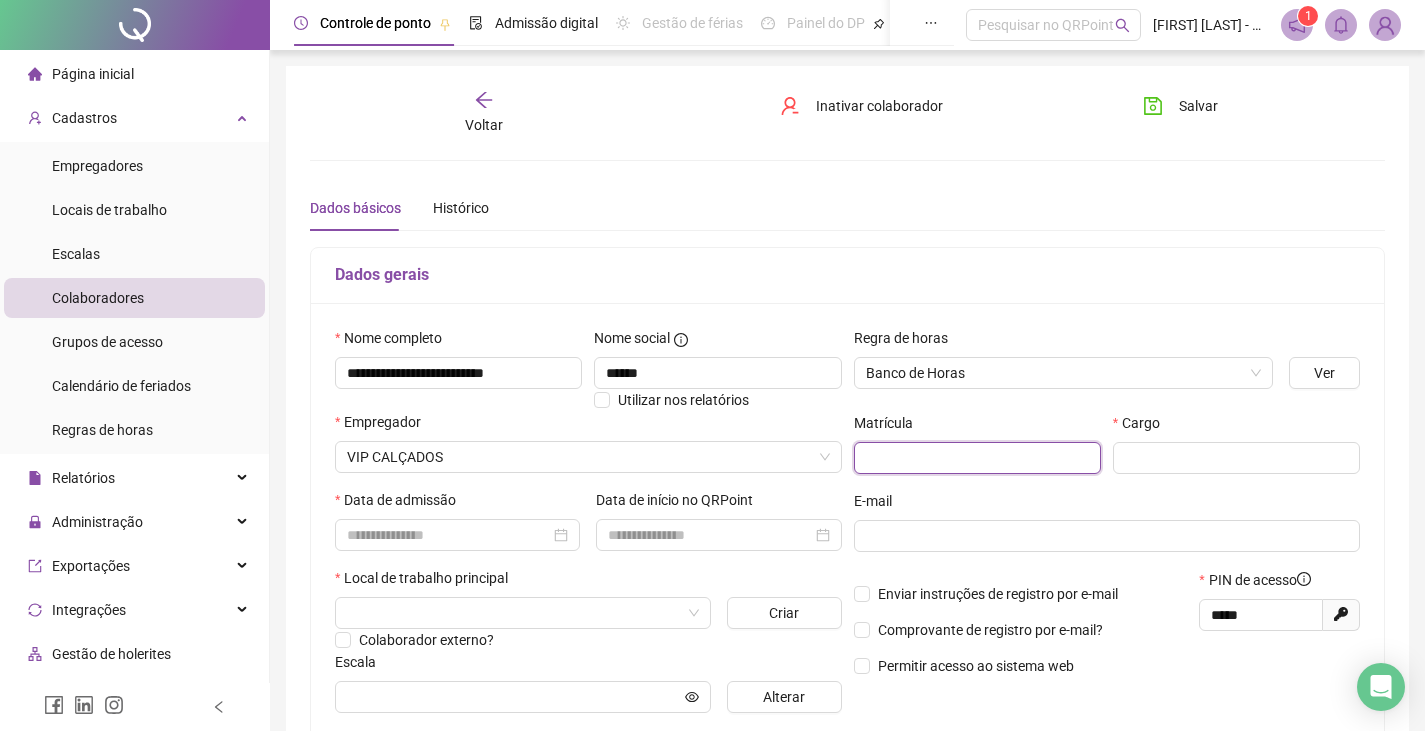 click at bounding box center [977, 458] 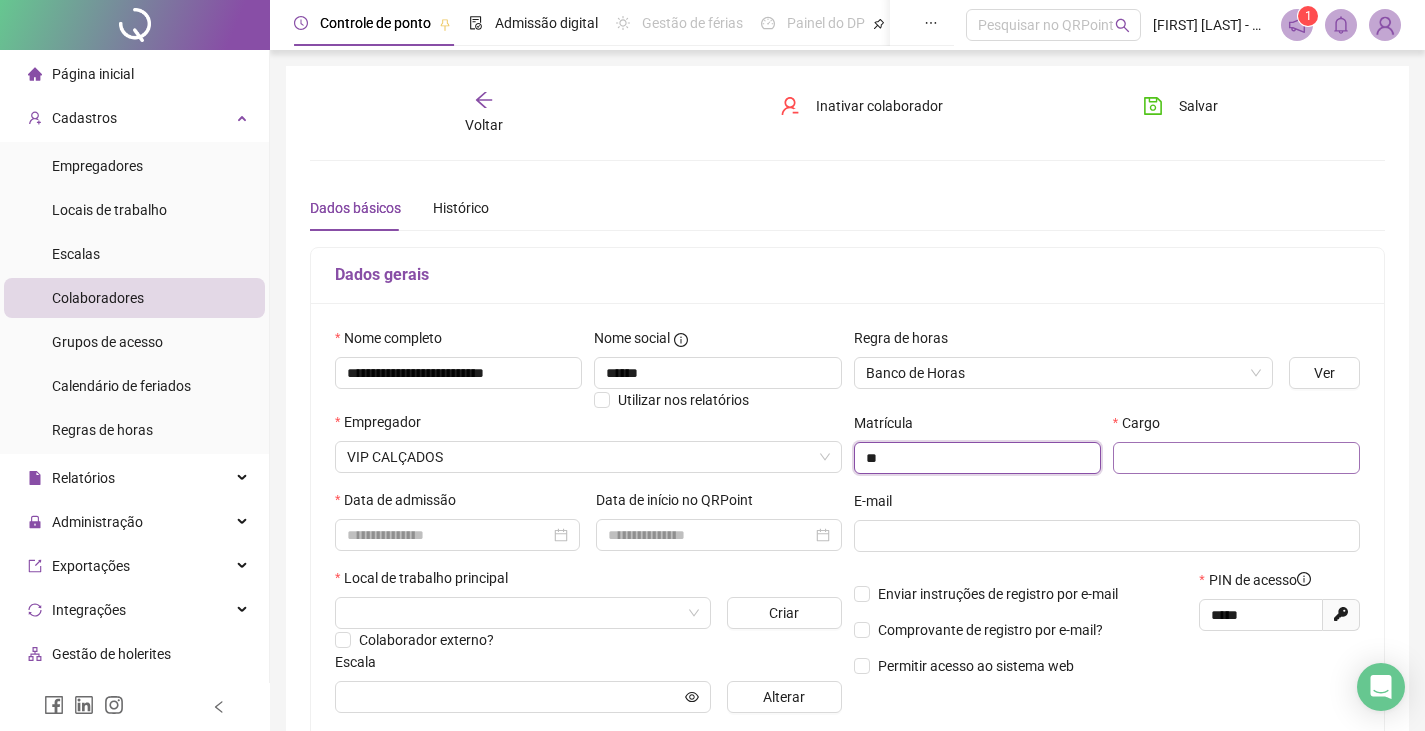 type on "**" 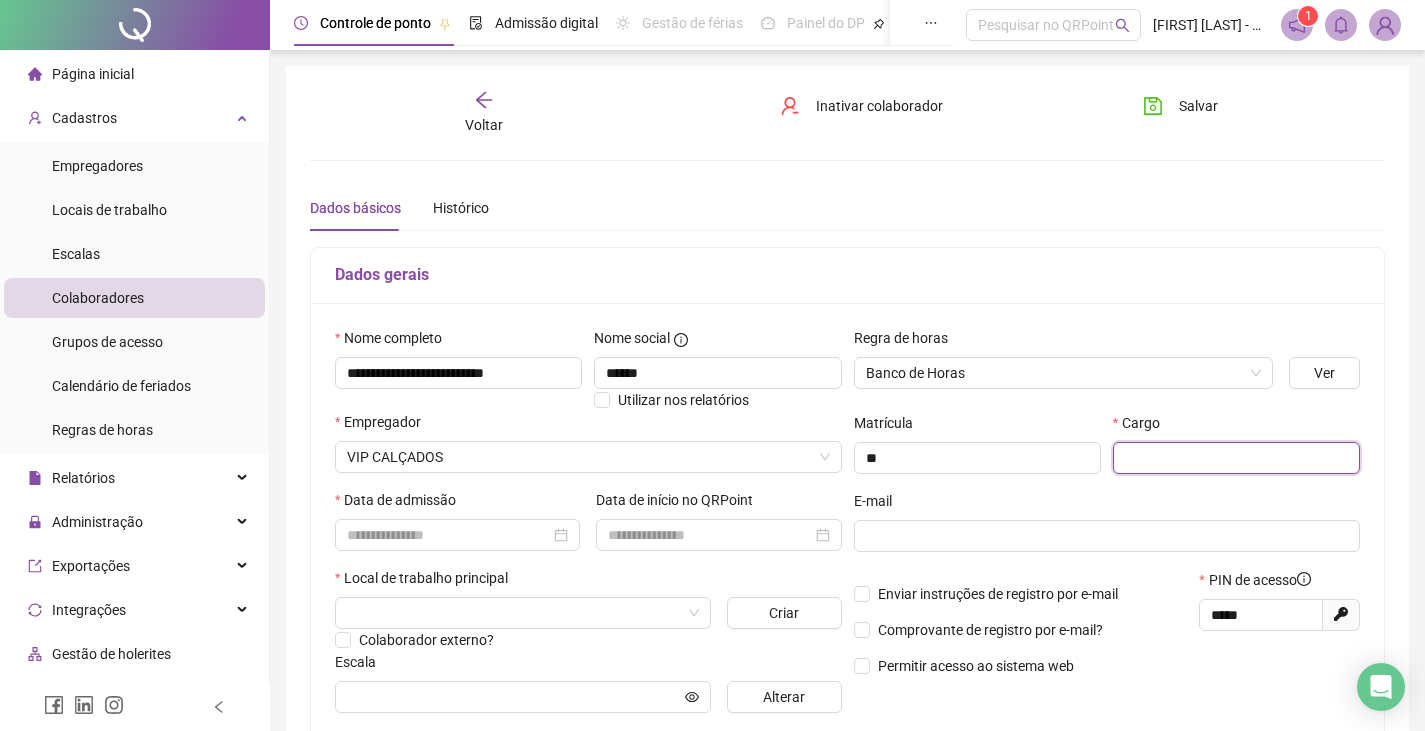 click at bounding box center (1236, 458) 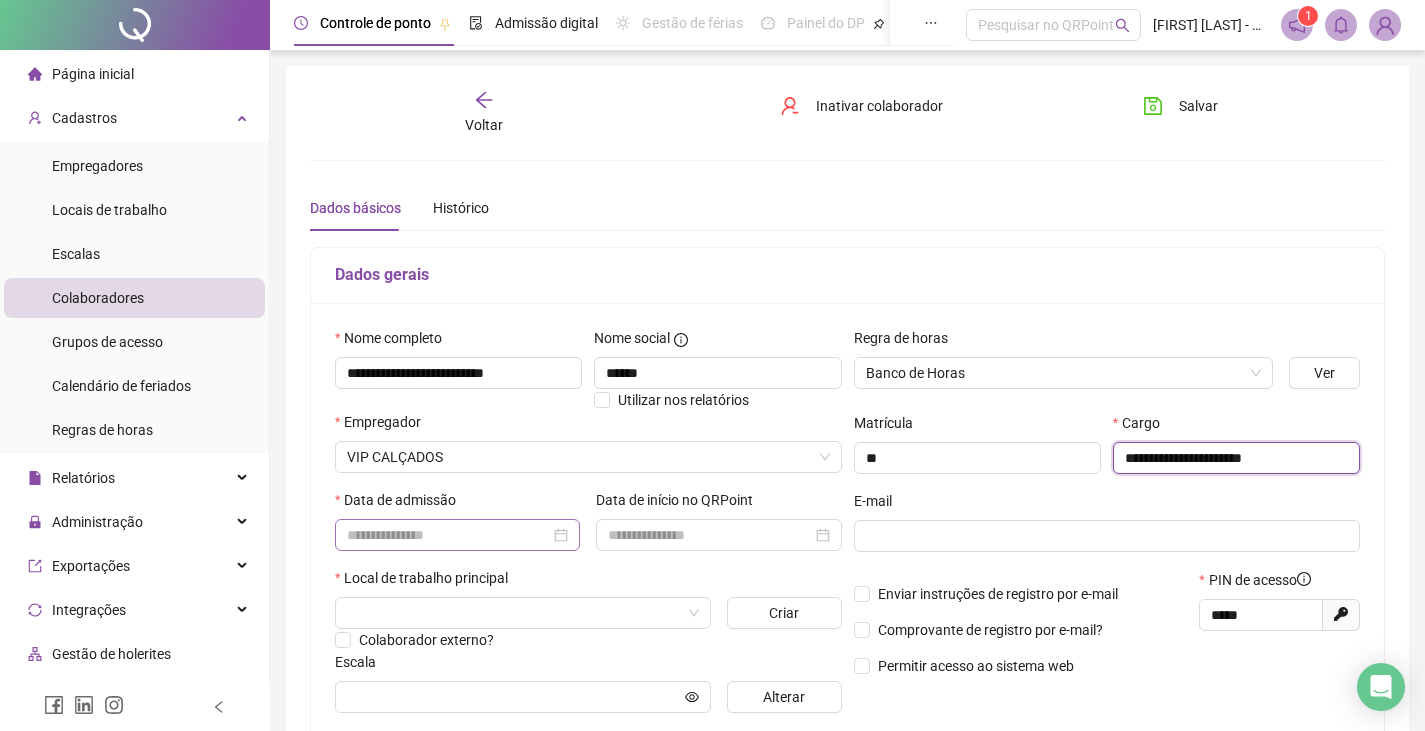 type on "**********" 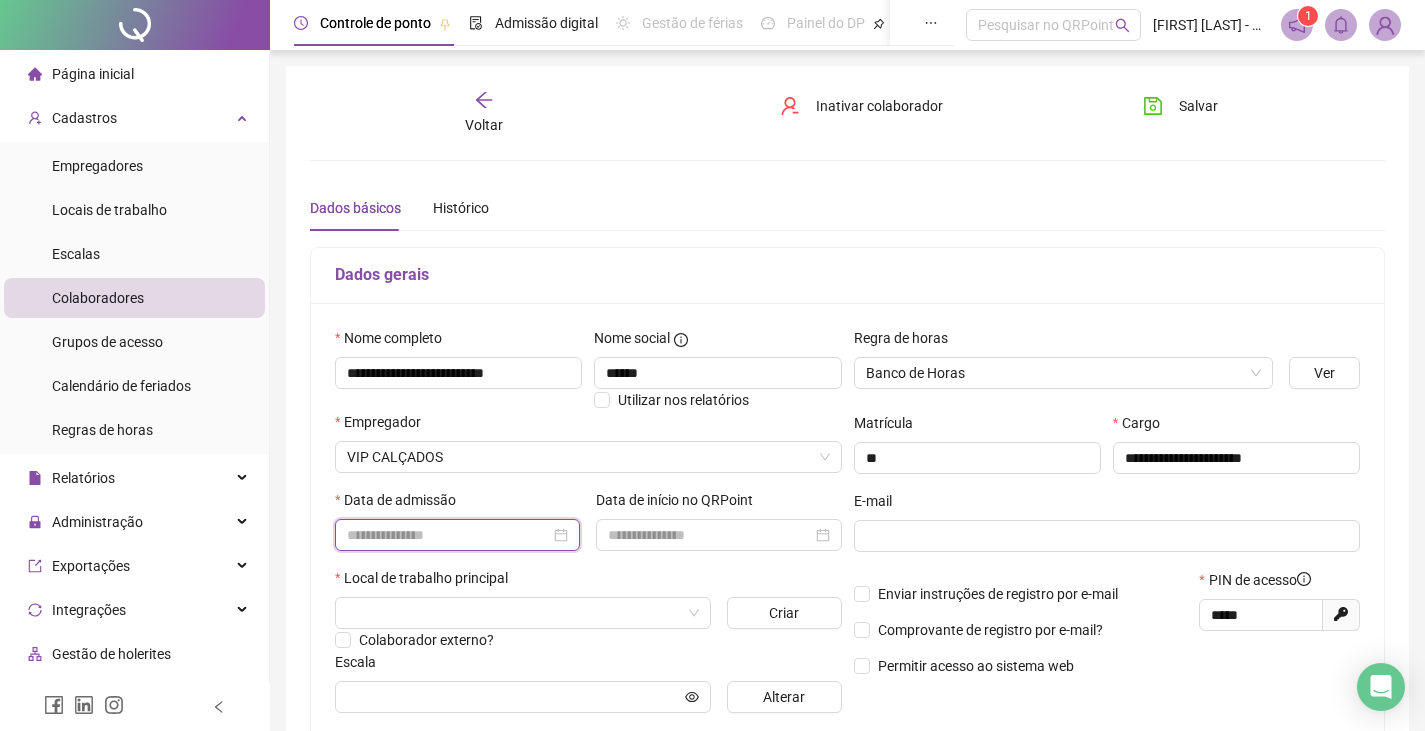 click at bounding box center [448, 535] 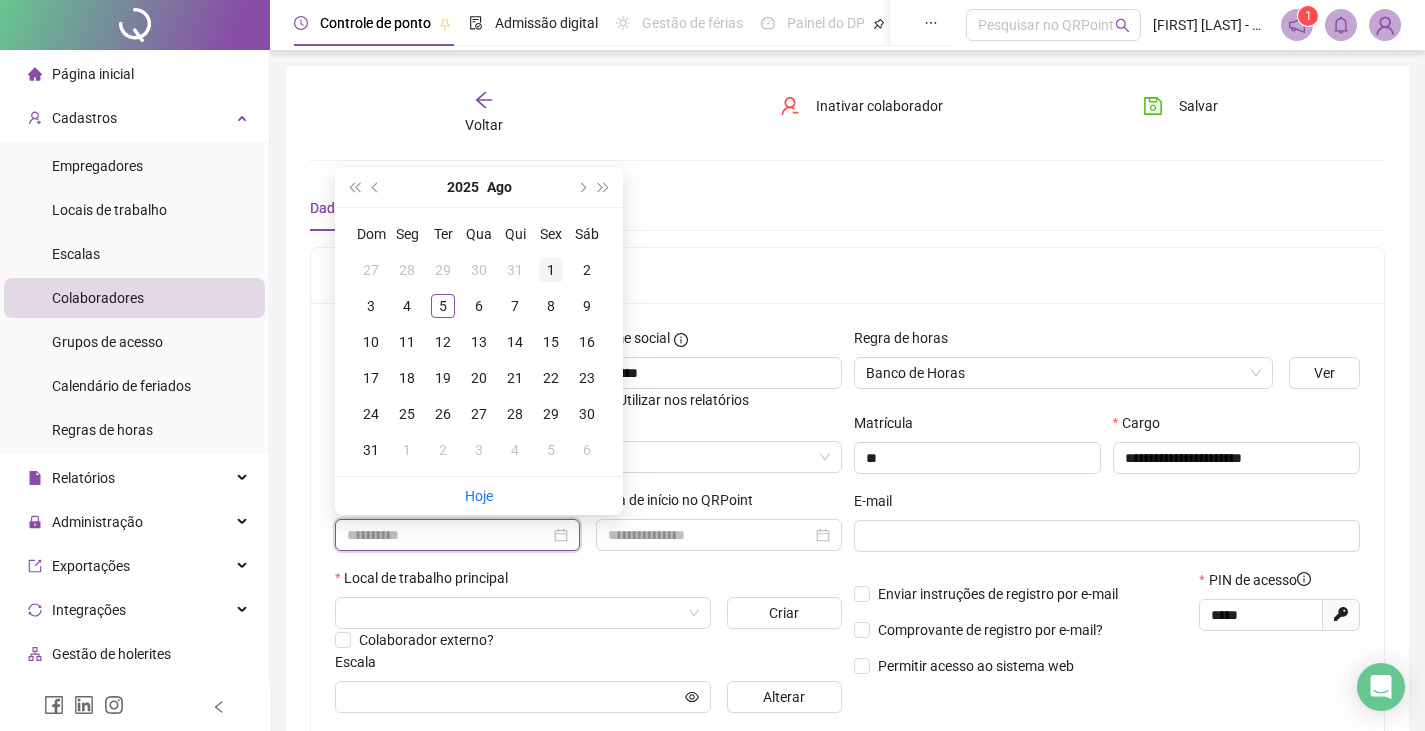 type on "**********" 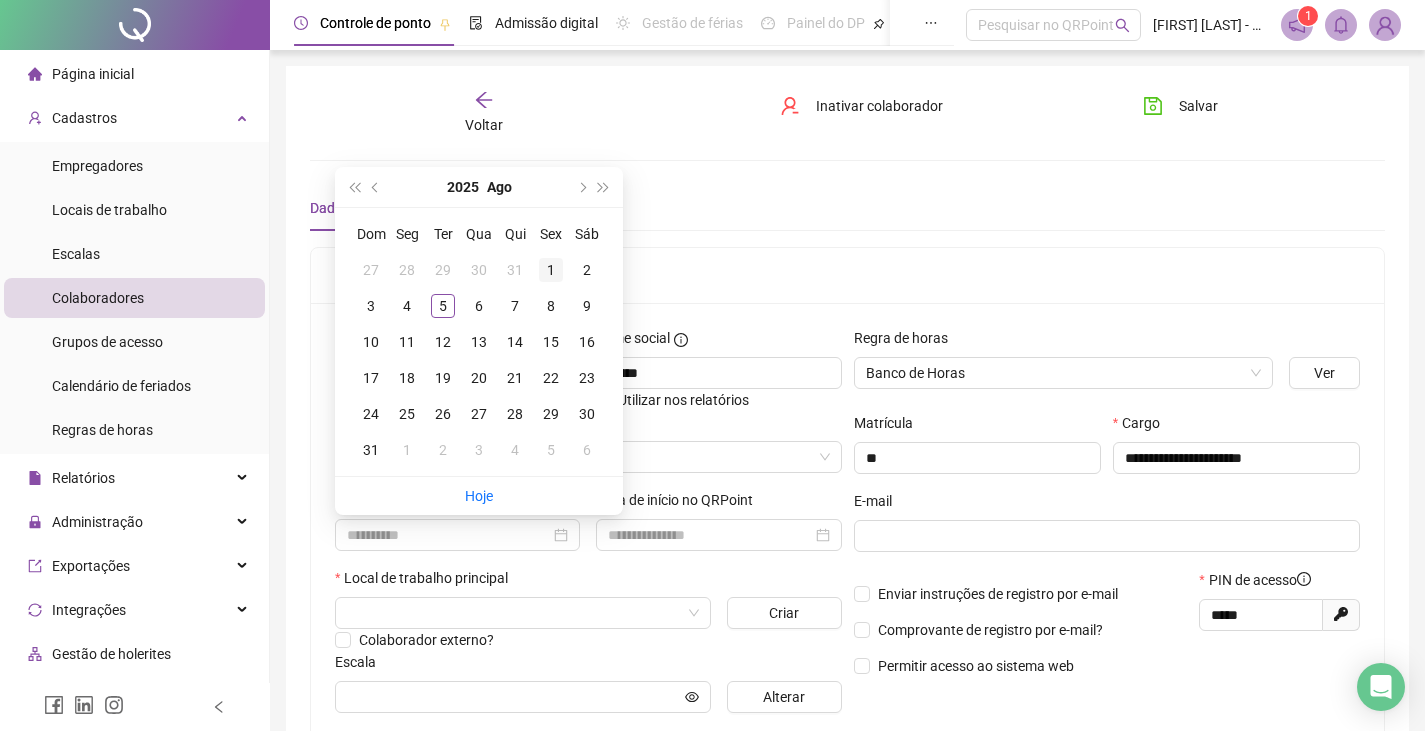 click on "1" at bounding box center [551, 270] 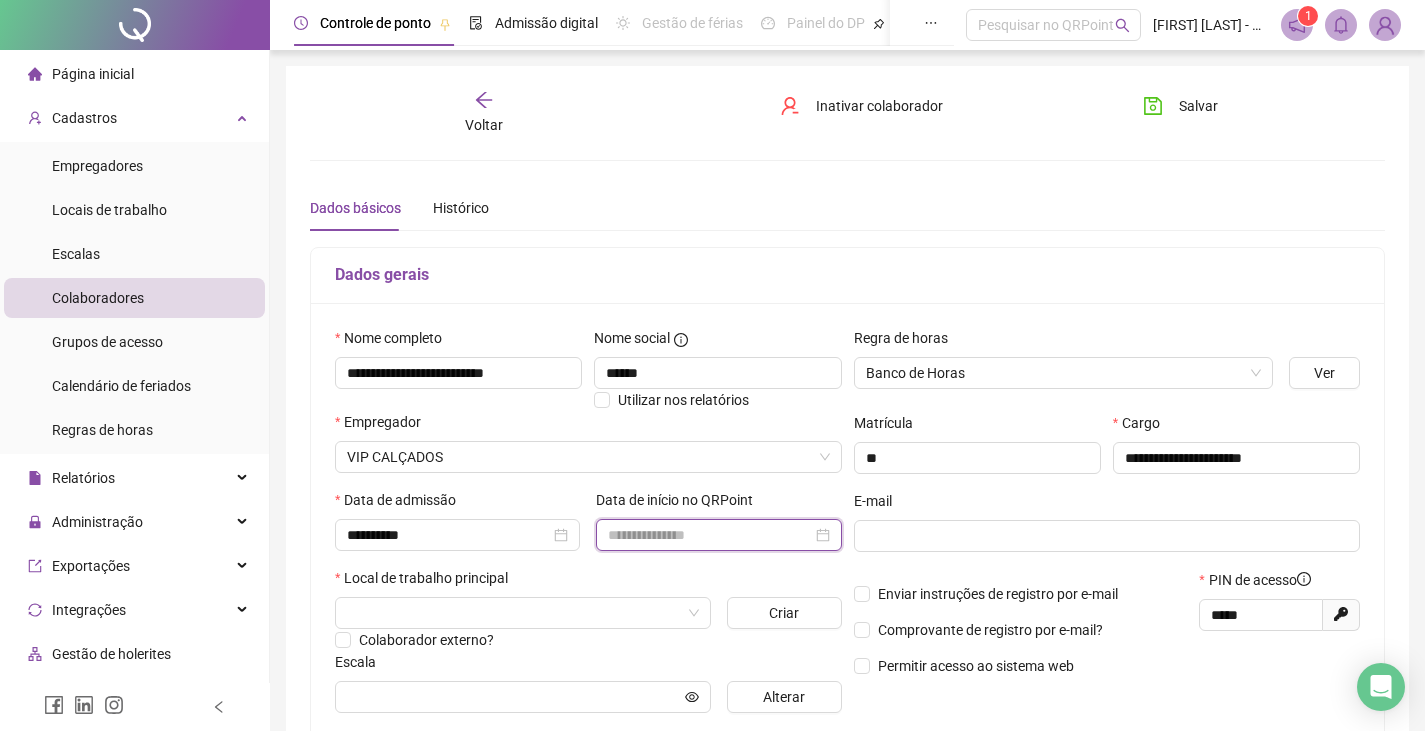 click at bounding box center (709, 535) 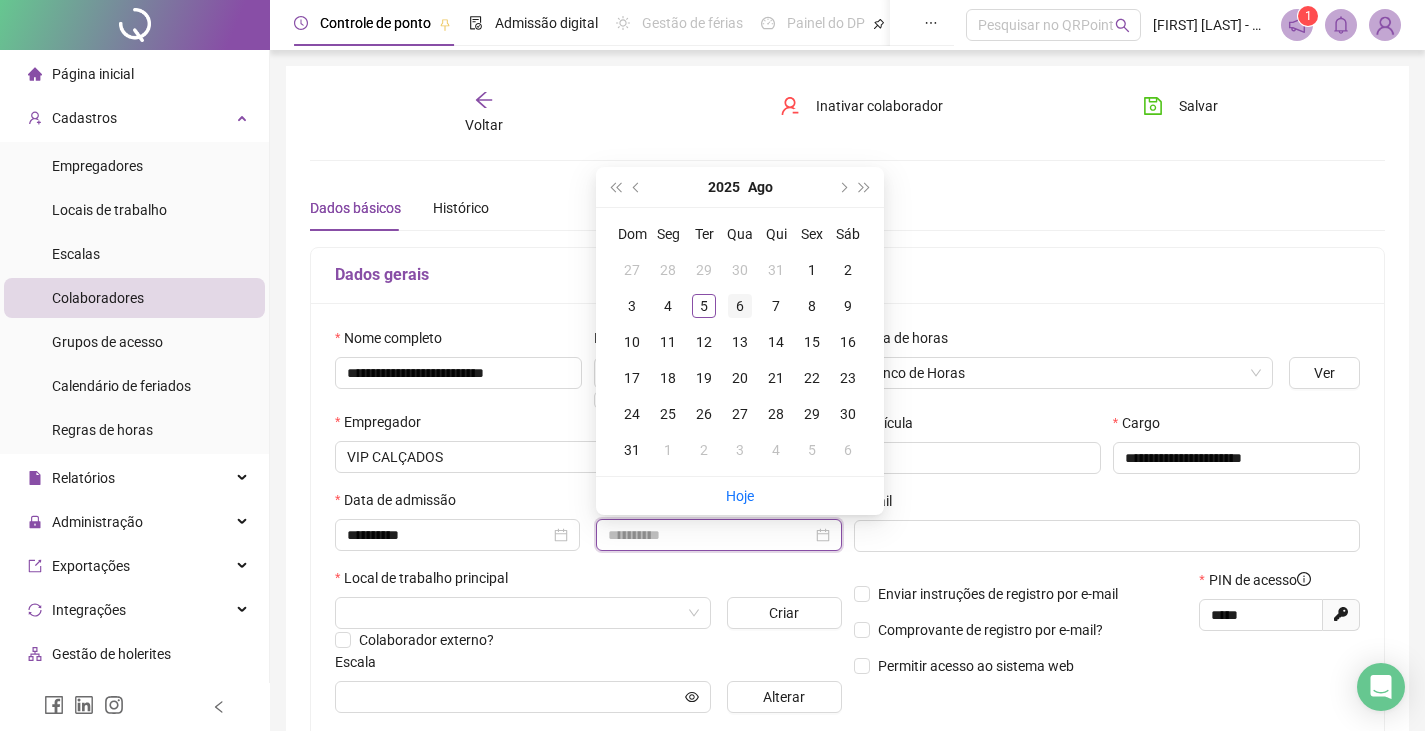 type on "**********" 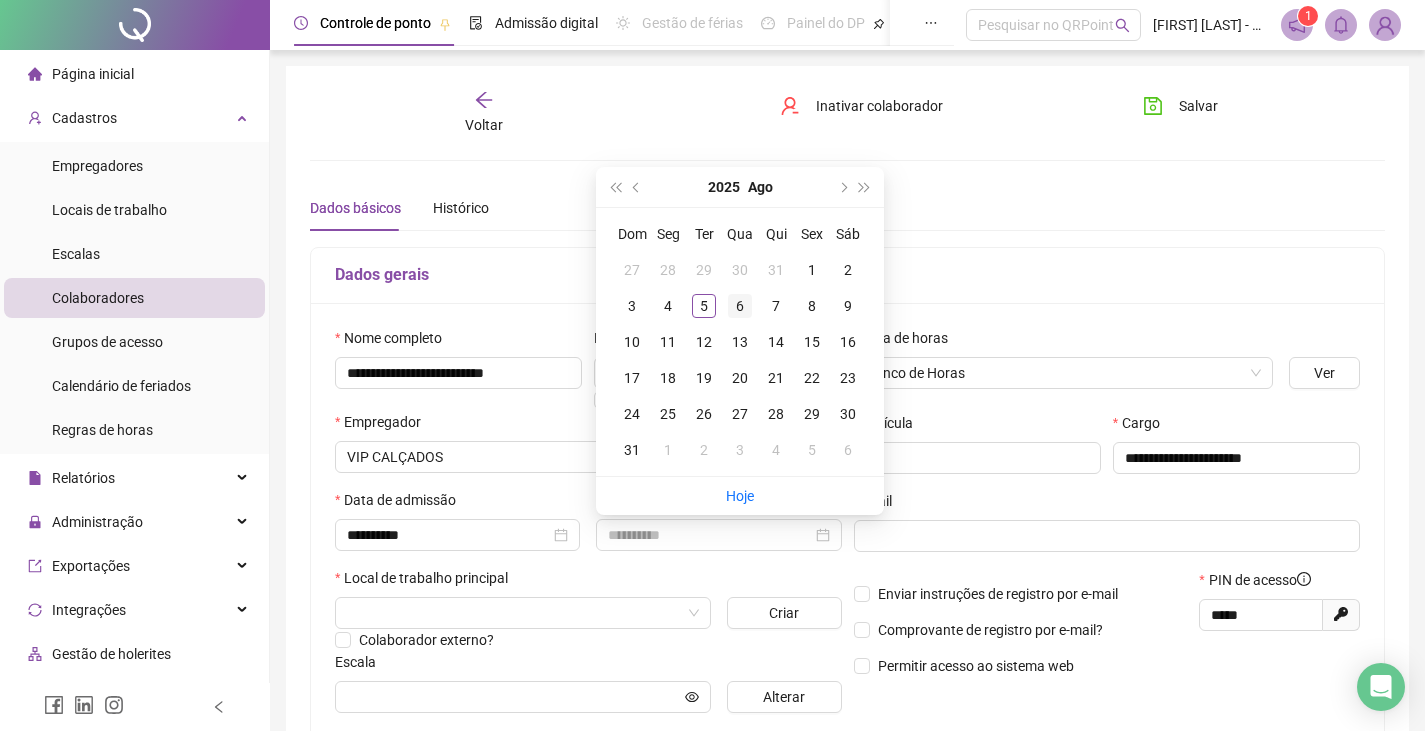click on "6" at bounding box center [740, 306] 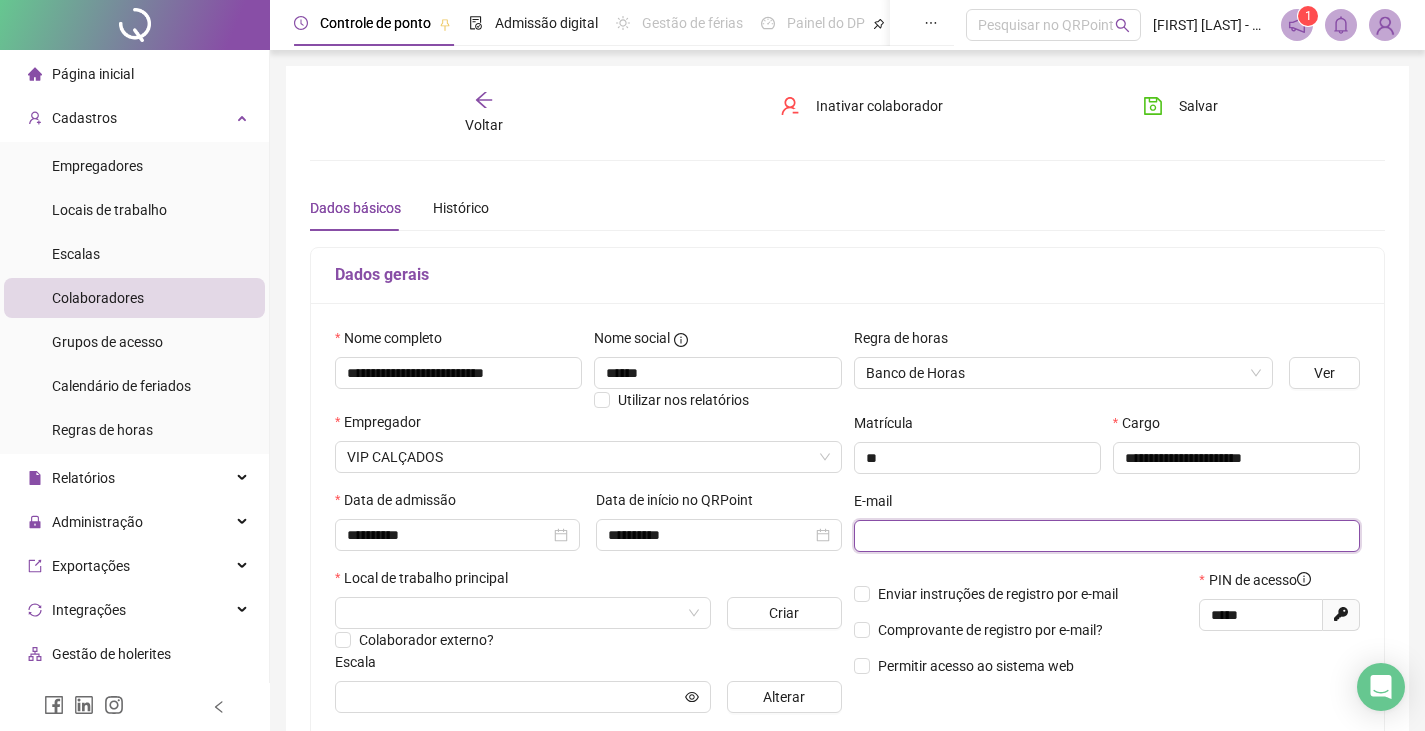 click at bounding box center (1105, 536) 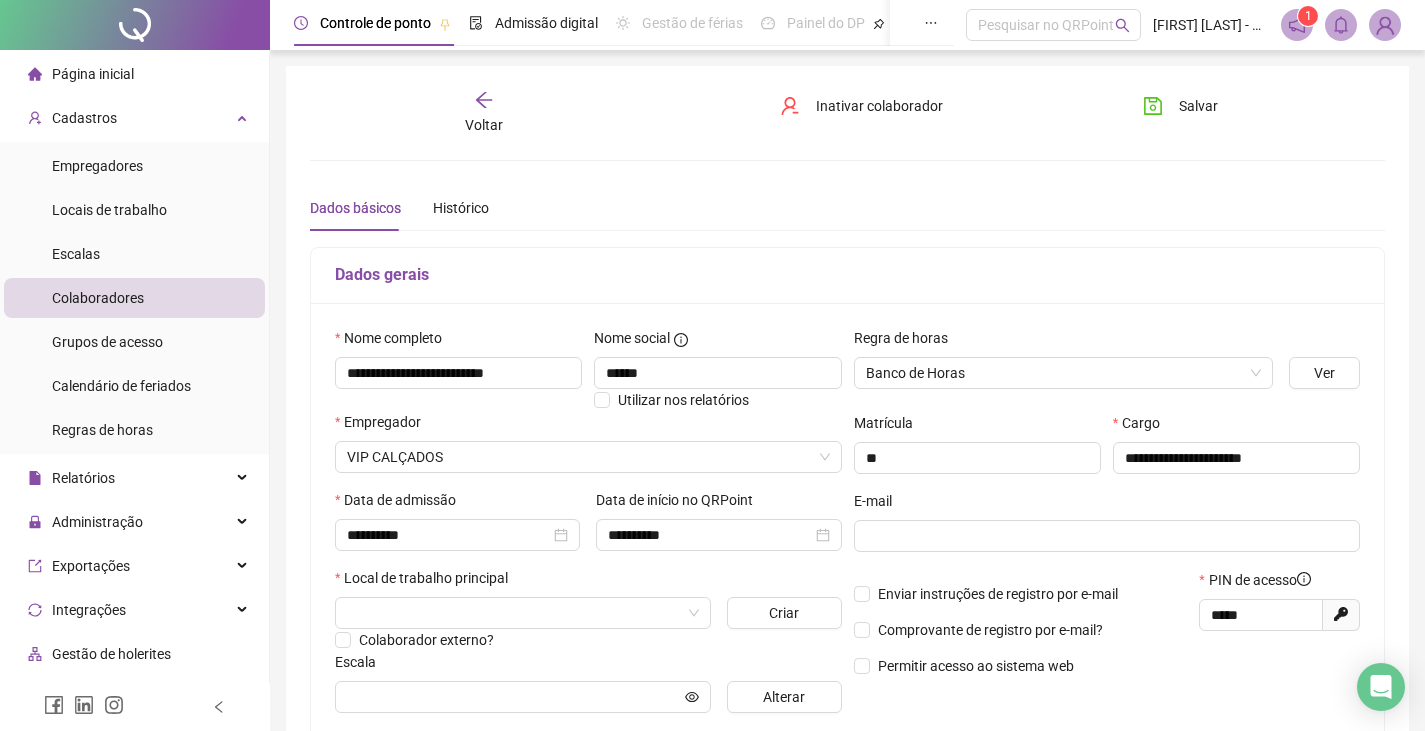 click on "Local de trabalho principal" at bounding box center (588, 582) 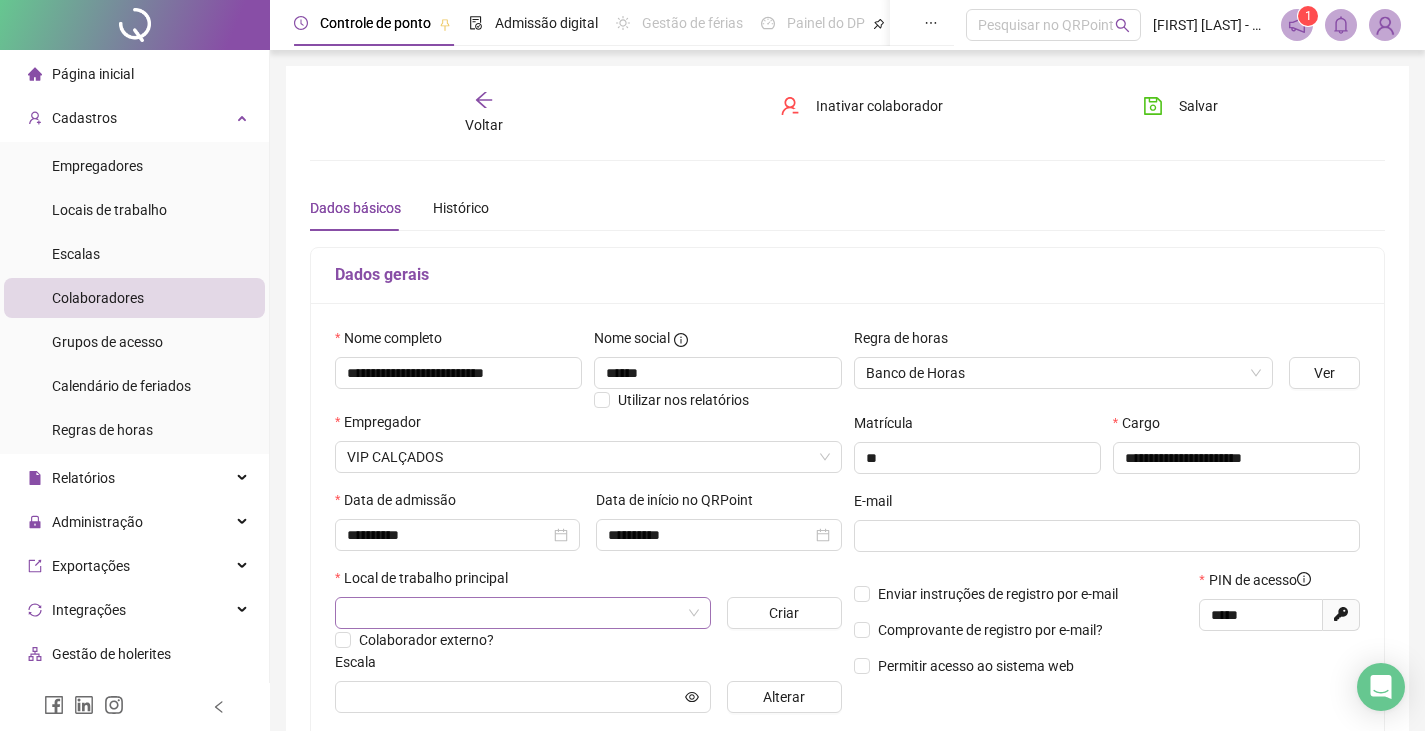 click at bounding box center [514, 613] 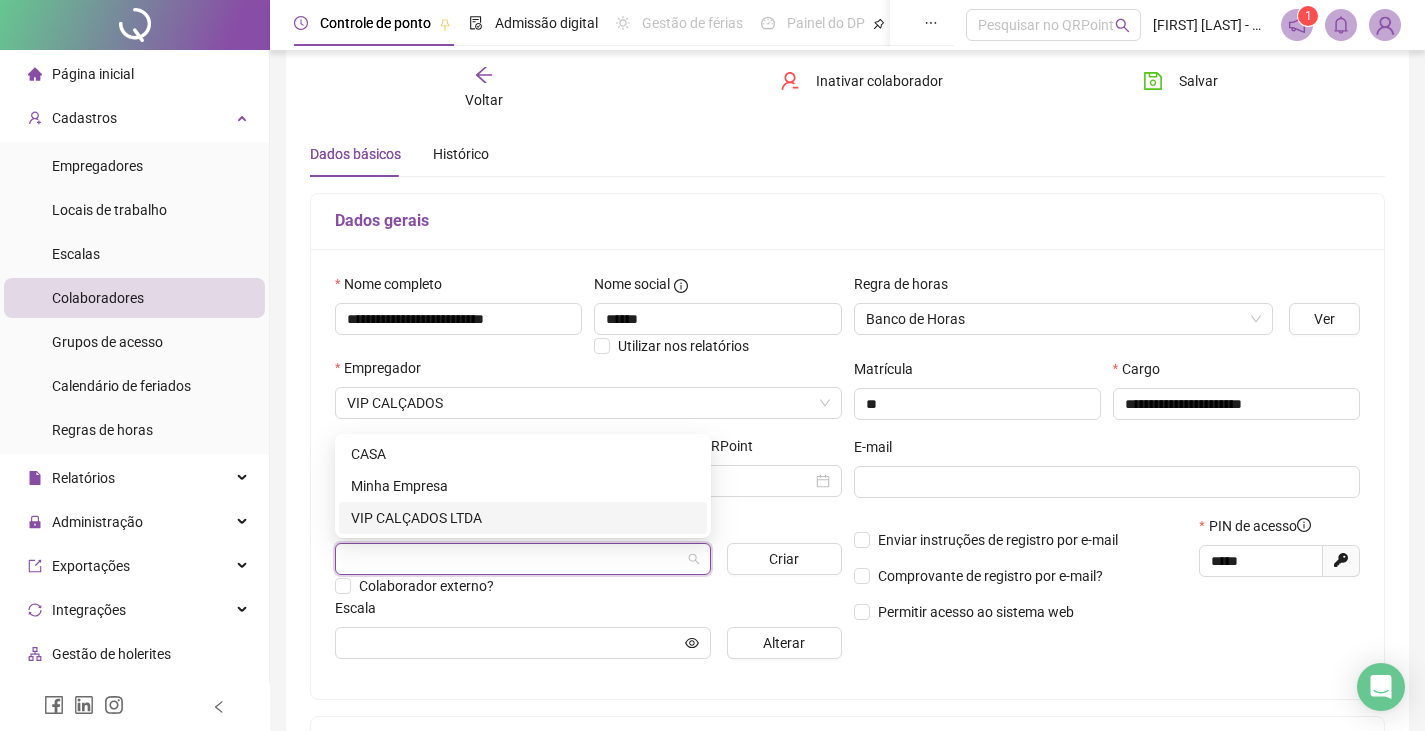 scroll, scrollTop: 100, scrollLeft: 0, axis: vertical 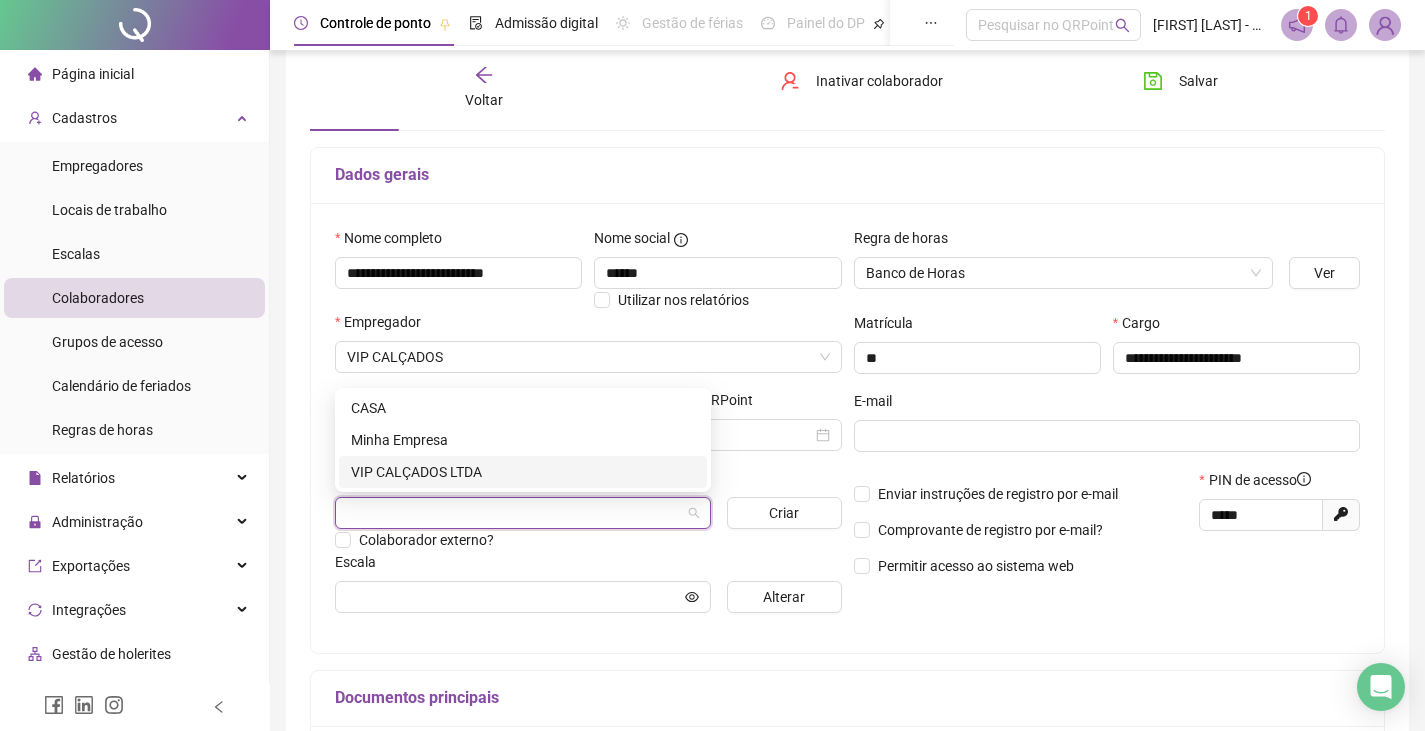 click on "VIP CALÇADOS LTDA" at bounding box center [523, 472] 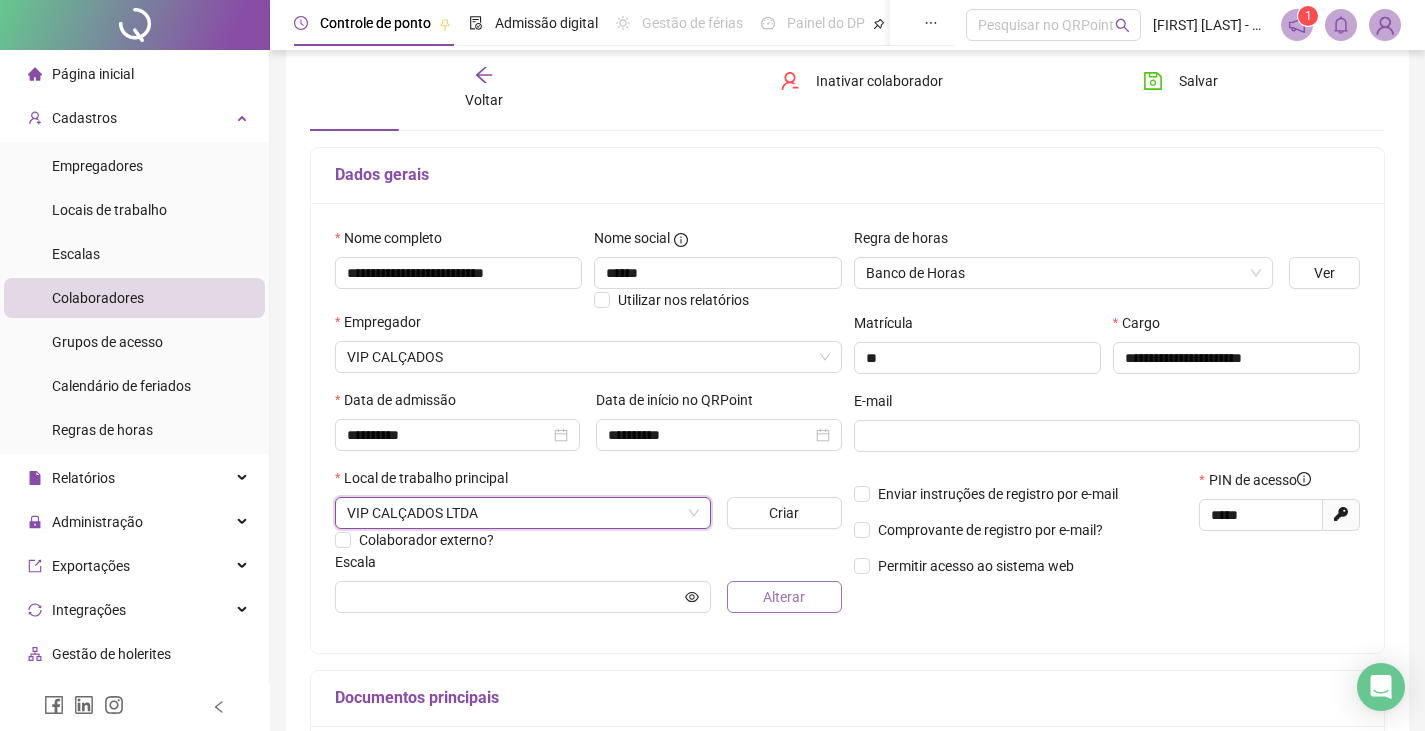 click on "Alterar" at bounding box center (784, 597) 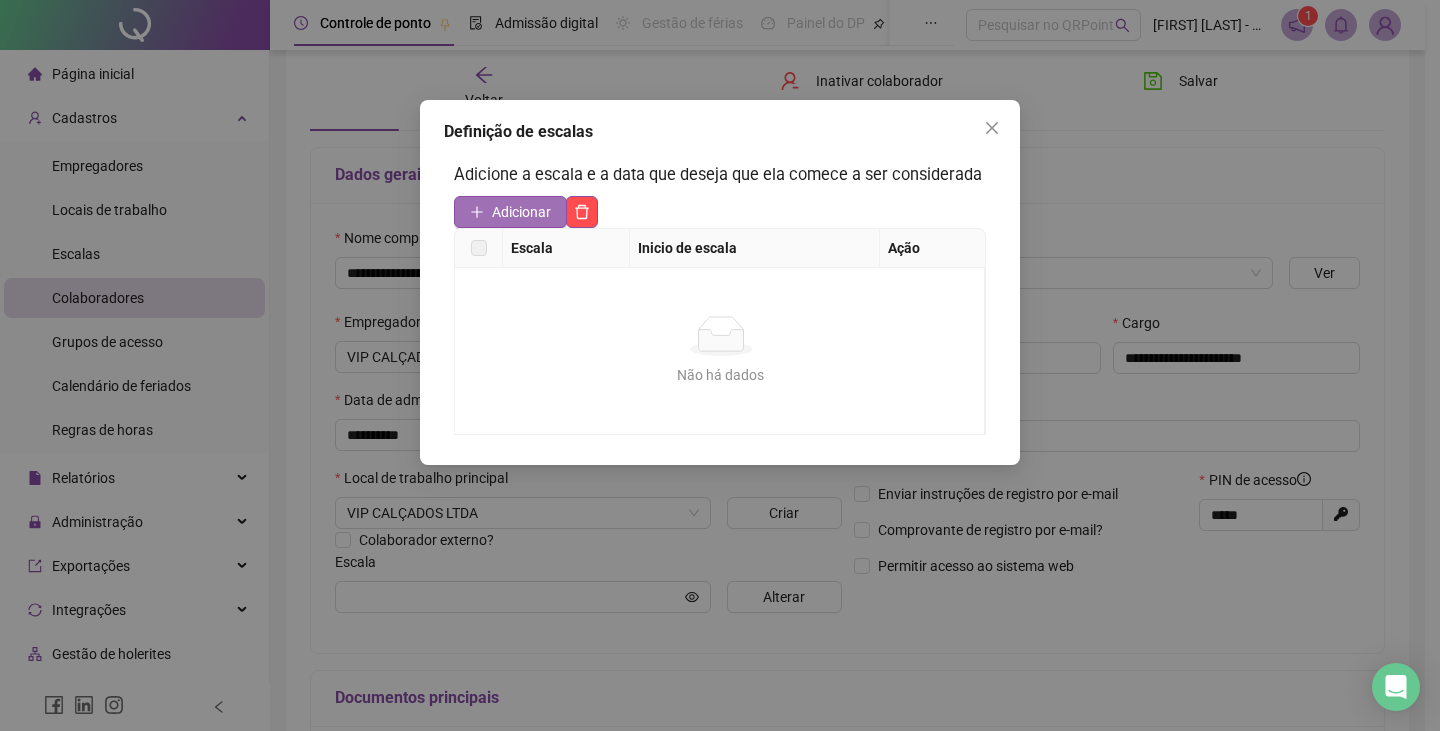 click on "Adicionar" at bounding box center [521, 212] 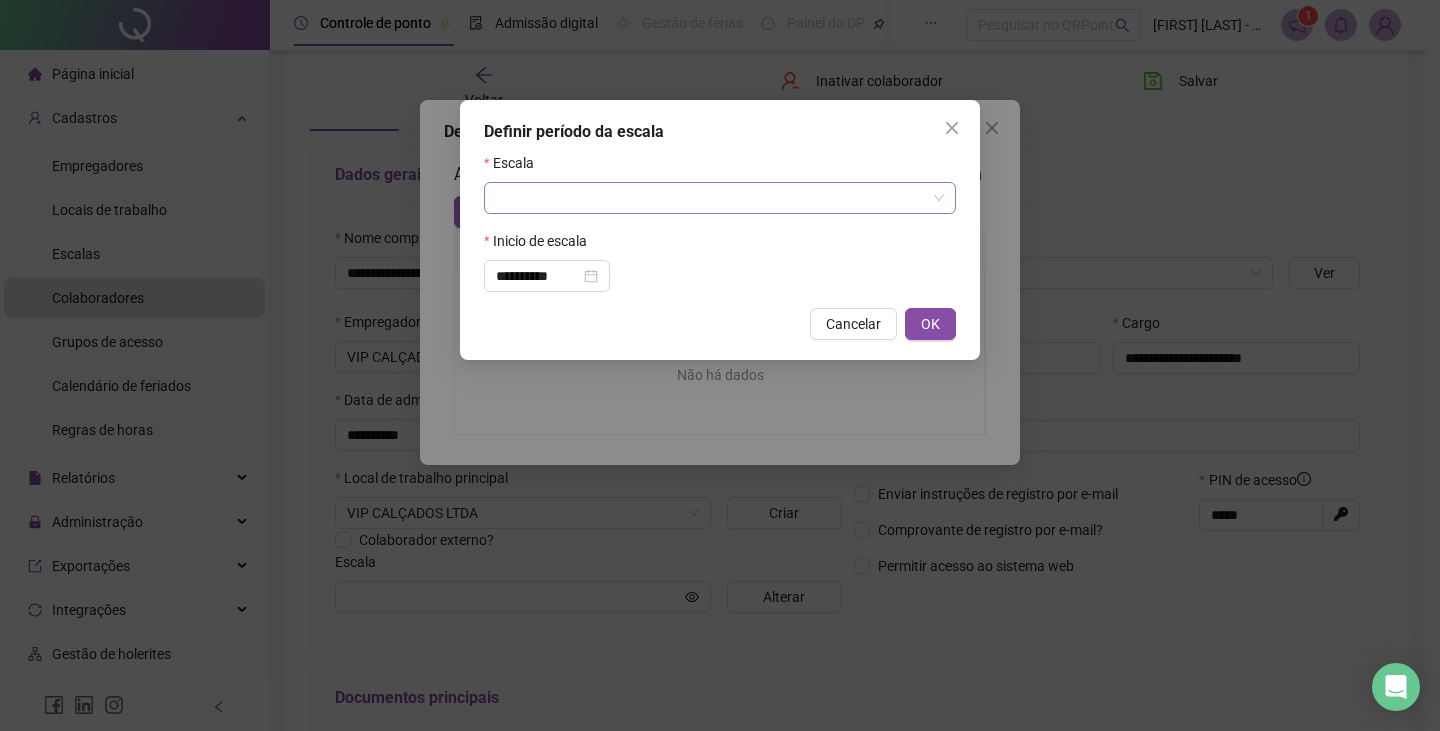 click at bounding box center [720, 198] 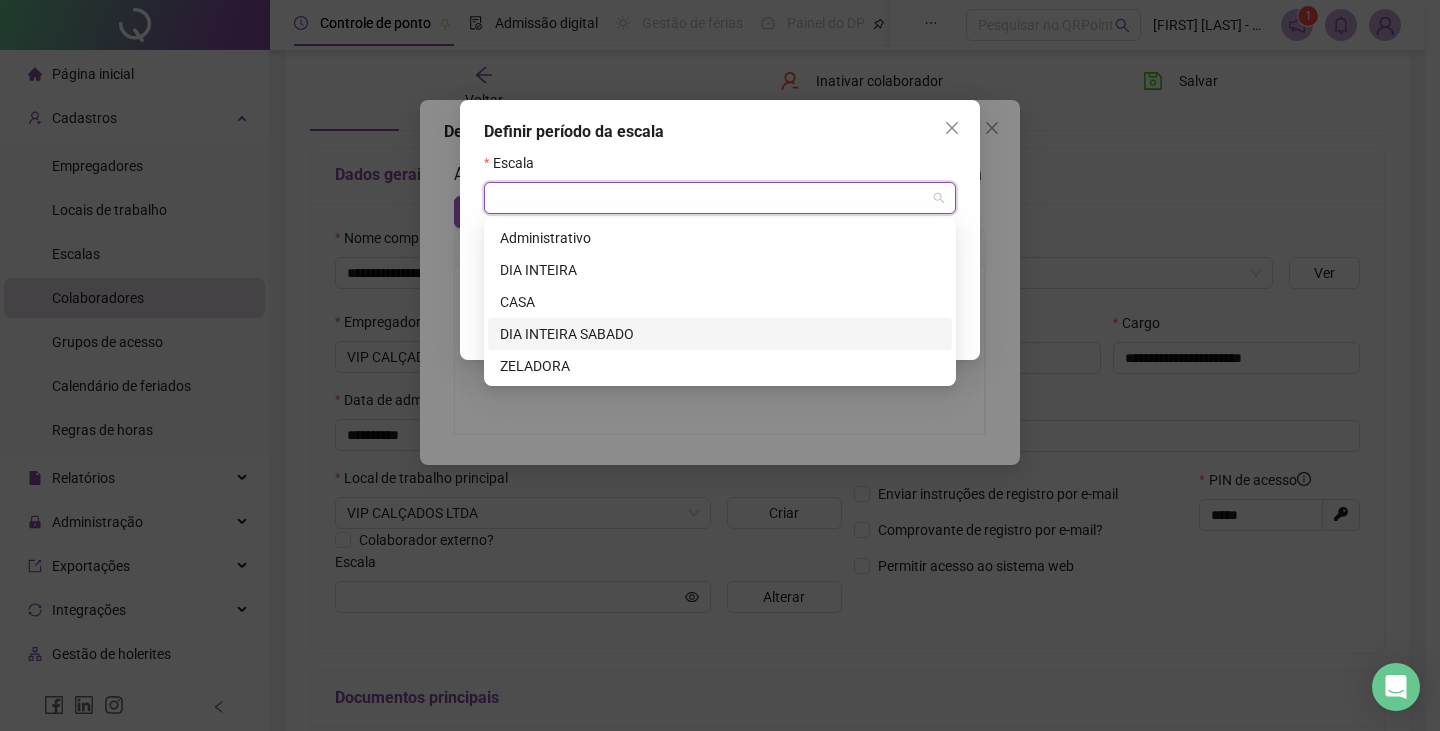click on "DIA INTEIRA SABADO" at bounding box center [720, 334] 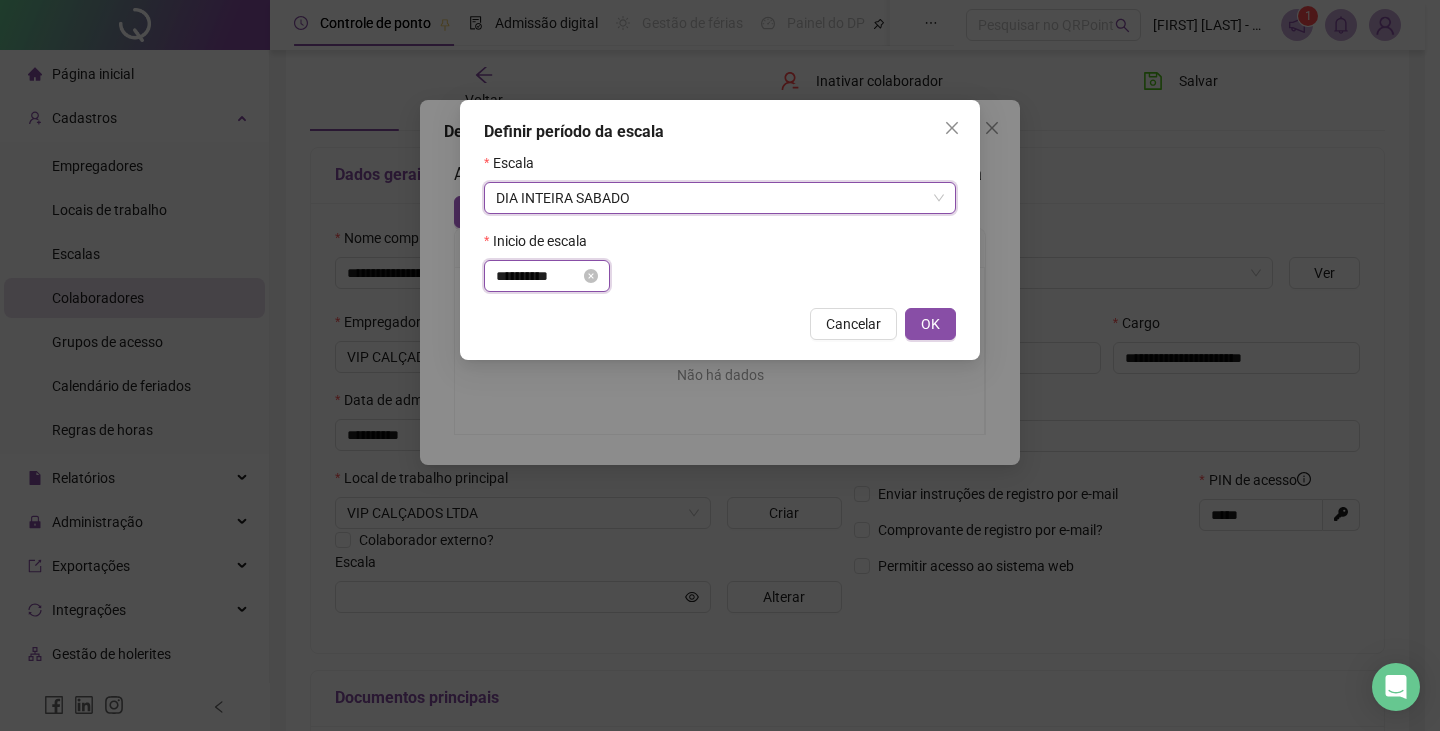 click on "**********" at bounding box center [538, 276] 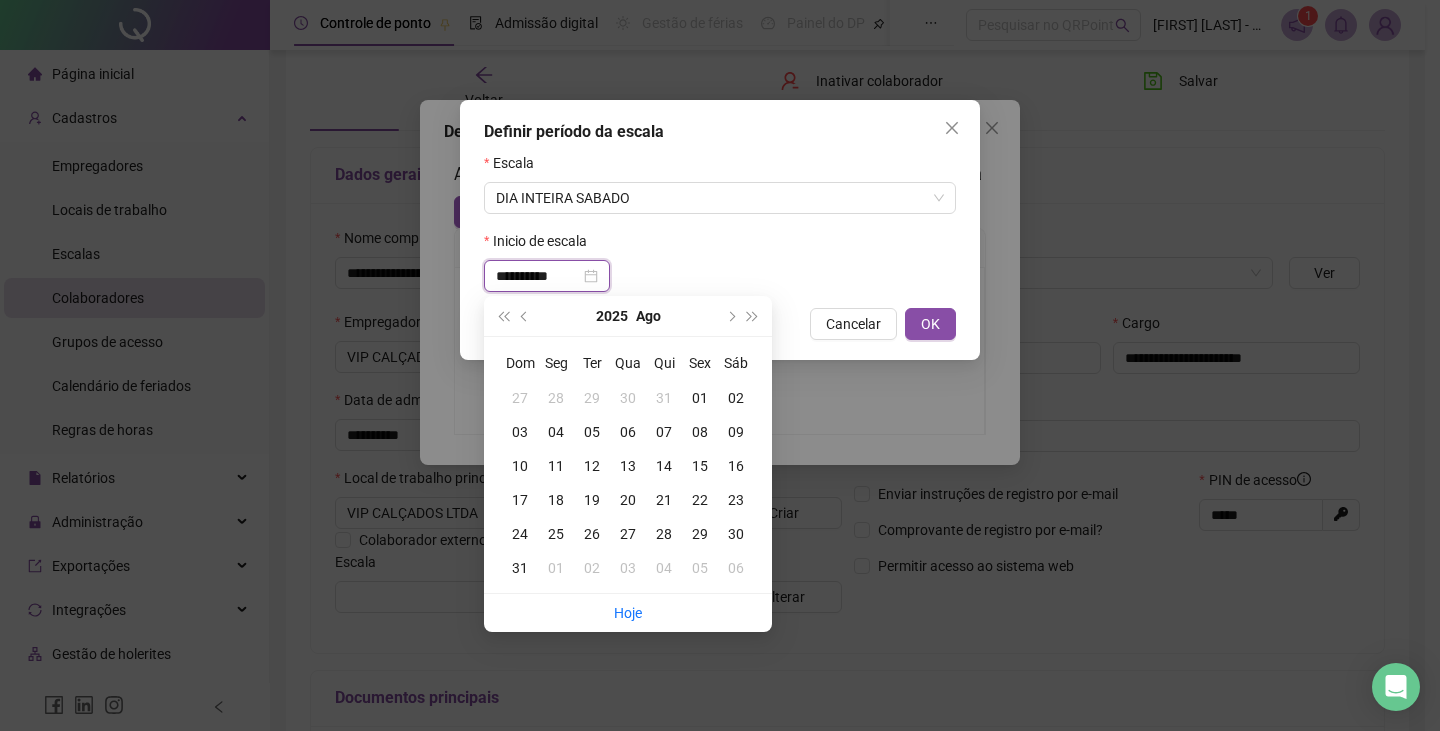 type on "**********" 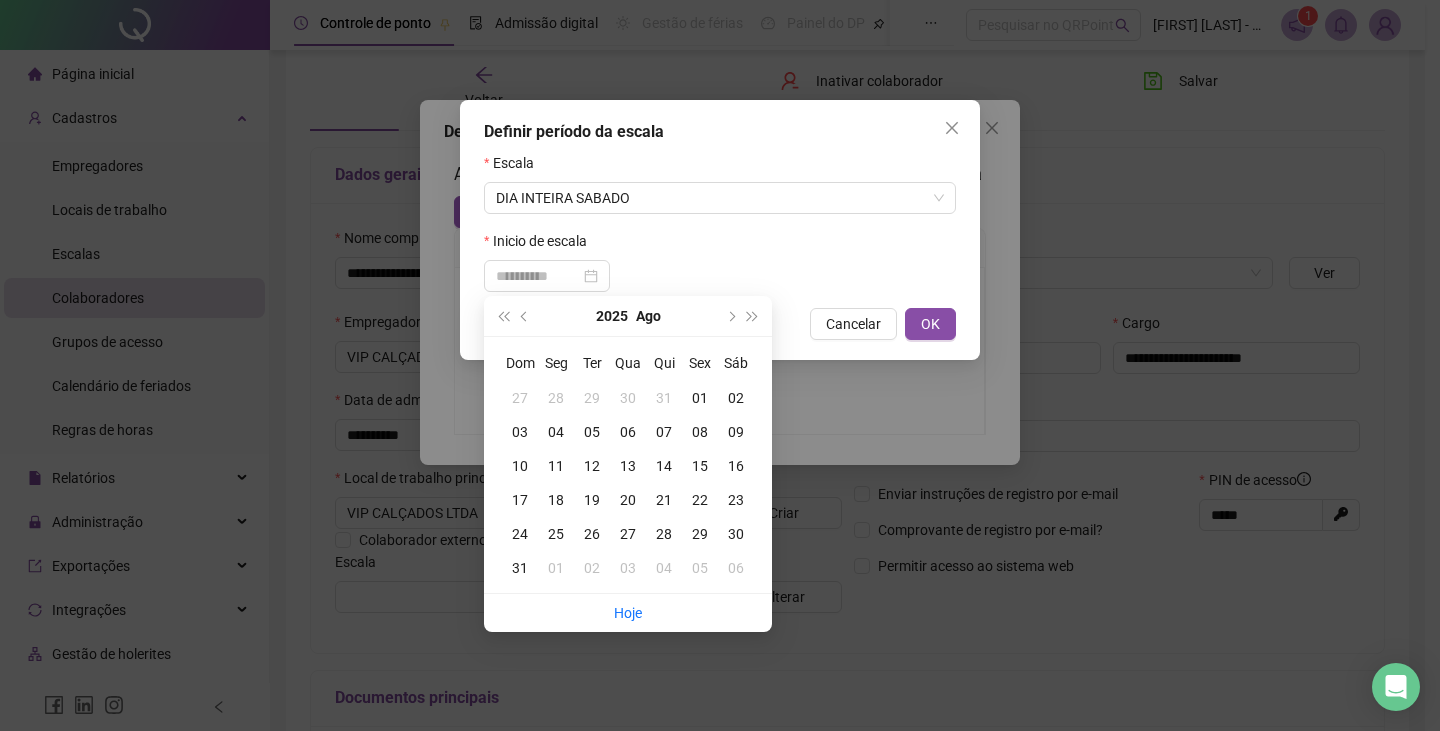 click on "01" at bounding box center (700, 398) 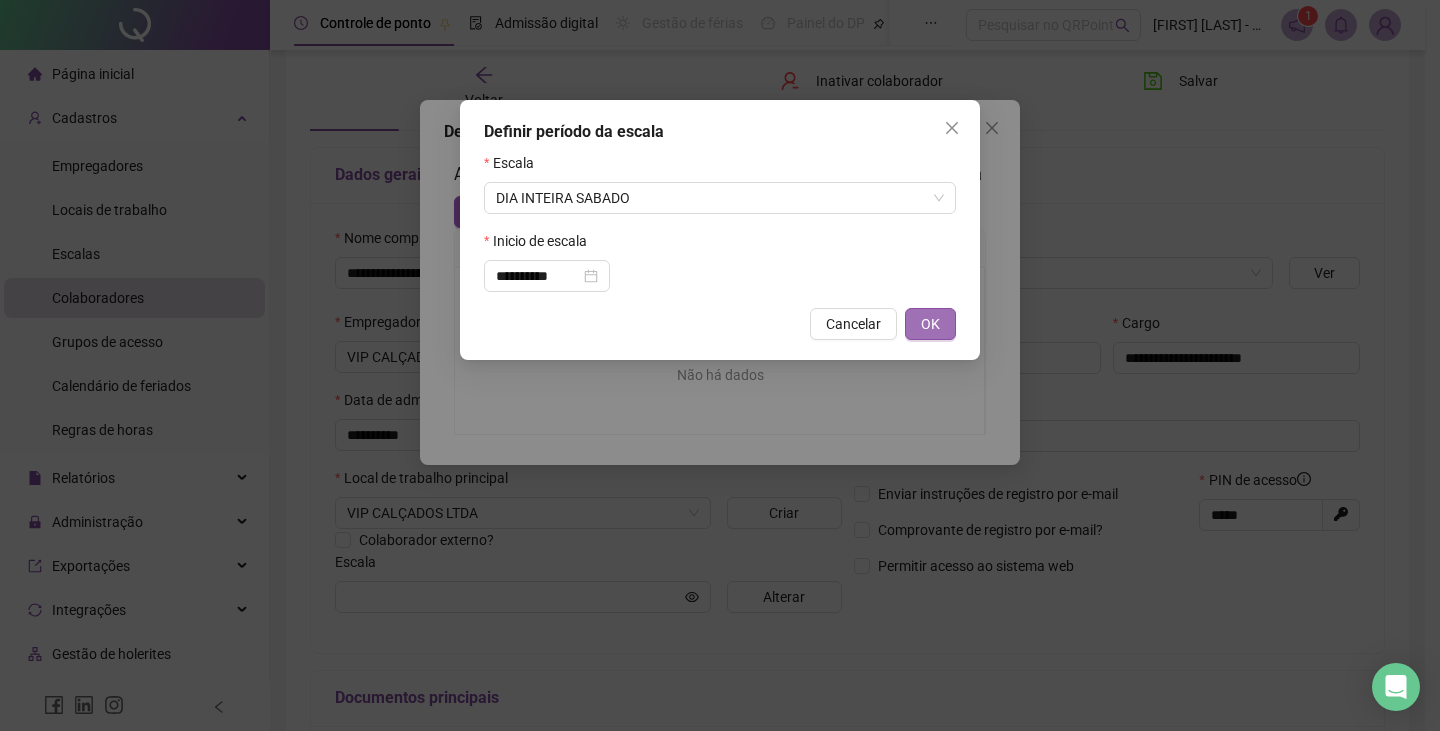 click on "OK" at bounding box center (930, 324) 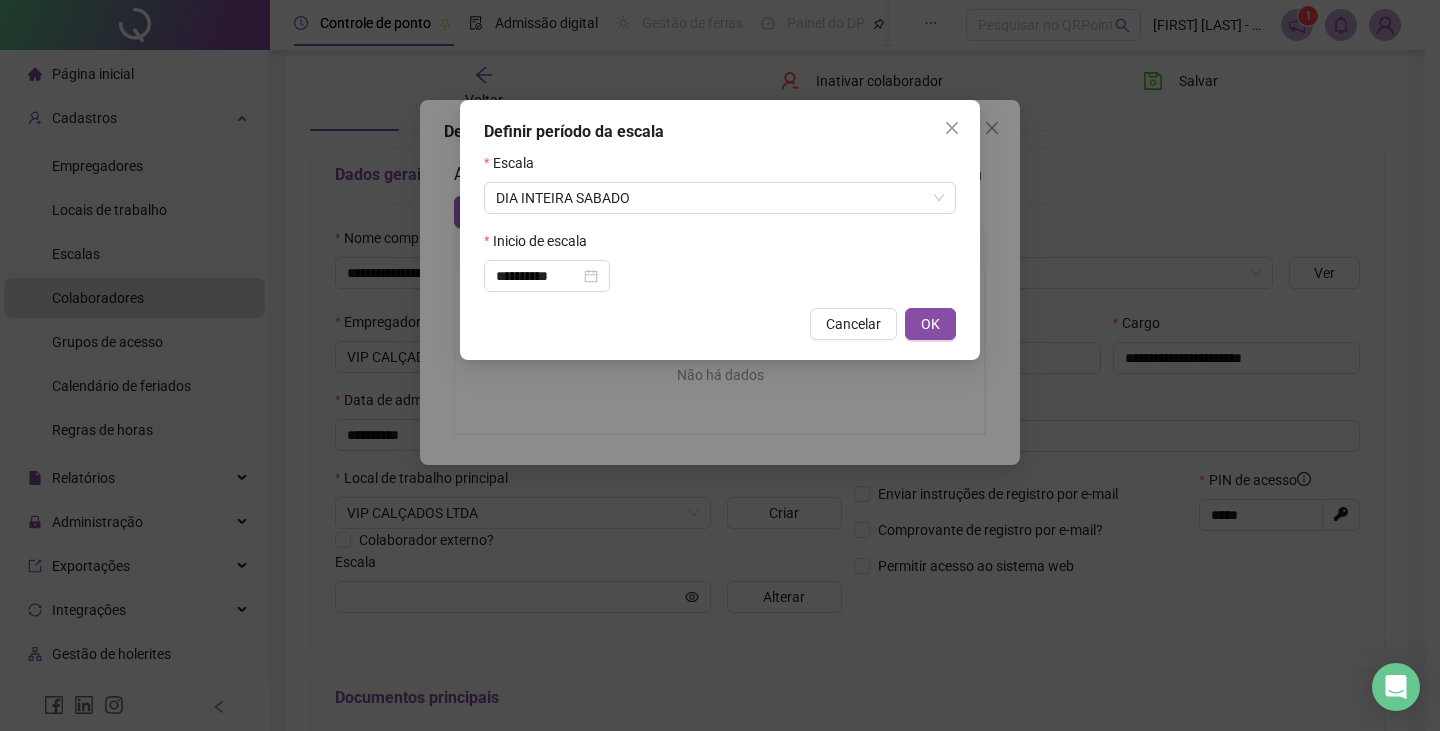 type on "**********" 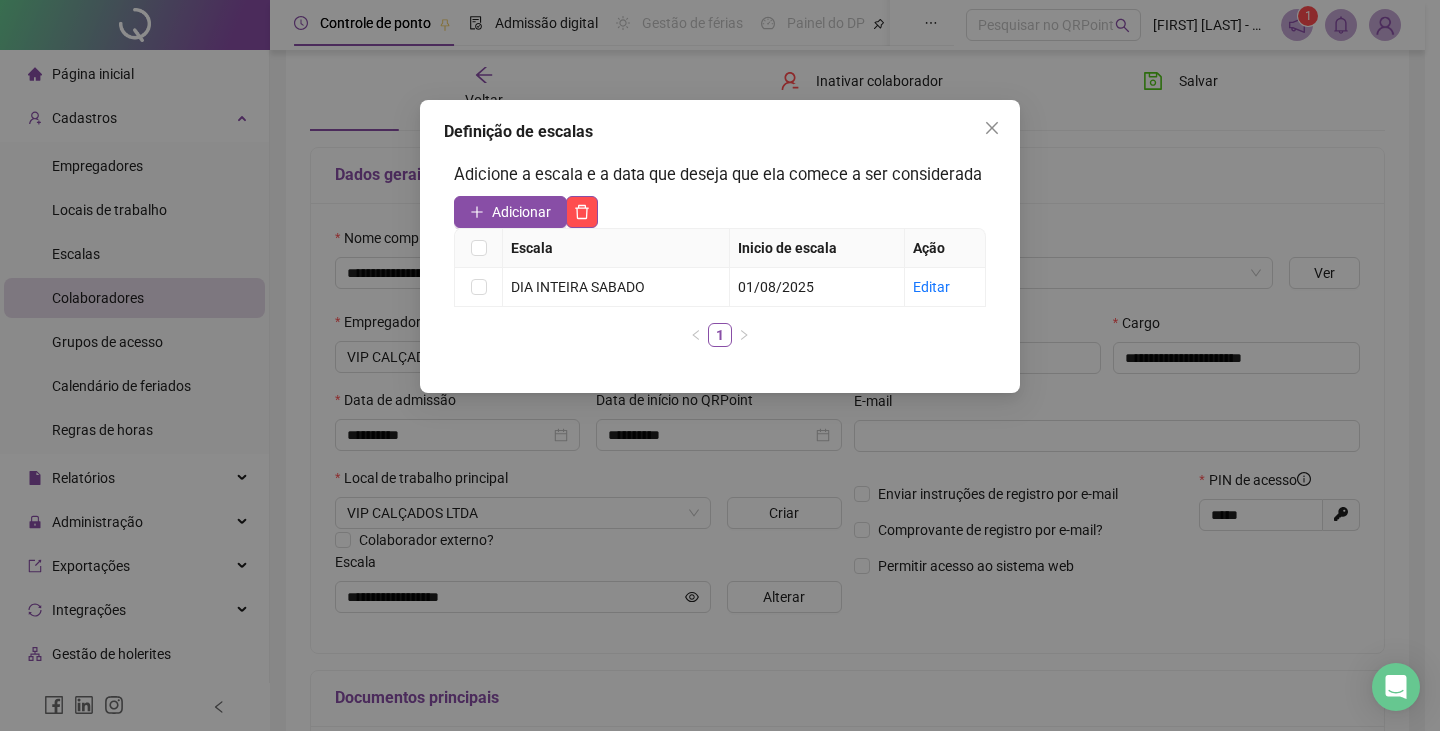 click on "Definição de escalas Adicione a escala e a data que deseja que ela comece a ser considerada Adicionar Escala Inicio de escala Ação         DIA INTEIRA SABADO   01/08/2025 Editar 1" at bounding box center [720, 365] 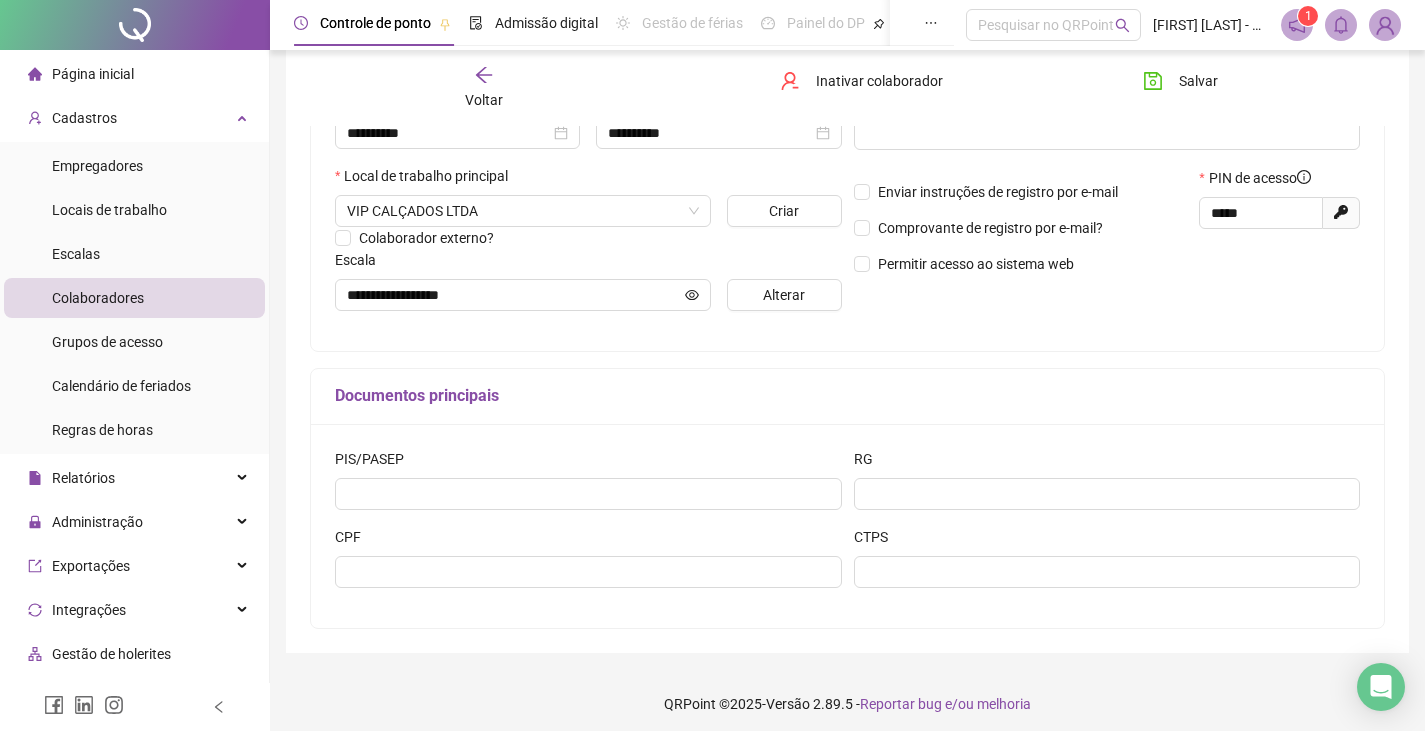 scroll, scrollTop: 410, scrollLeft: 0, axis: vertical 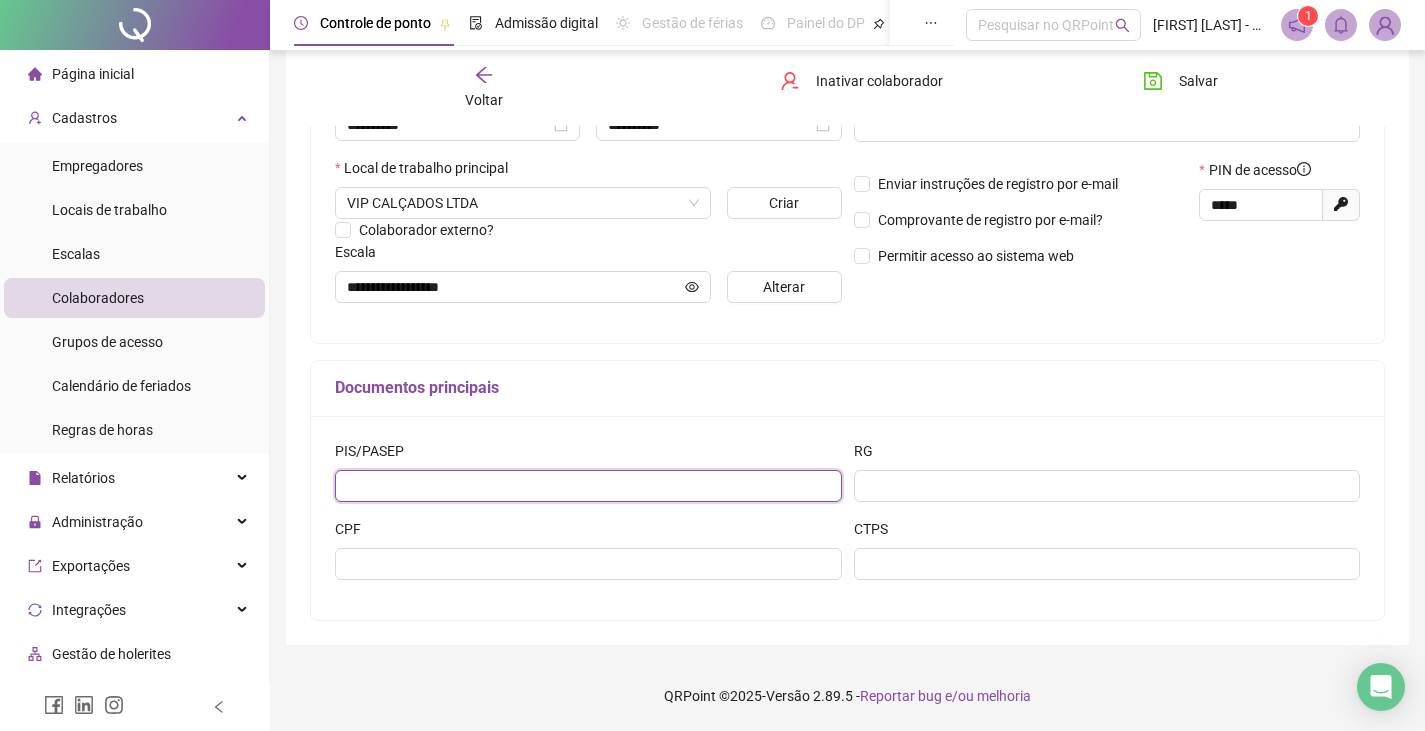 click at bounding box center [588, 486] 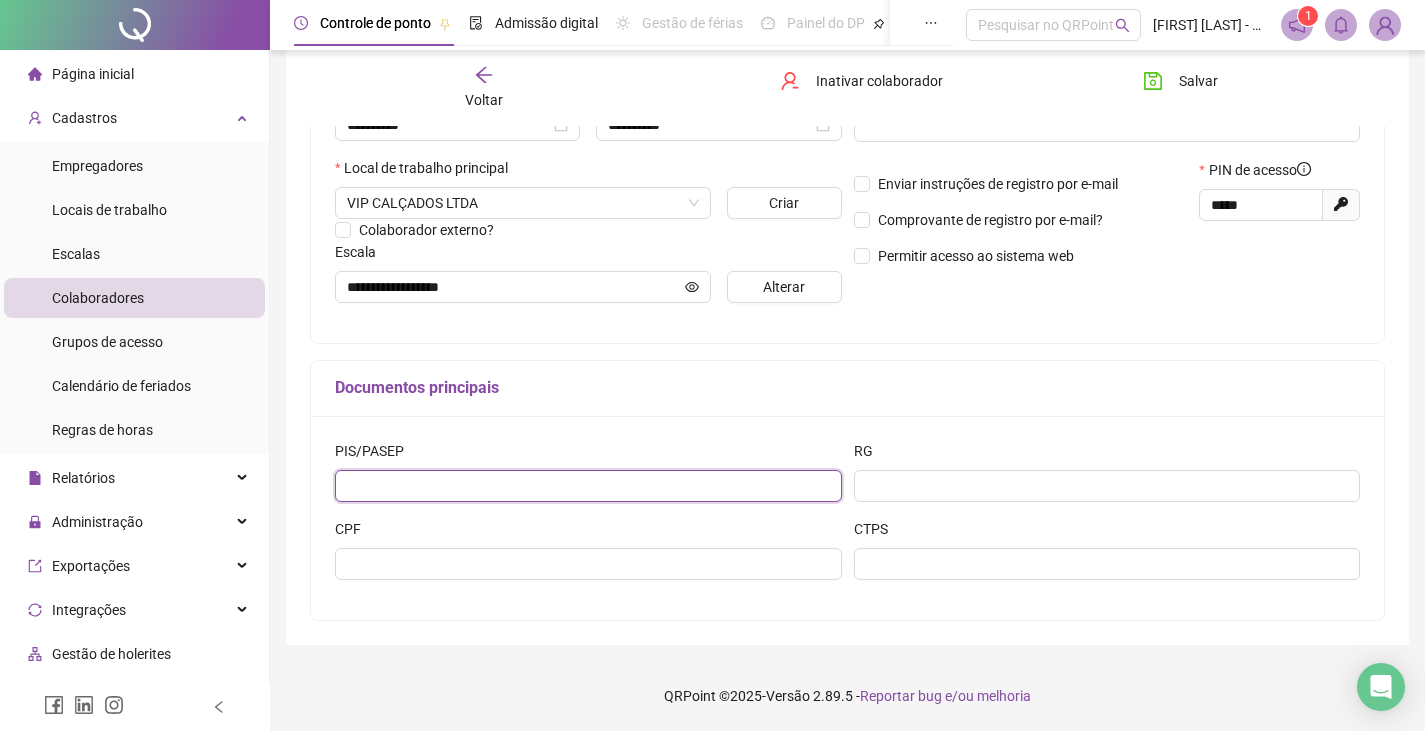 click at bounding box center [588, 486] 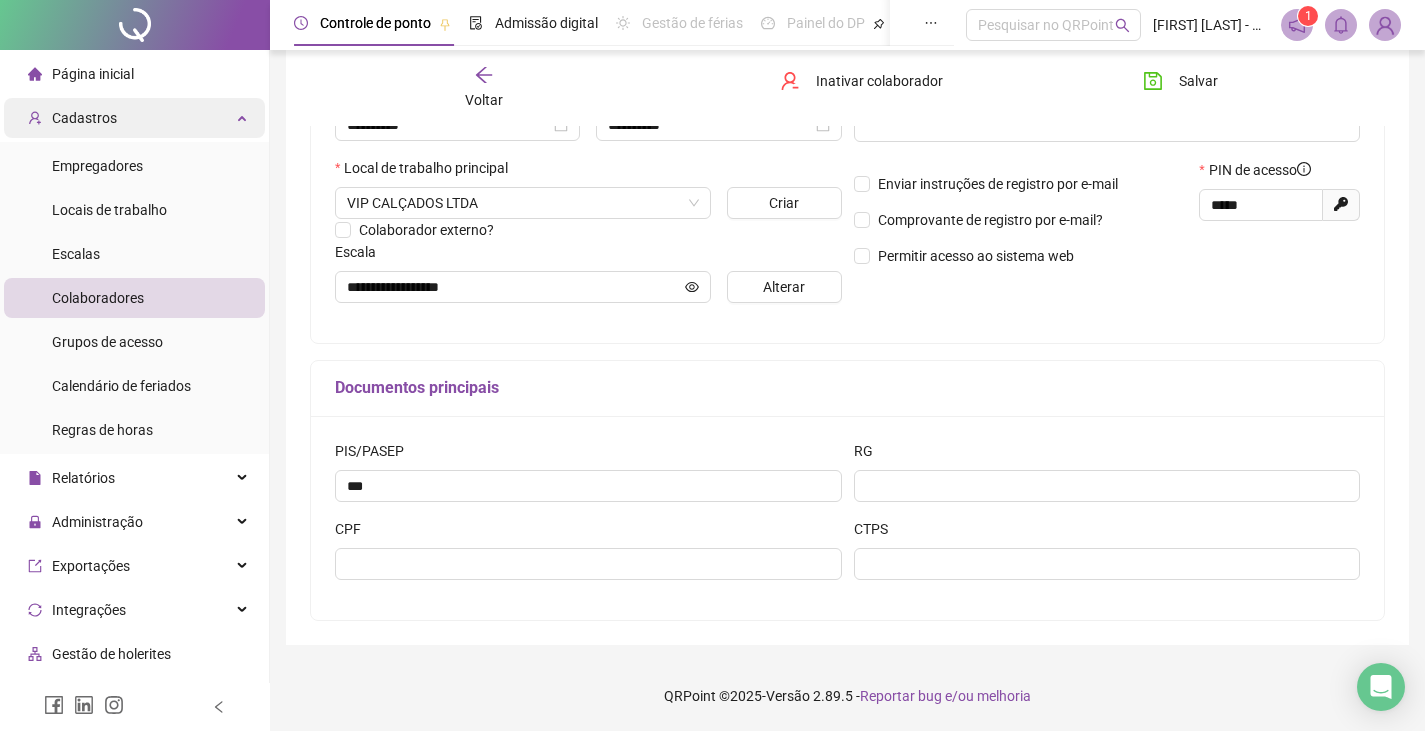 click on "Cadastros" at bounding box center [134, 118] 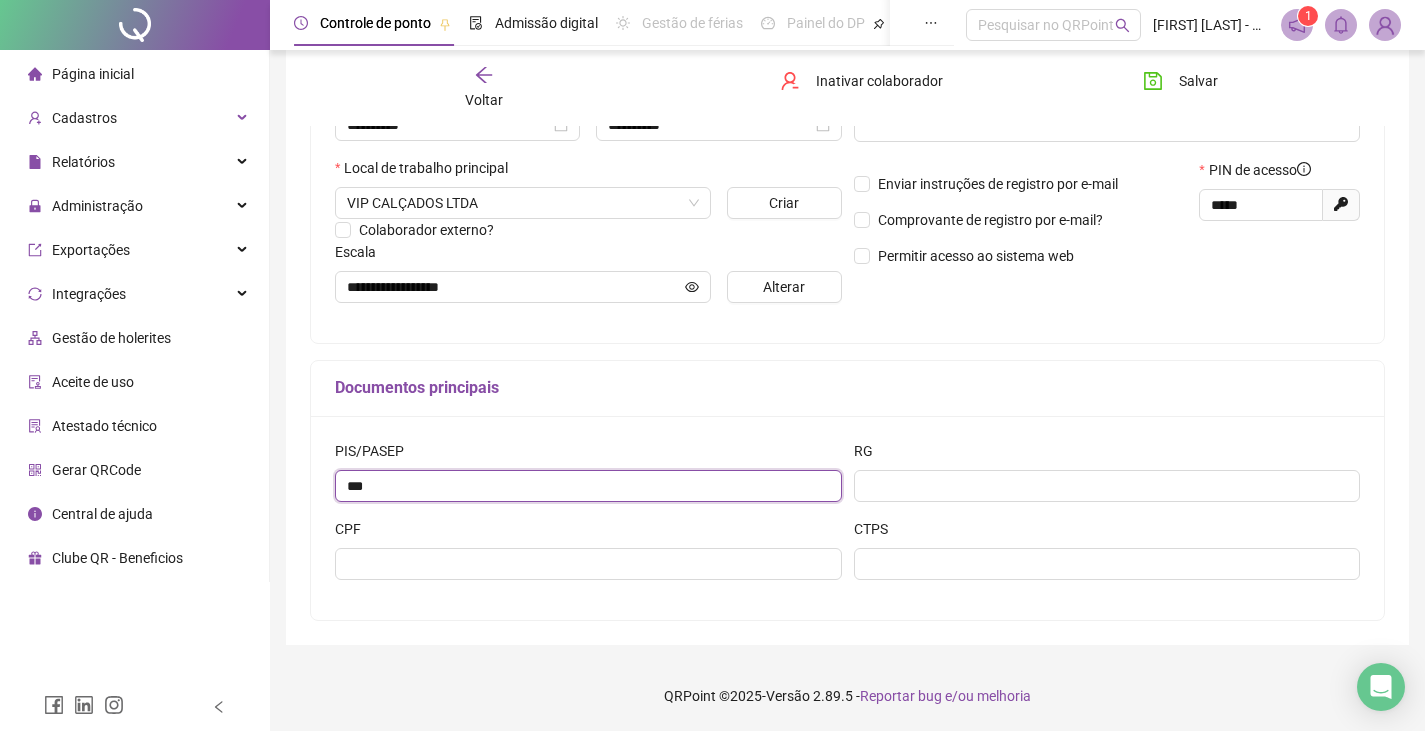 click on "***" at bounding box center (588, 486) 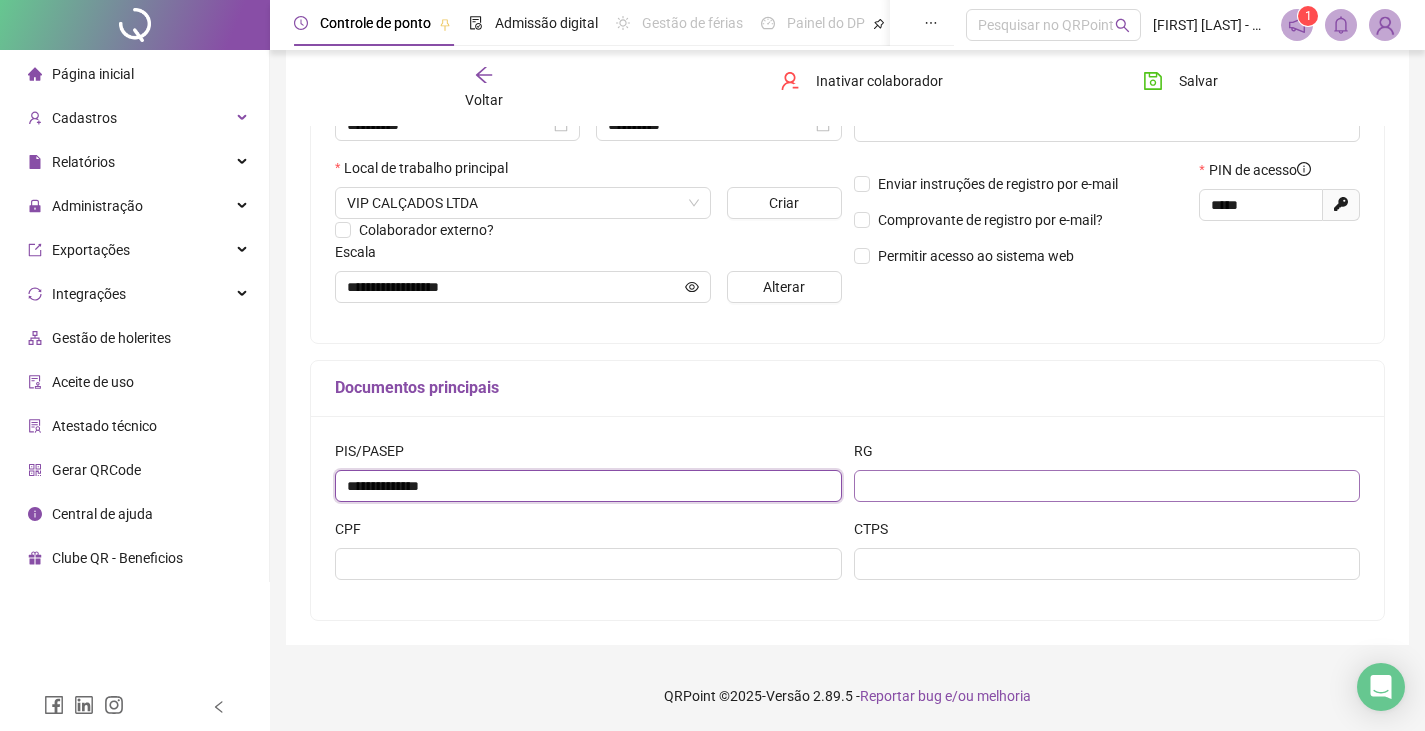 type on "**********" 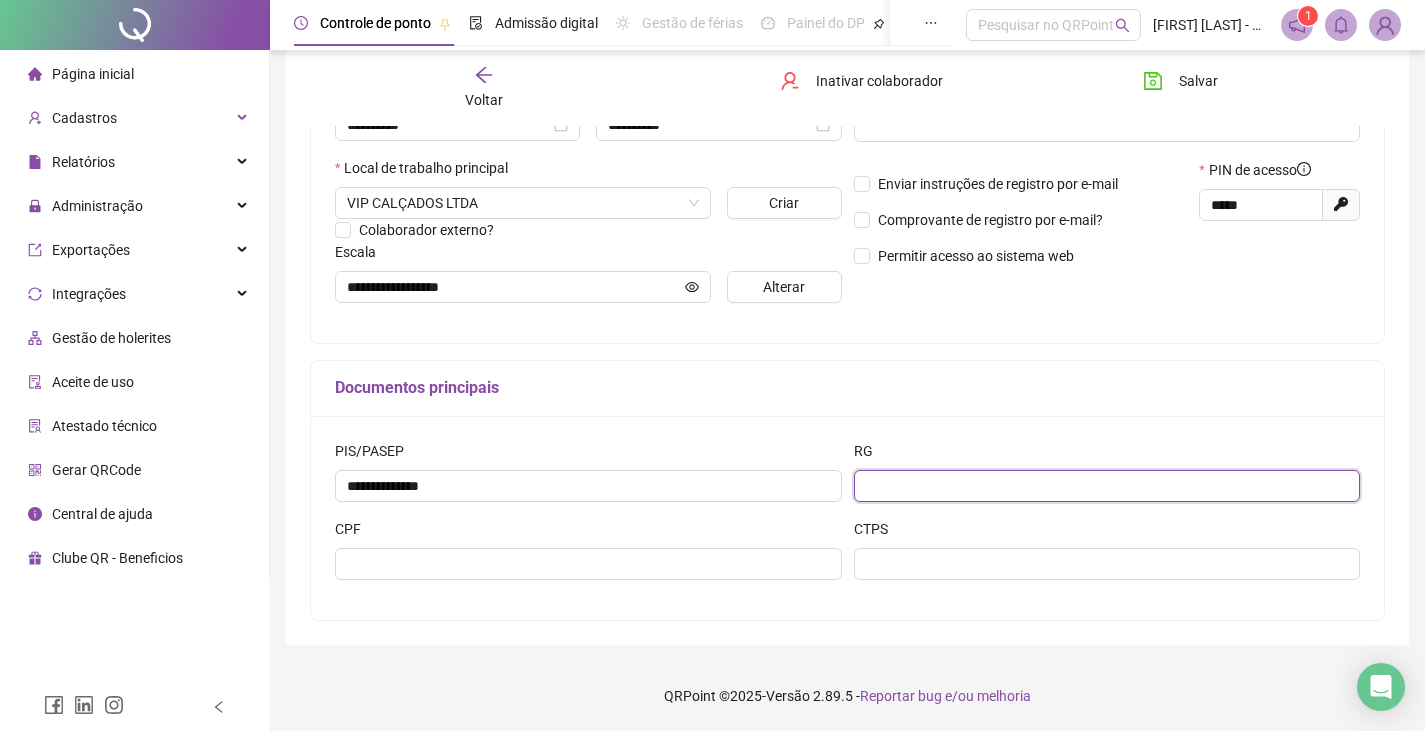 click at bounding box center [1107, 486] 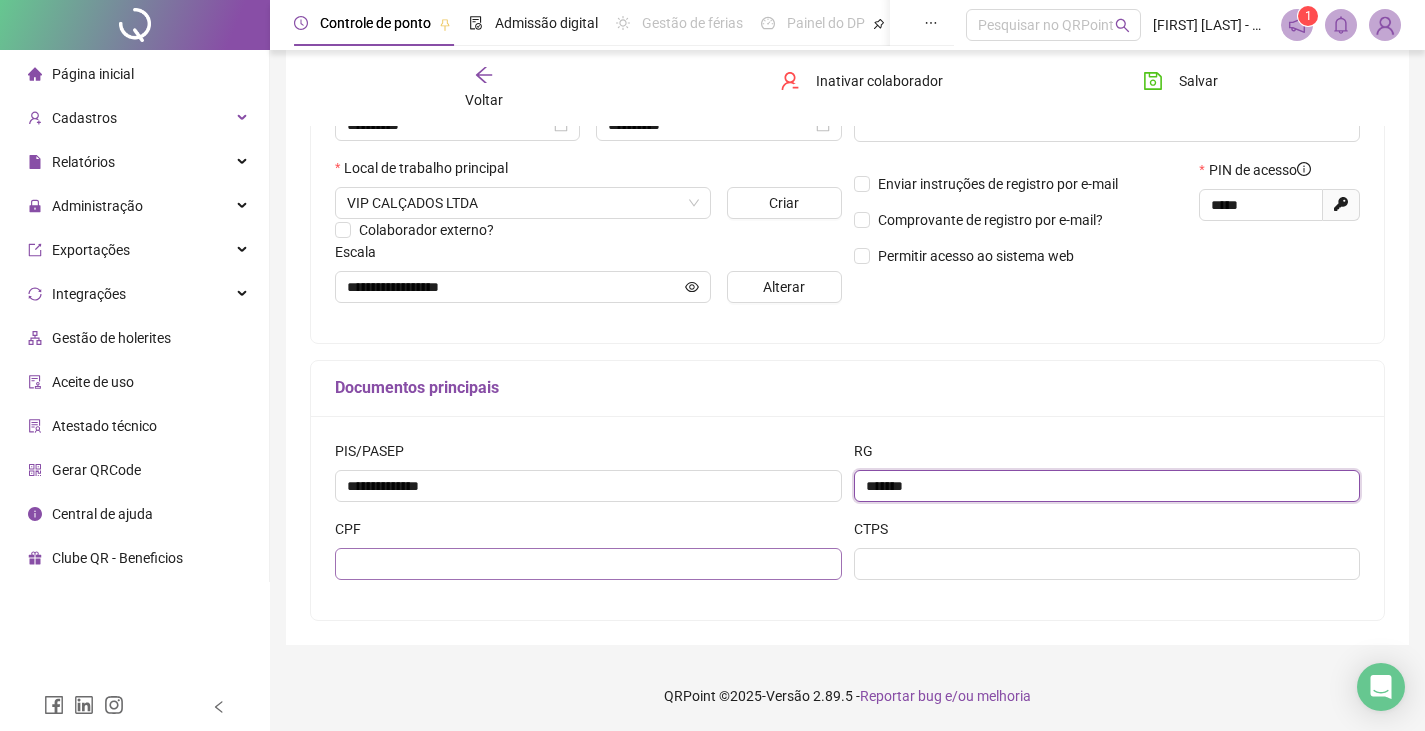 type on "*******" 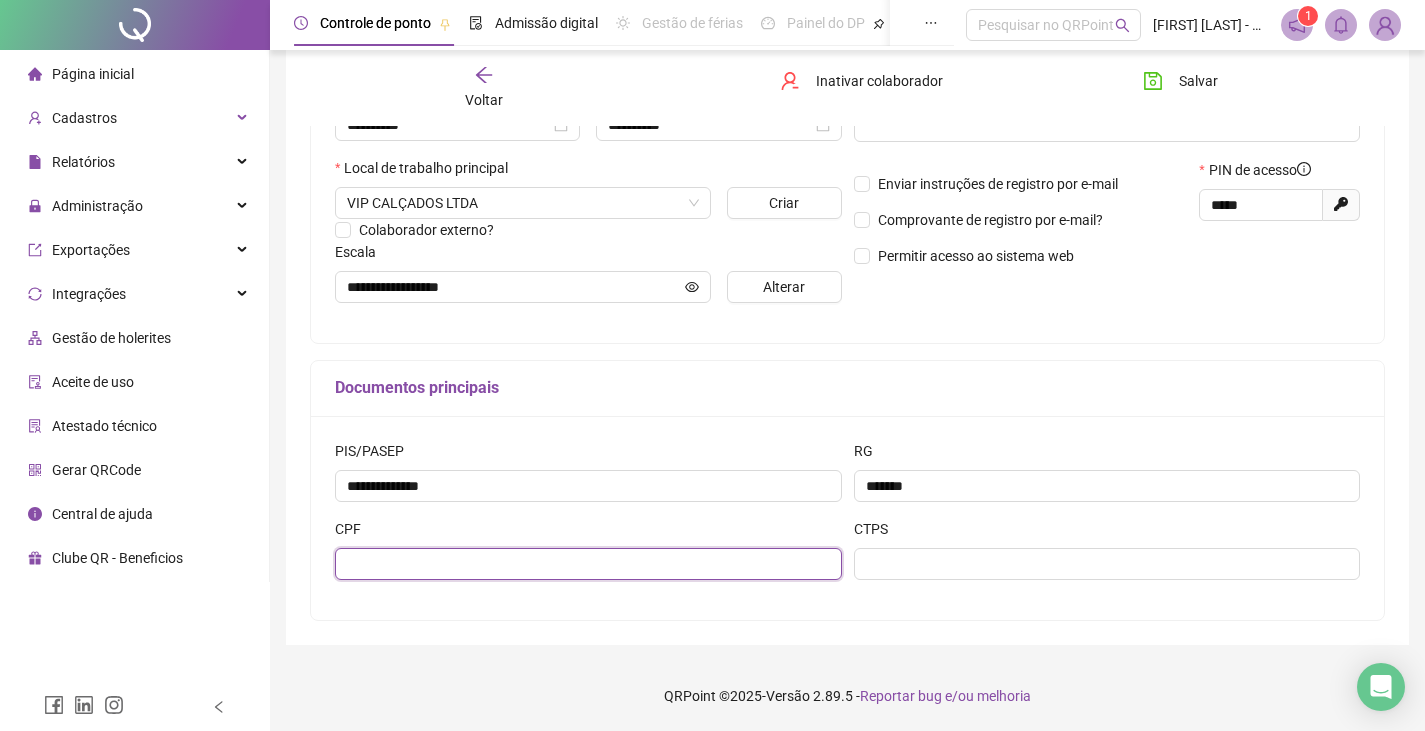 click at bounding box center [588, 564] 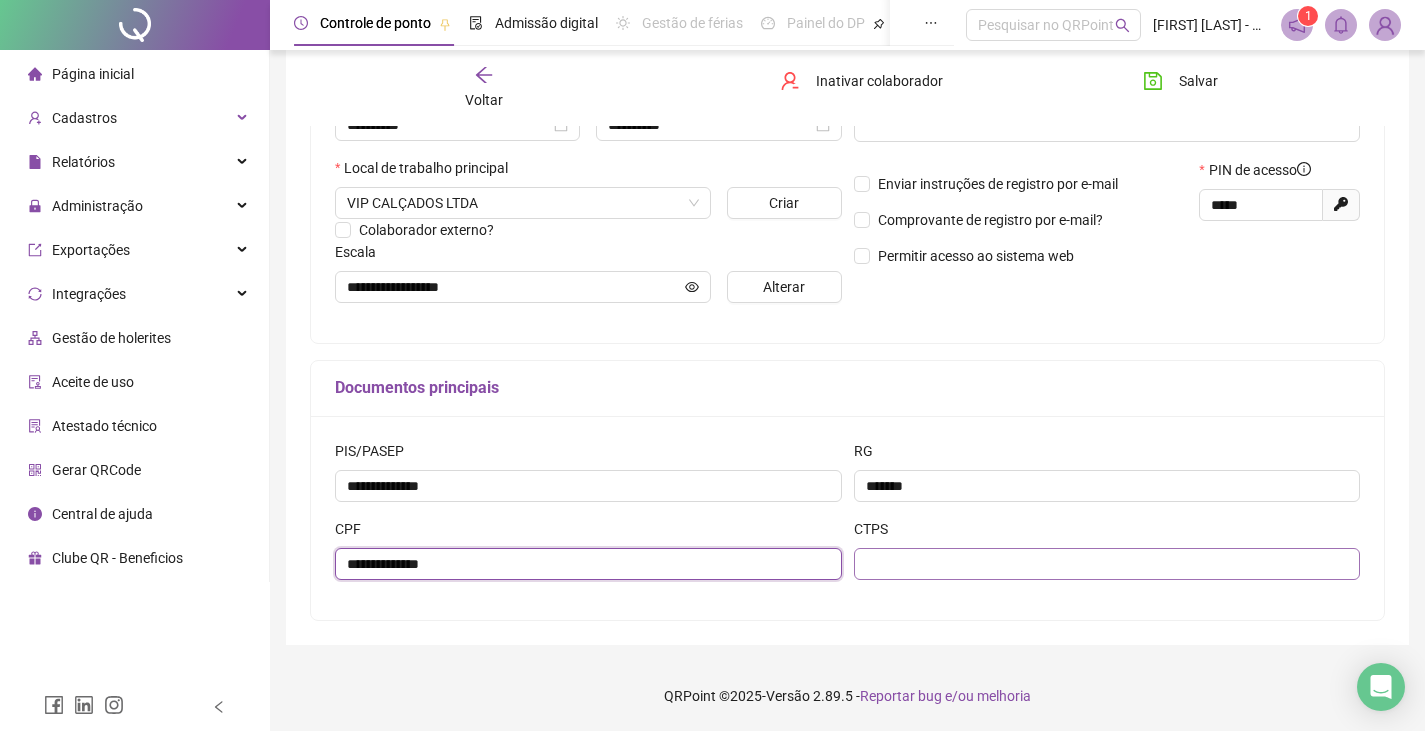 type on "**********" 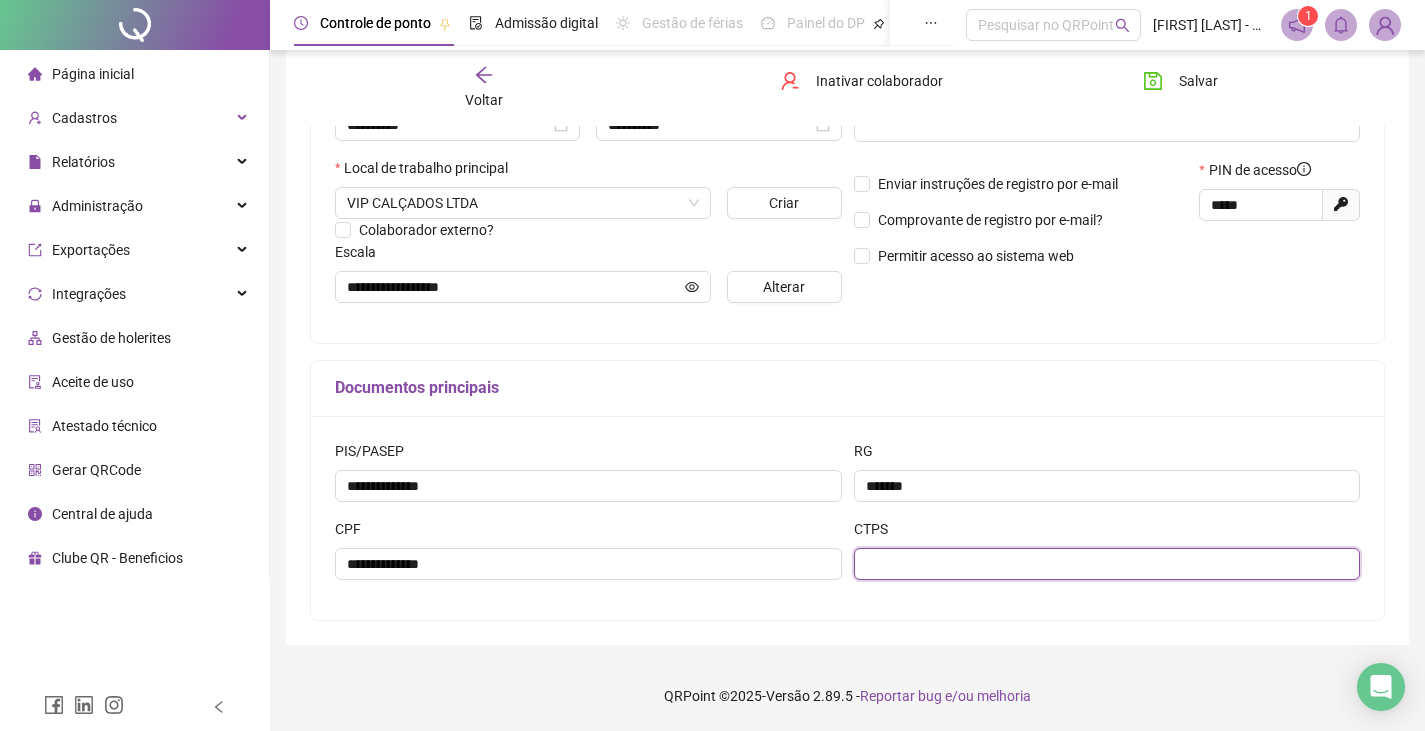 click at bounding box center [1107, 564] 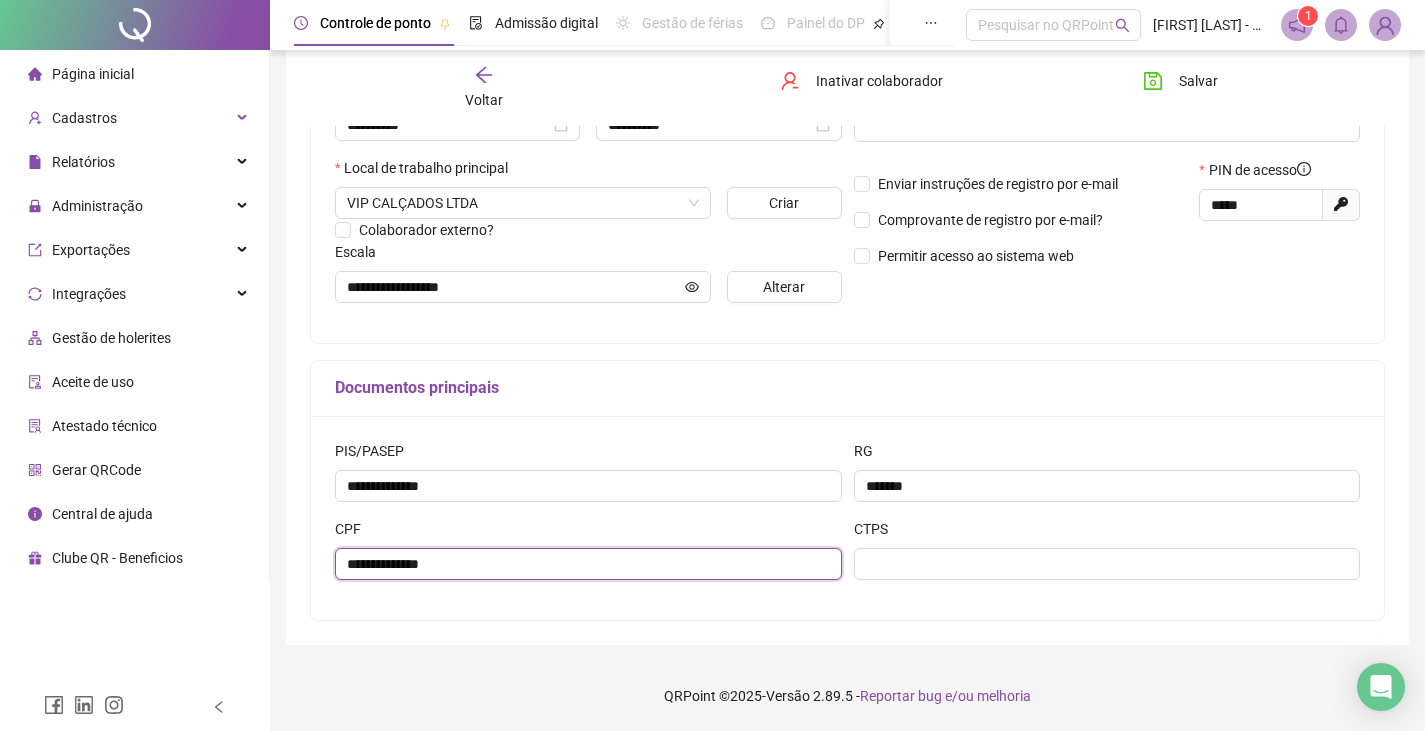 drag, startPoint x: 467, startPoint y: 571, endPoint x: 345, endPoint y: 583, distance: 122.588745 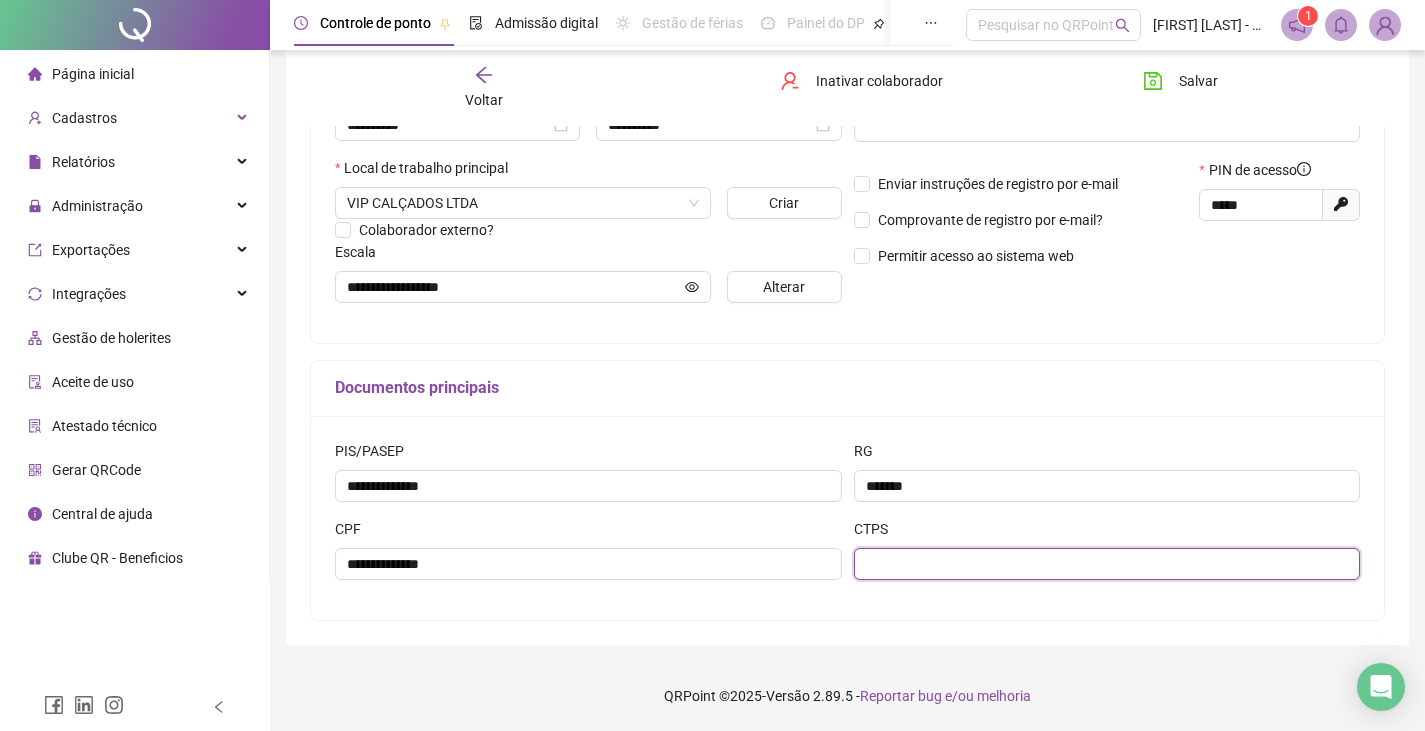 click at bounding box center [1107, 564] 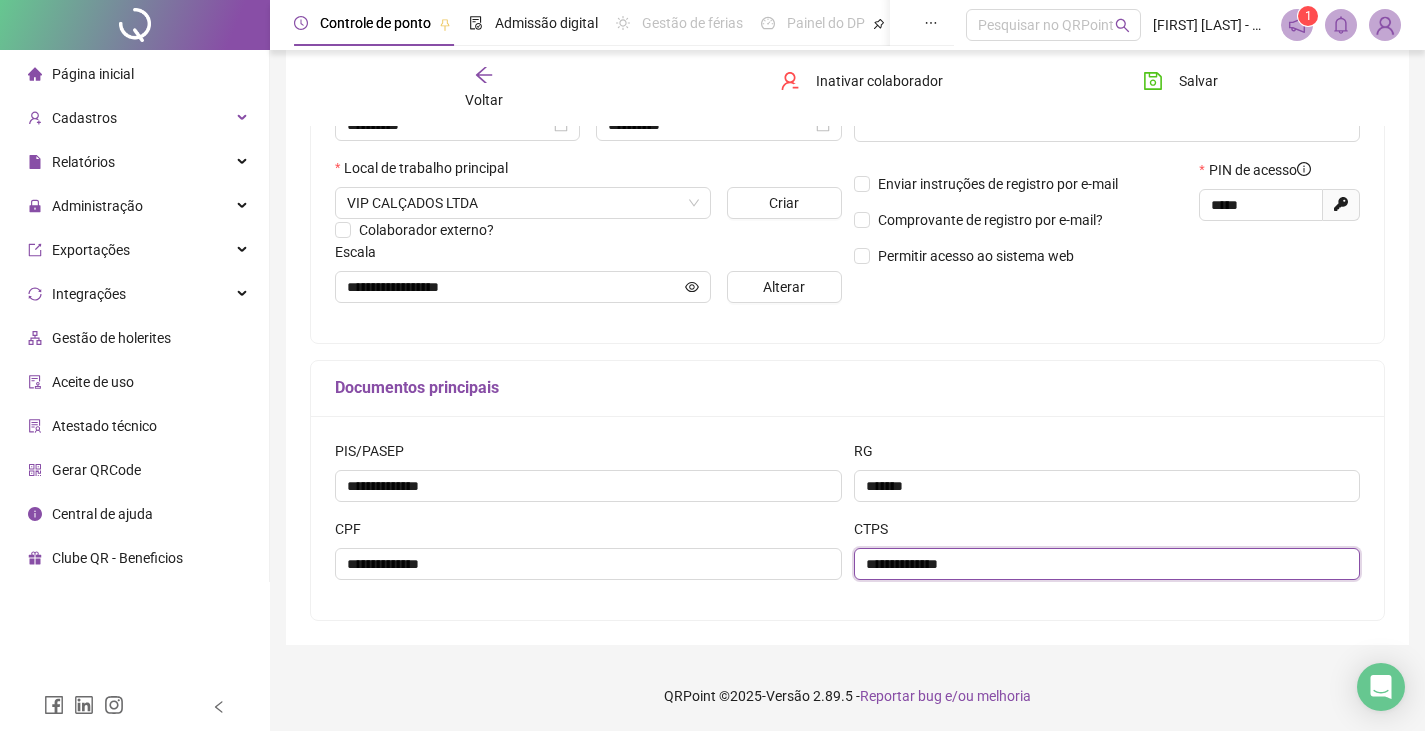 click on "**********" at bounding box center (1107, 564) 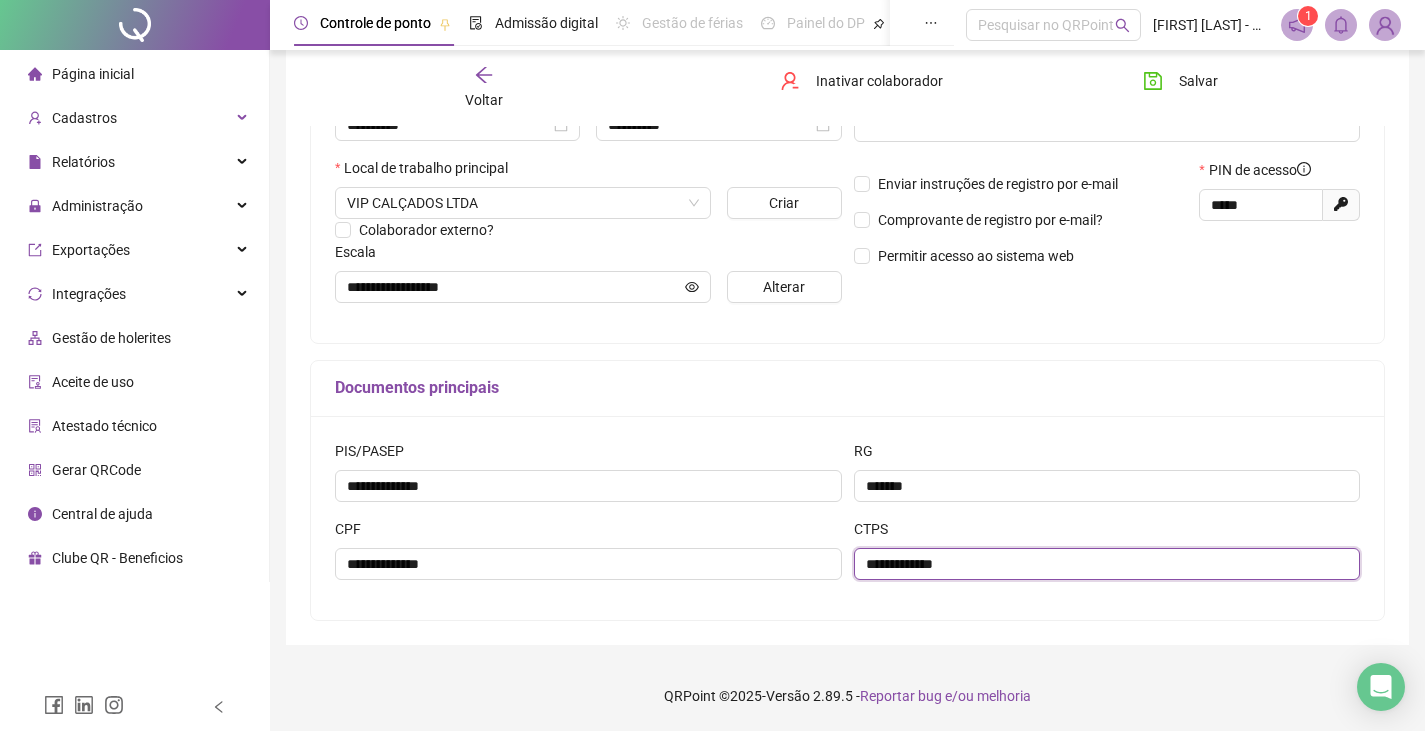 click on "**********" at bounding box center (1107, 564) 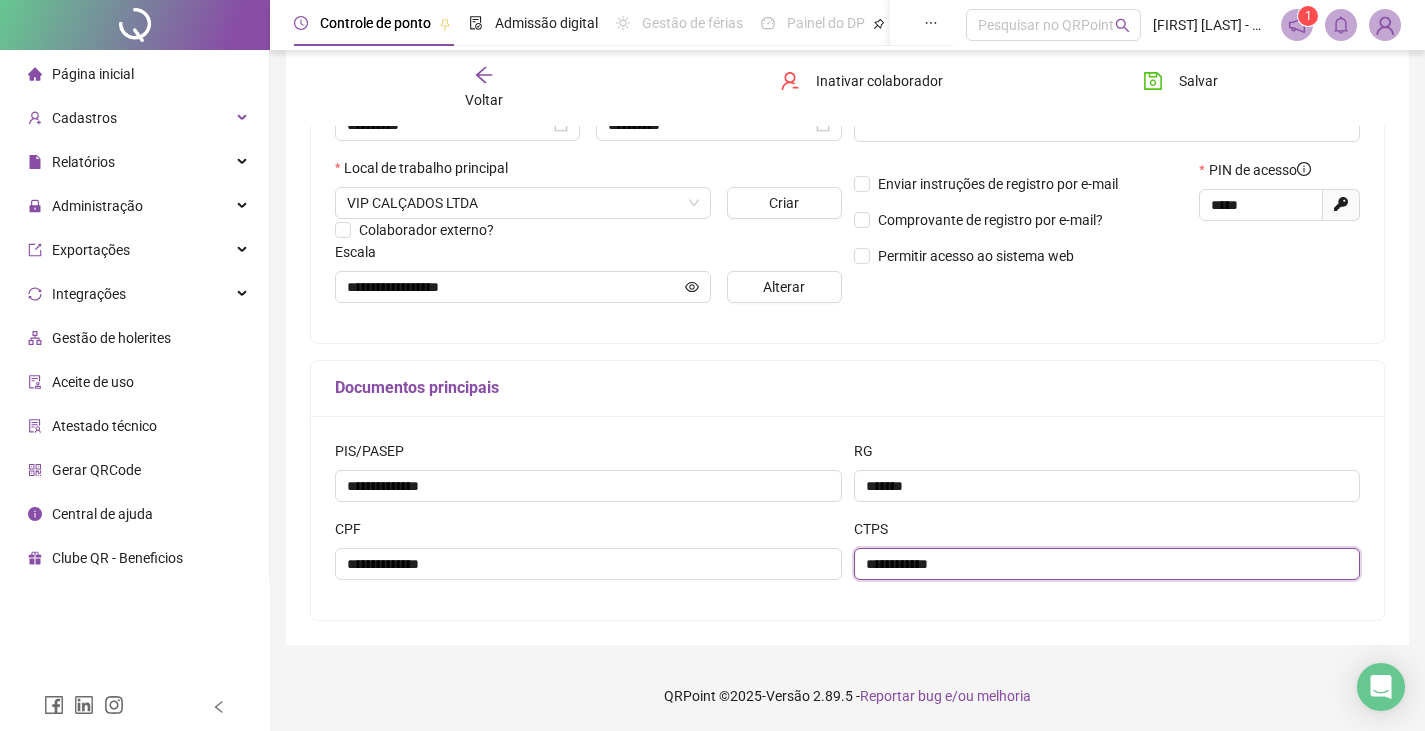 click on "**********" at bounding box center [1107, 564] 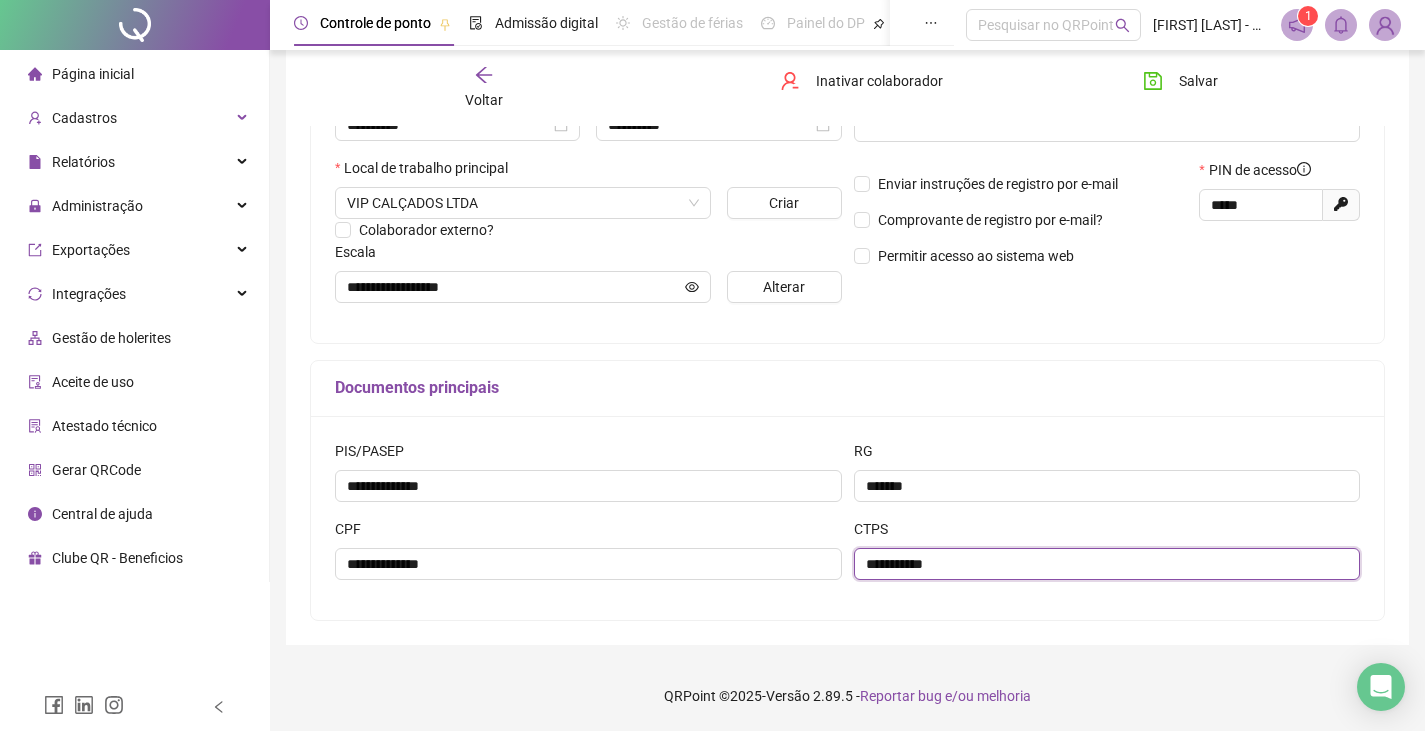 click on "**********" at bounding box center (1107, 564) 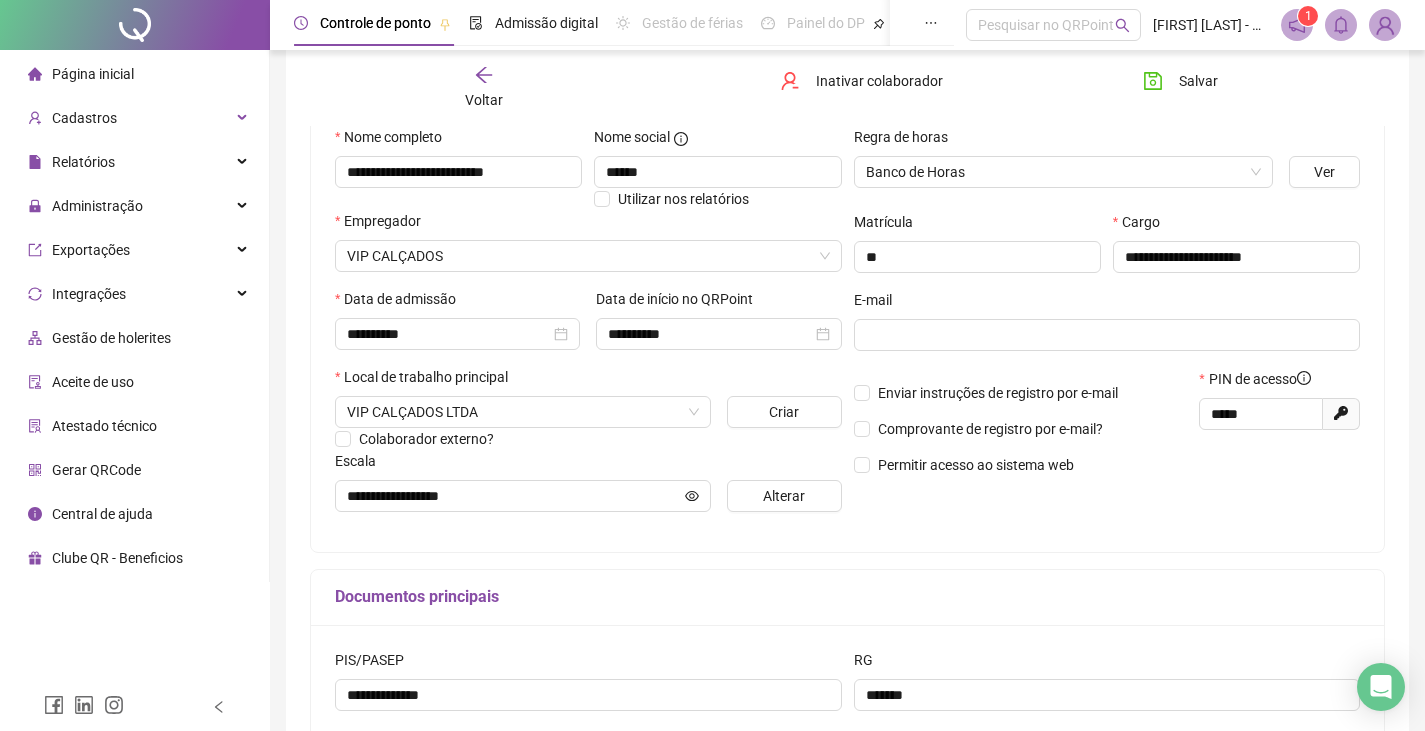 scroll, scrollTop: 210, scrollLeft: 0, axis: vertical 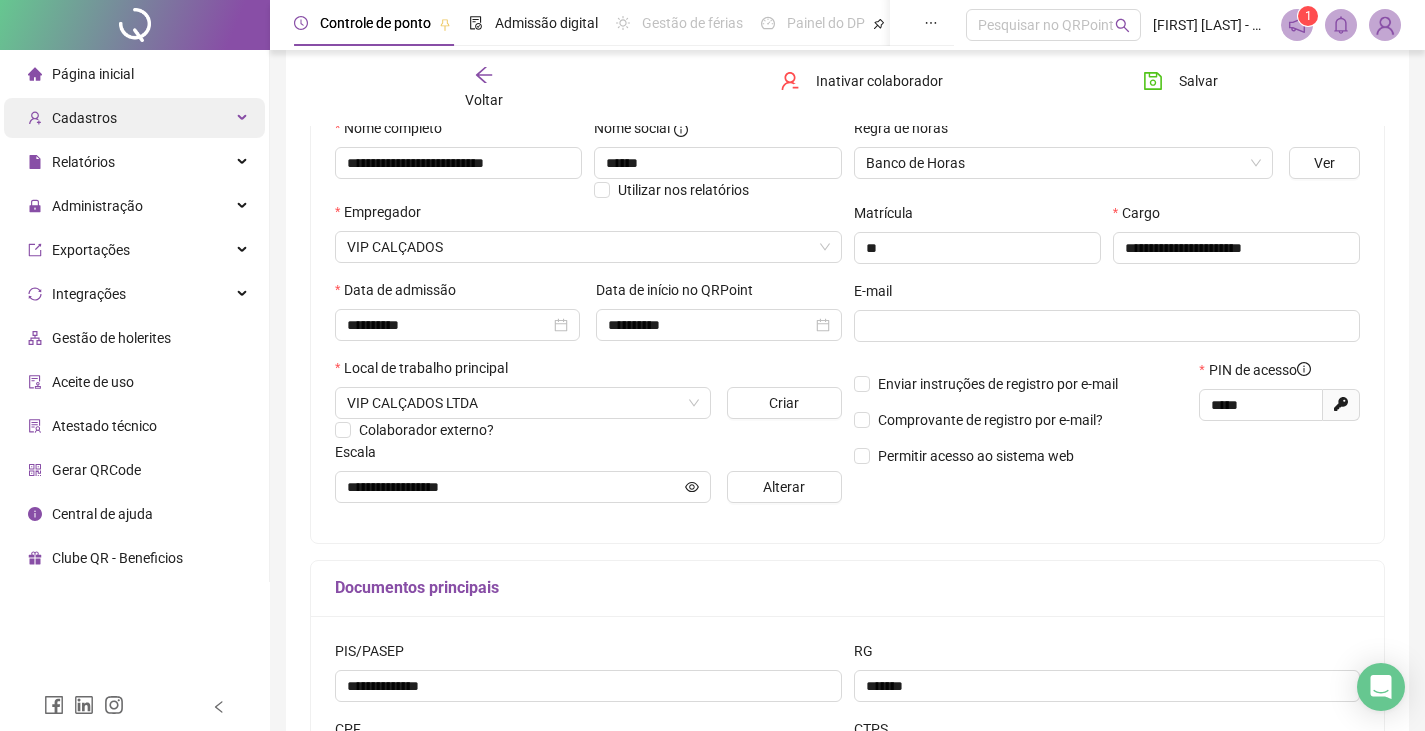 type on "**********" 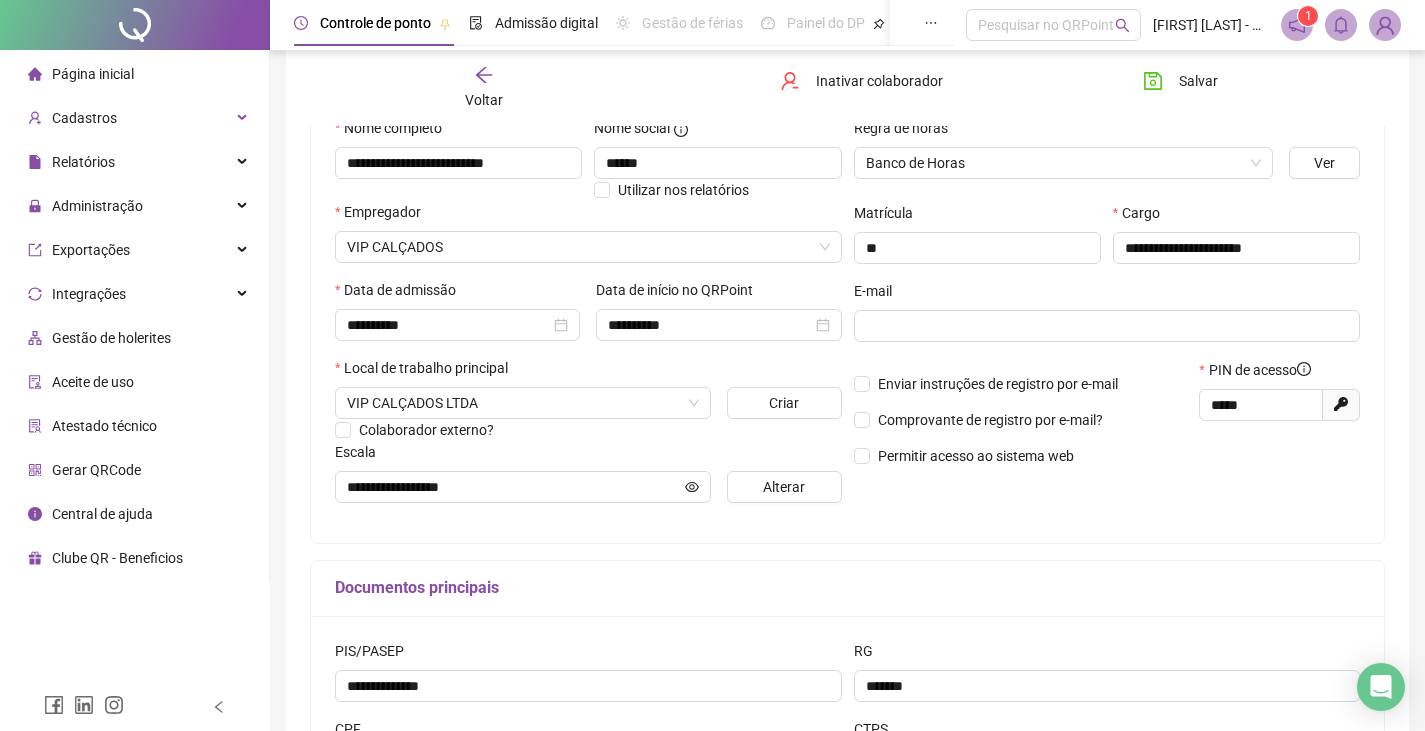 click on "Voltar Inativar colaborador Salvar" at bounding box center [847, 88] 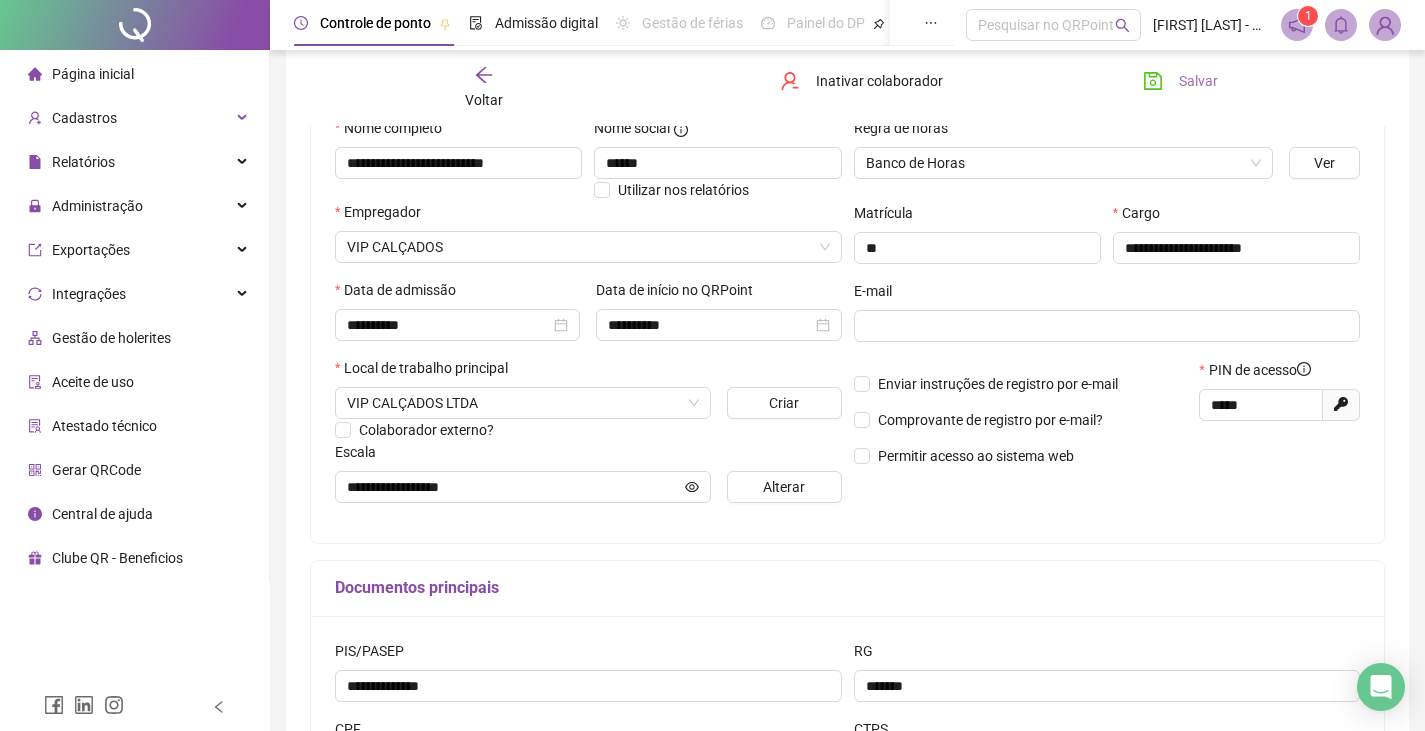 click on "Salvar" at bounding box center (1198, 81) 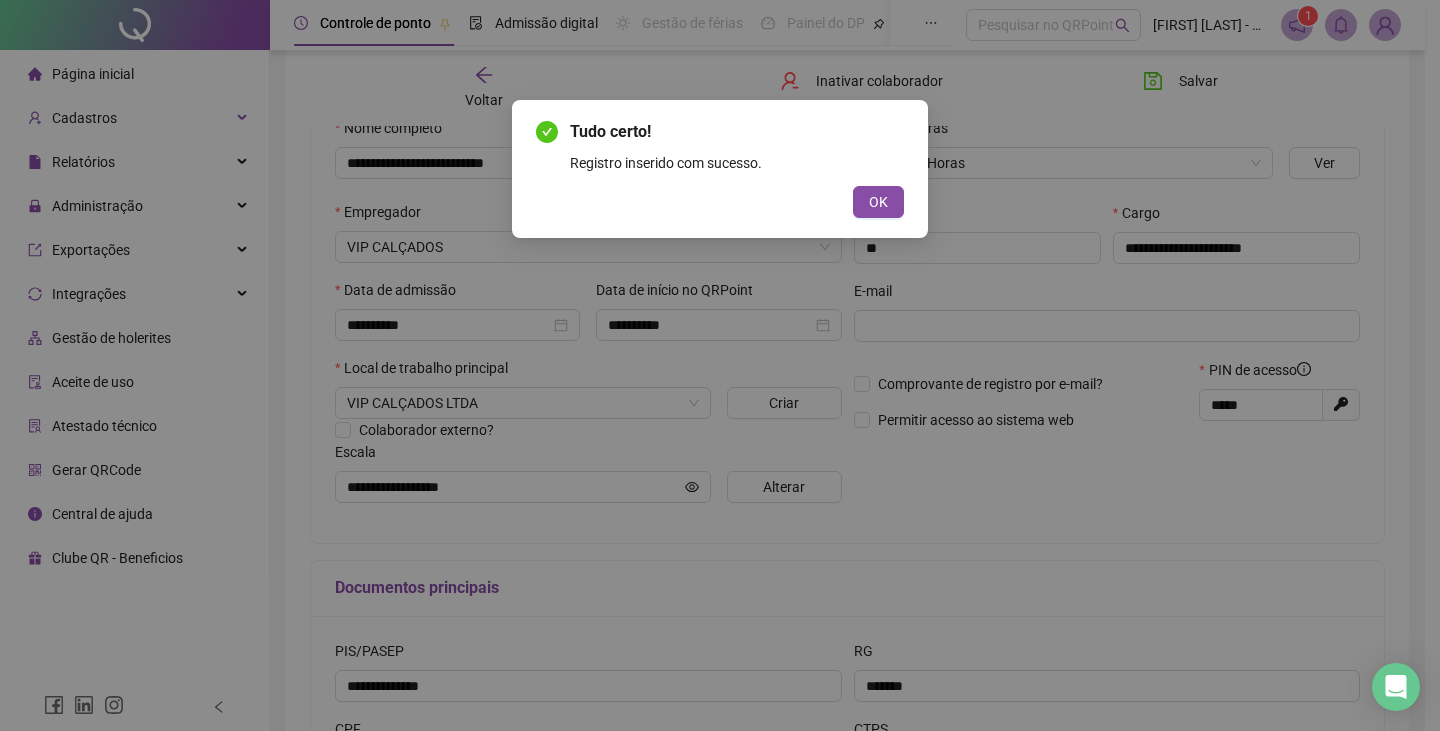 click on "Tudo certo! Registro inserido com sucesso. OK" at bounding box center [720, 169] 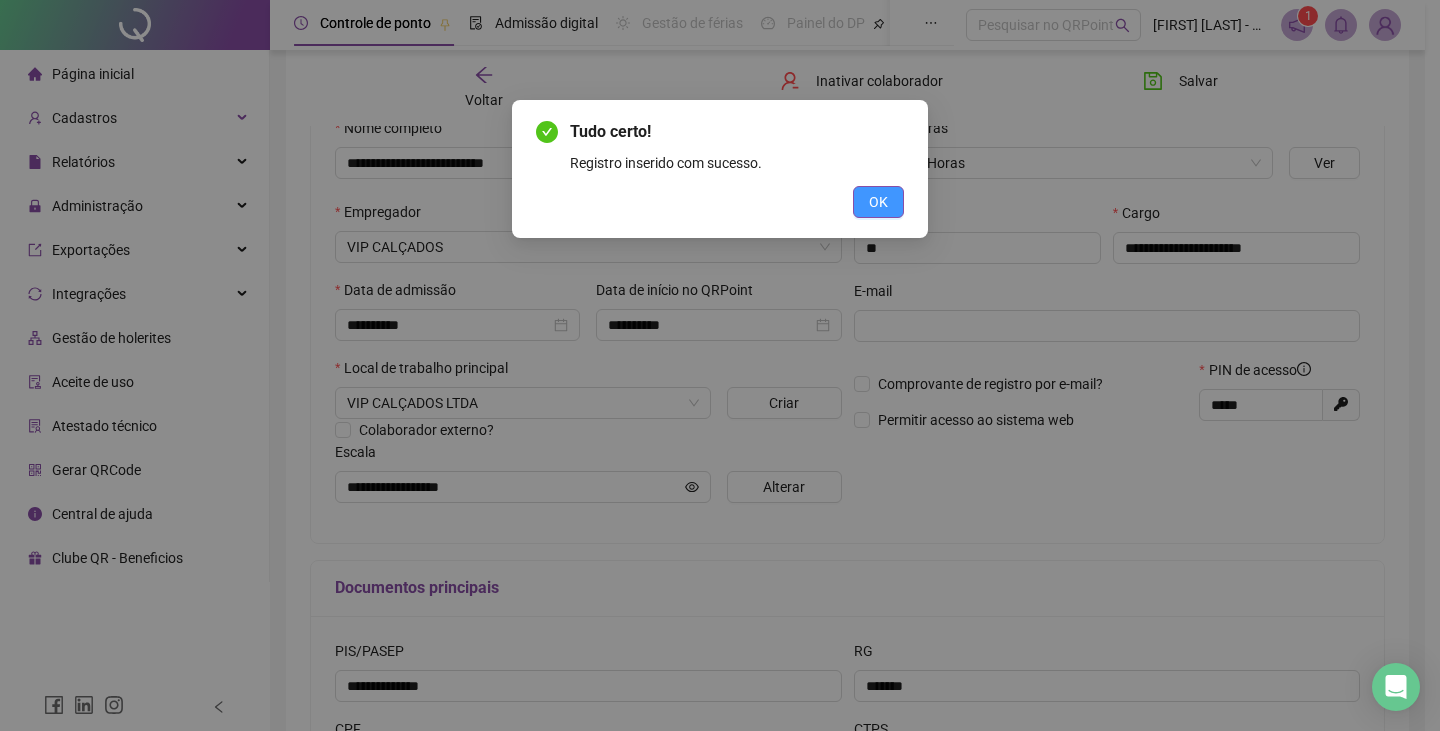 click on "OK" at bounding box center (878, 202) 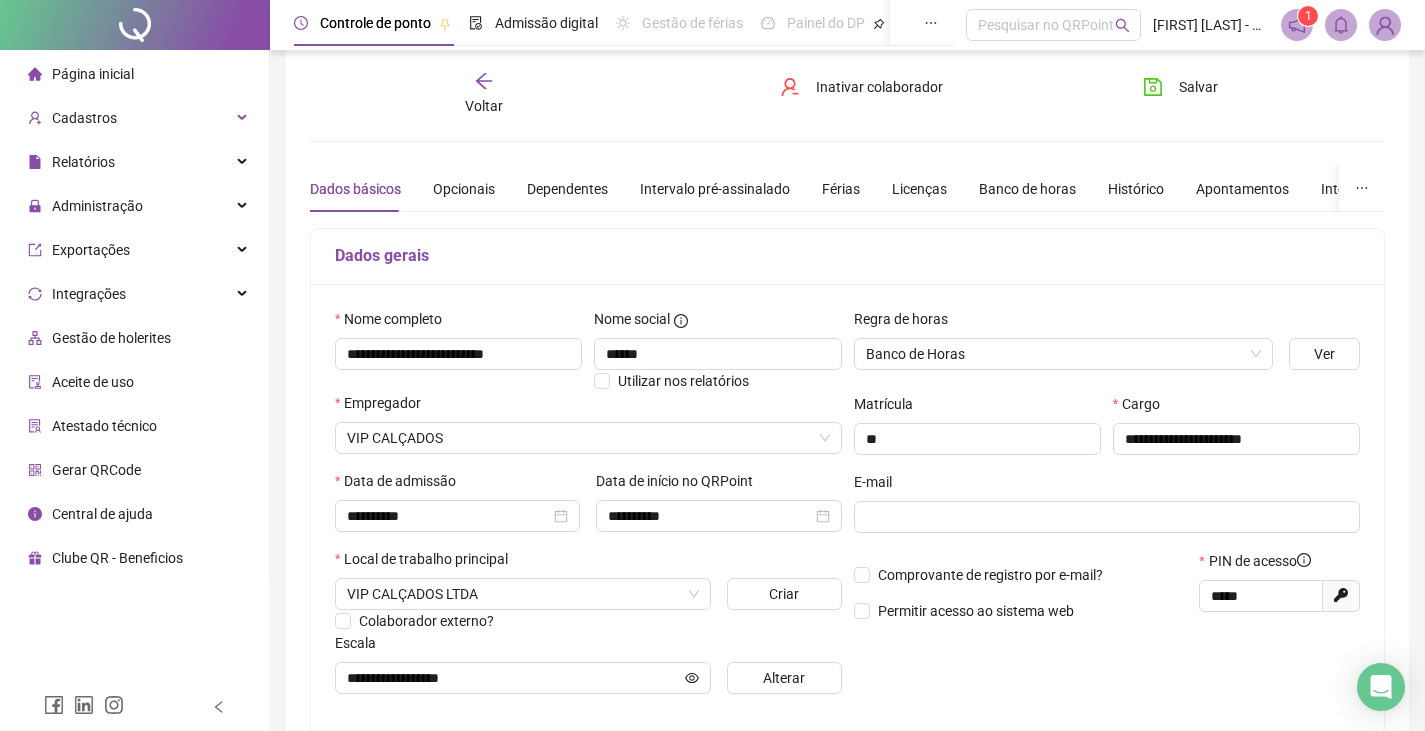 scroll, scrollTop: 100, scrollLeft: 0, axis: vertical 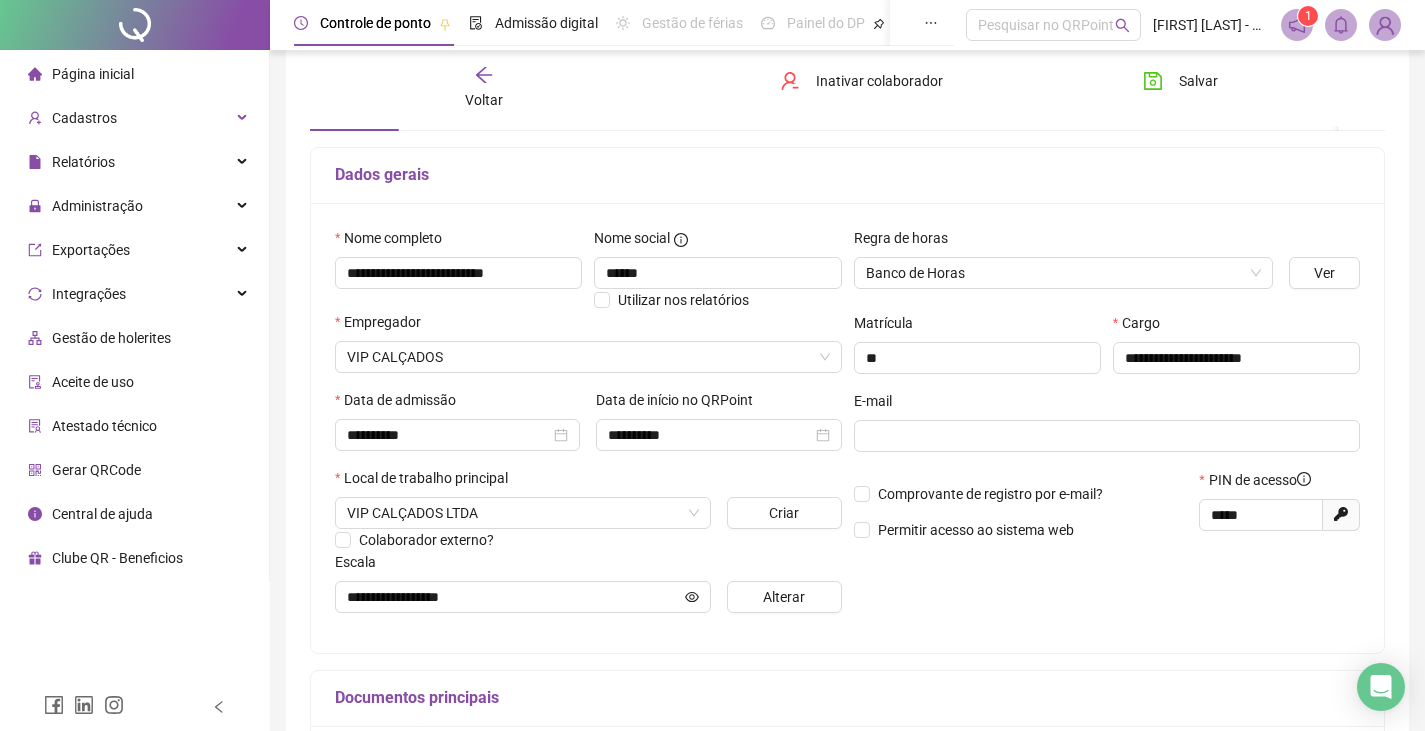 click on "Voltar" at bounding box center [484, 100] 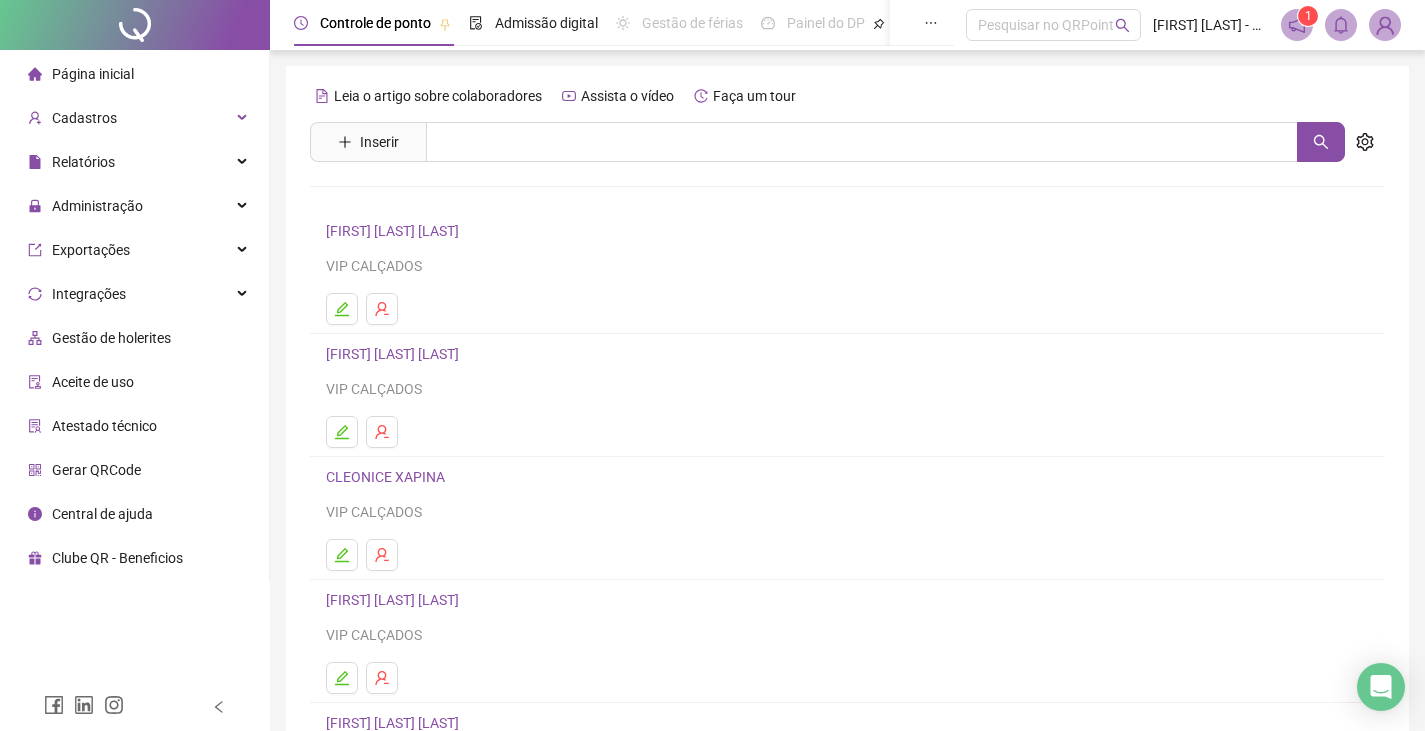 click on "Aceite de uso" at bounding box center [81, 382] 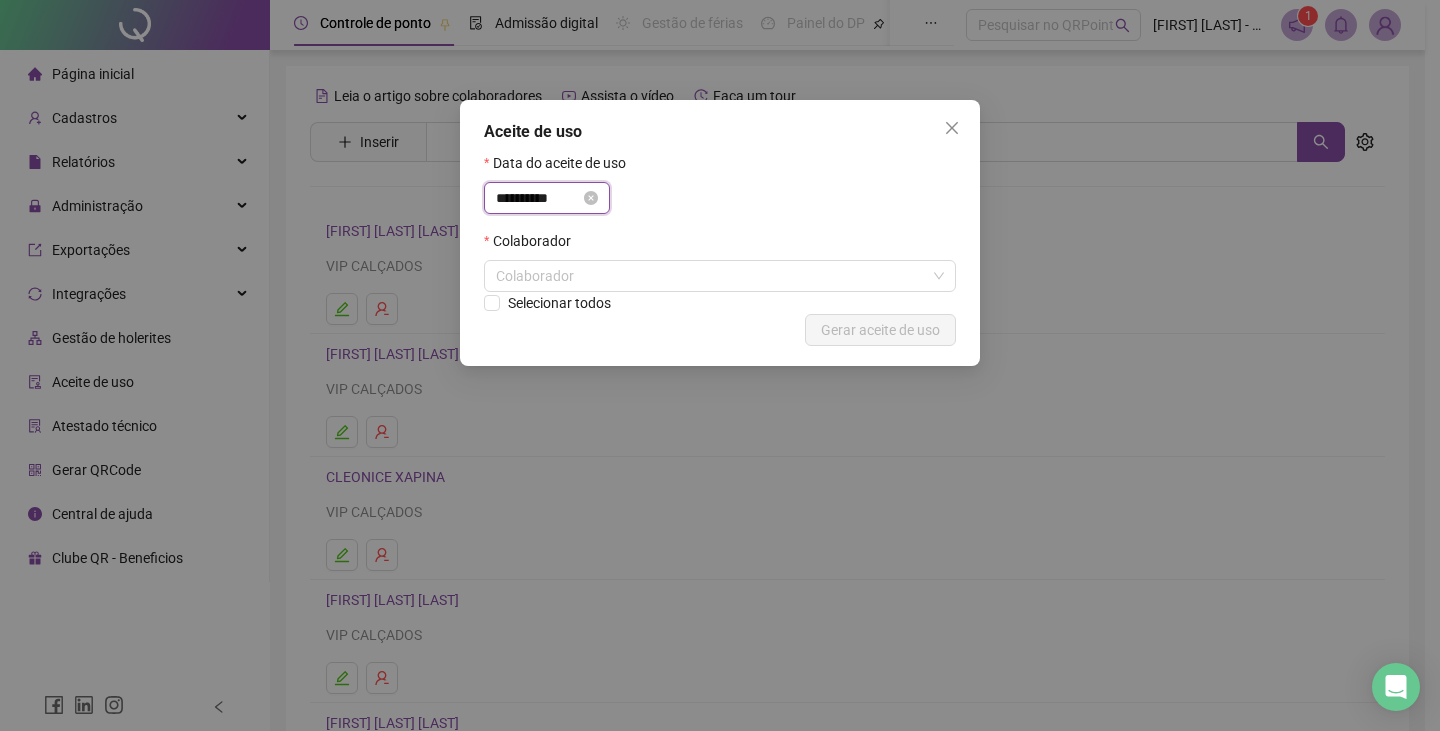click on "**********" at bounding box center [538, 198] 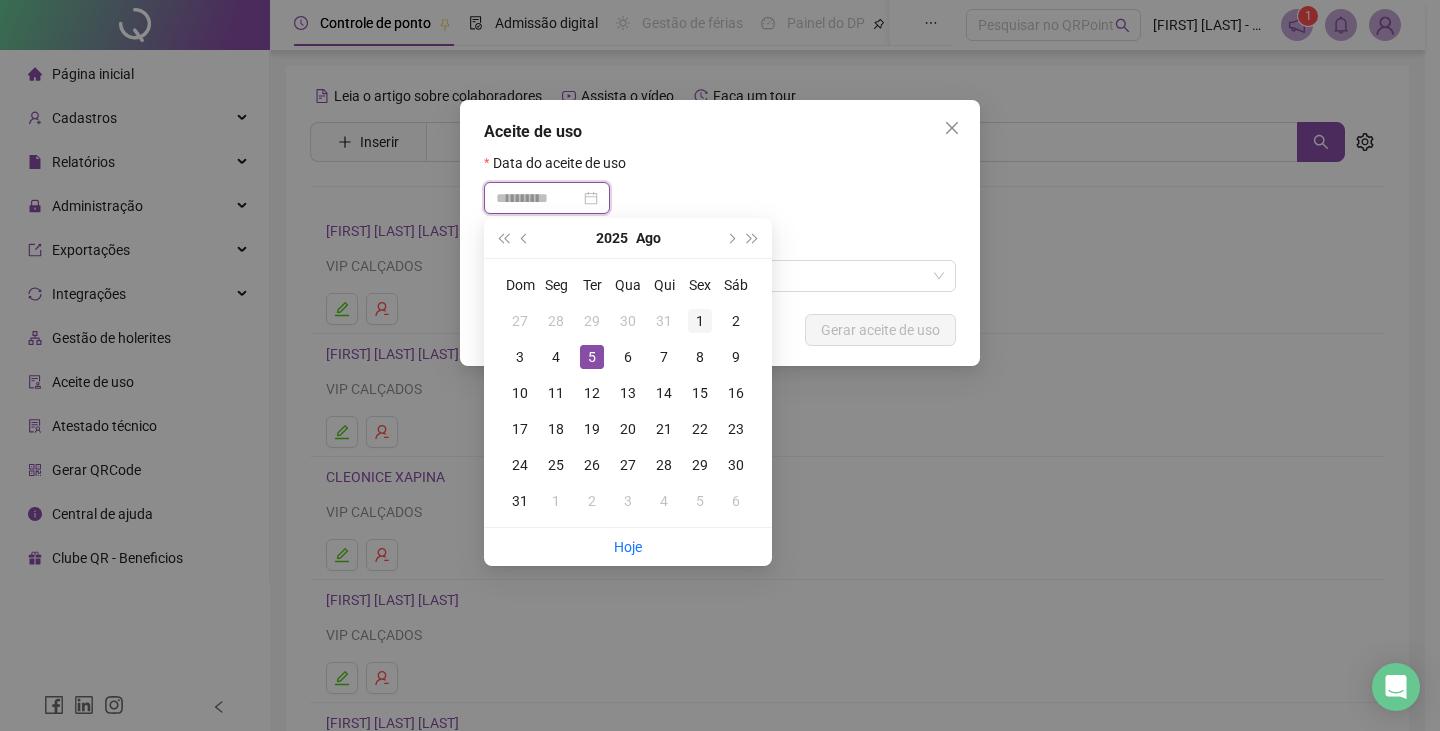 type on "**********" 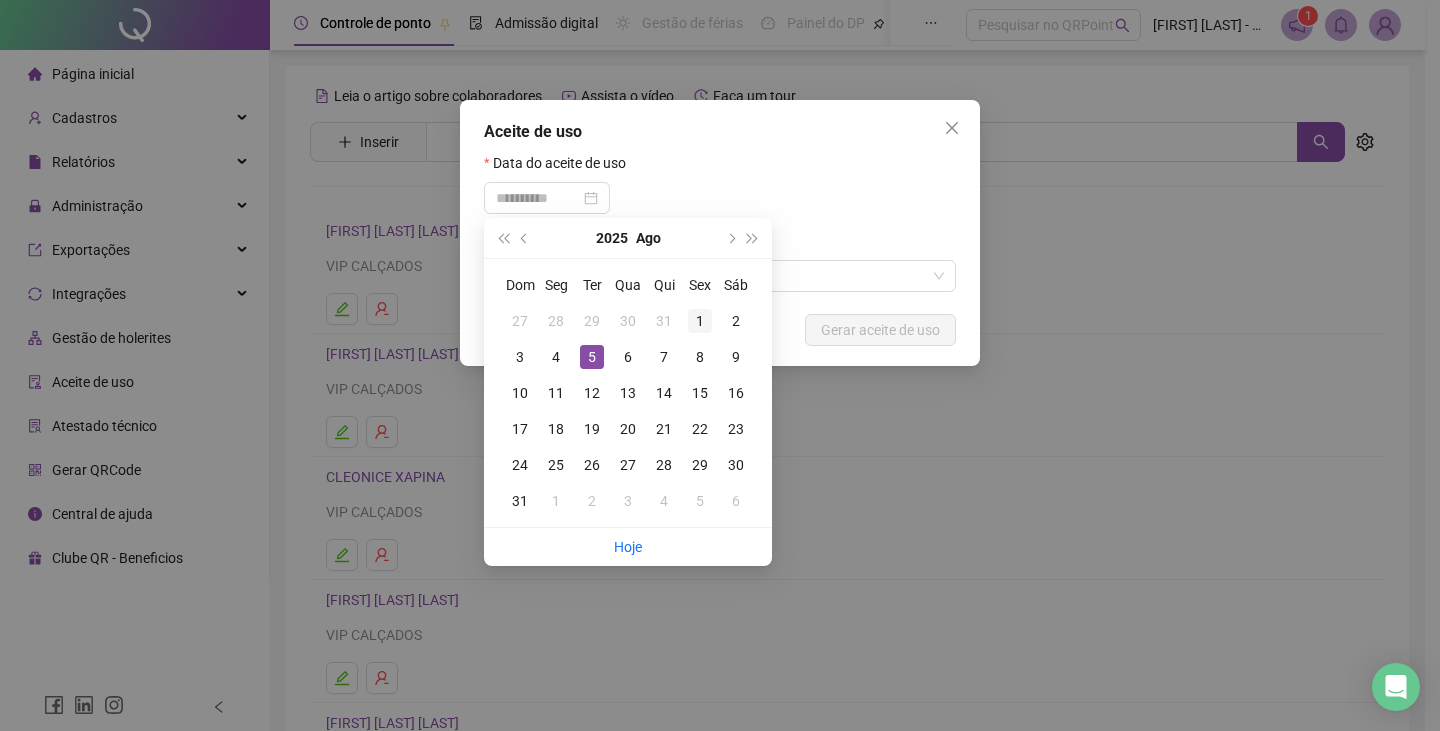 click on "1" at bounding box center [700, 321] 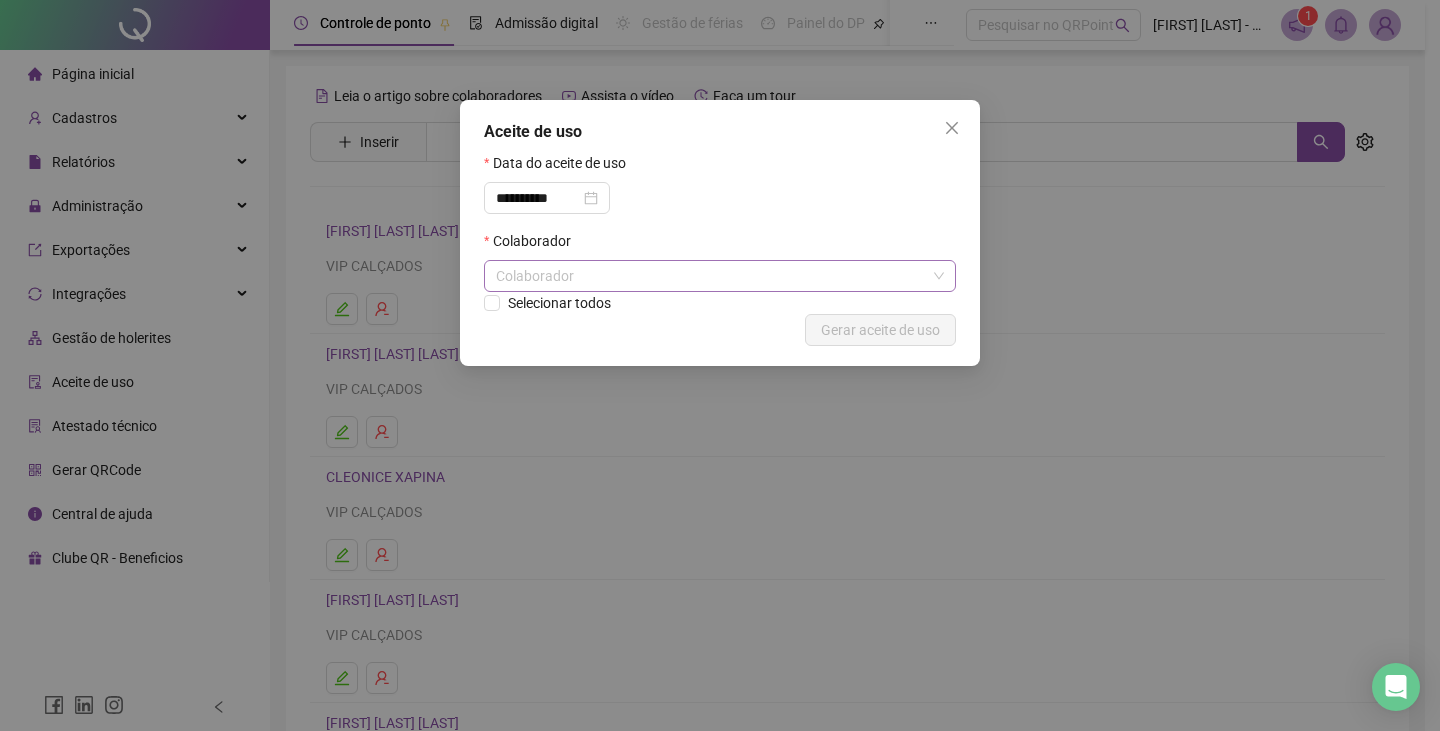 click on "Colaborador" at bounding box center (720, 276) 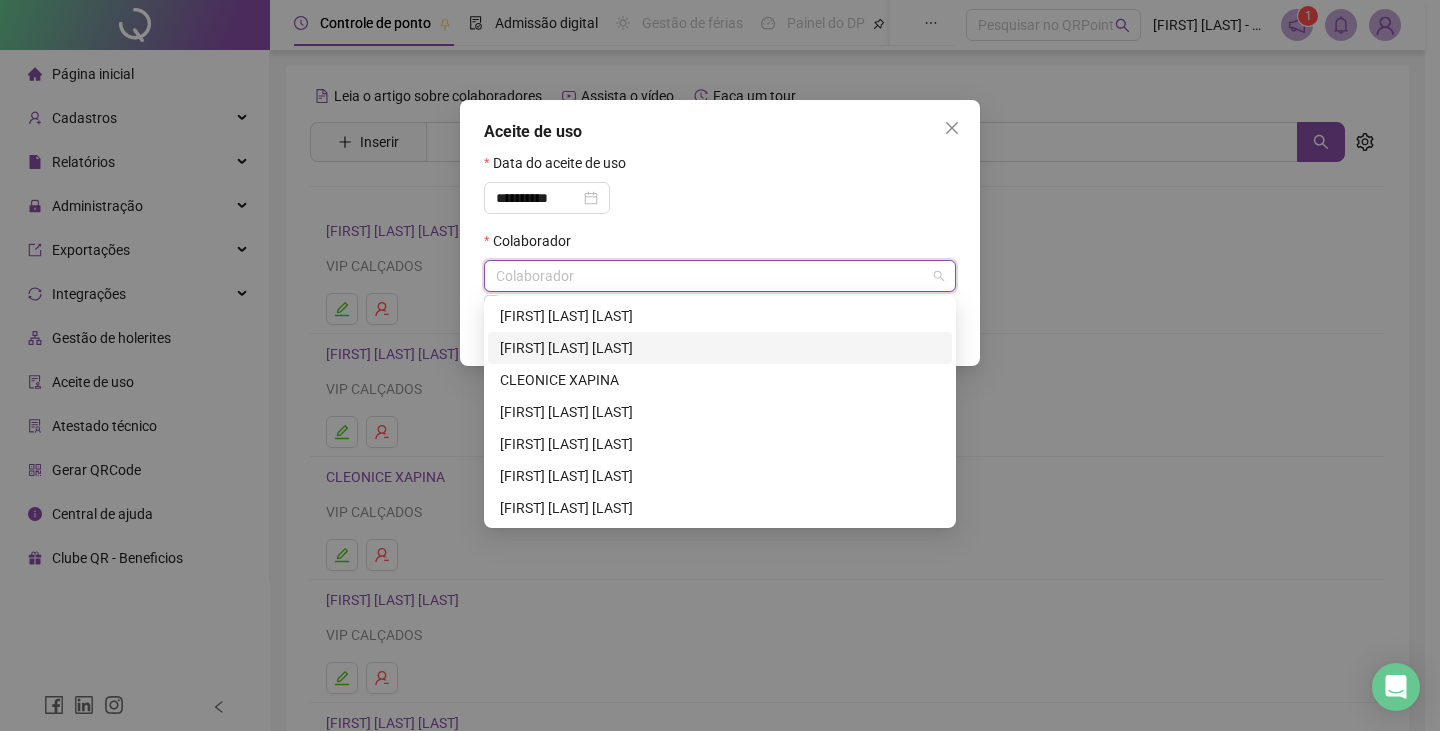 click on "BRENDA AUANY GODOY FERREIRA" at bounding box center [720, 348] 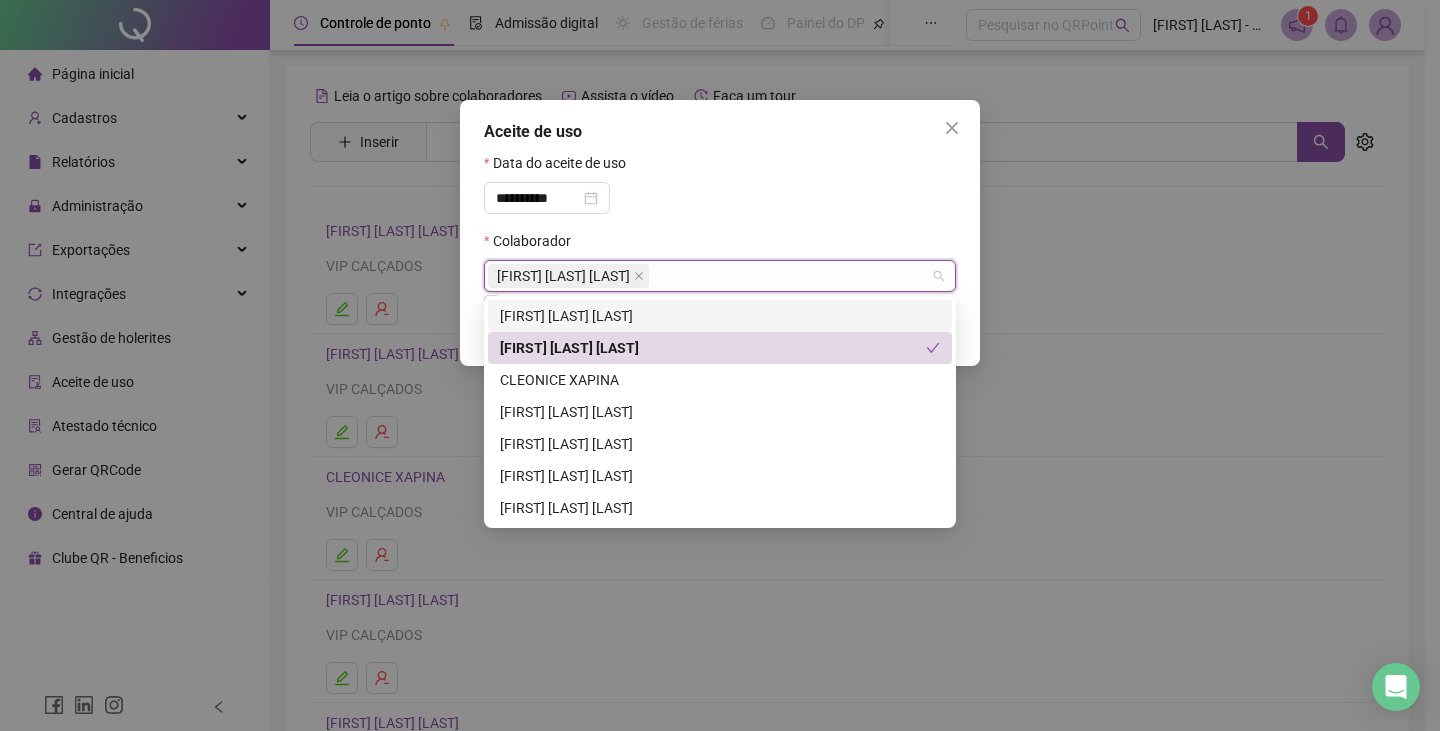 click on "**********" at bounding box center [720, 365] 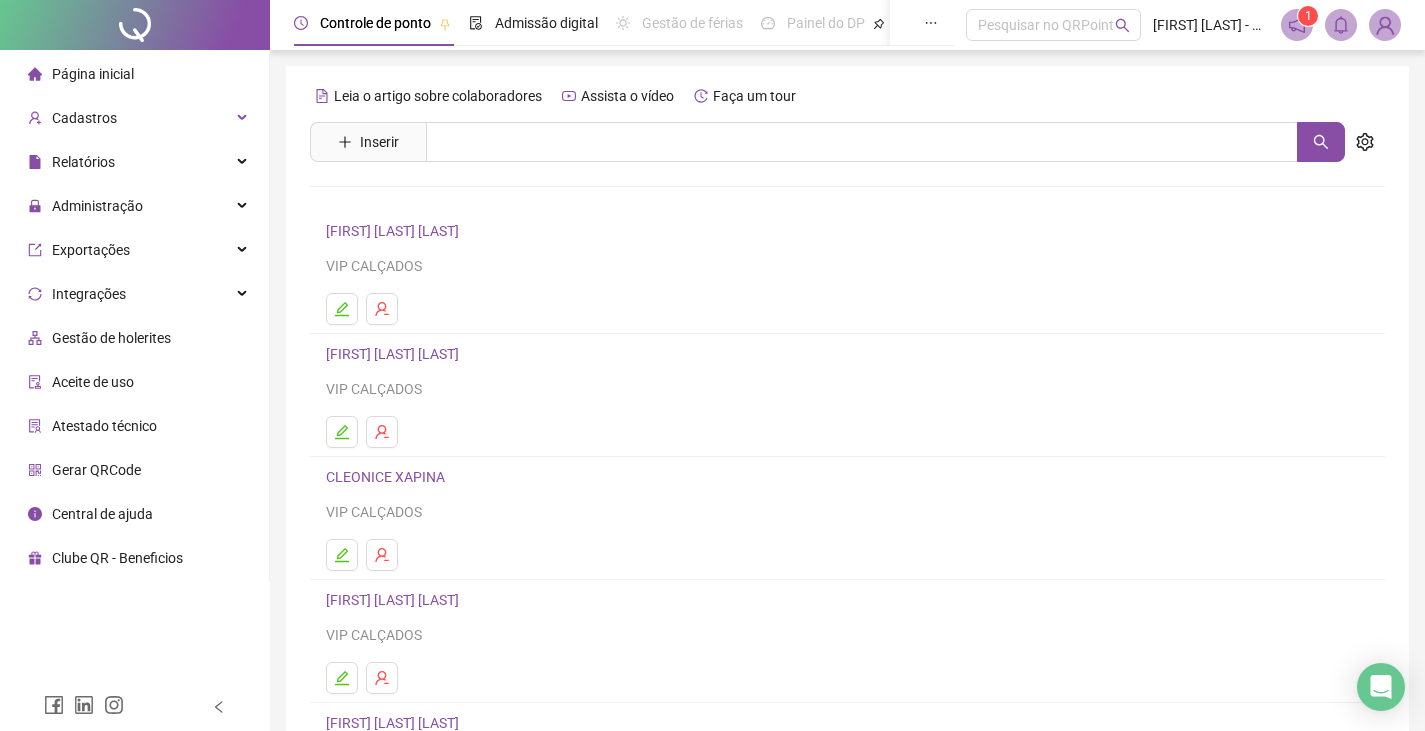 click on "Aceite de uso" at bounding box center [93, 382] 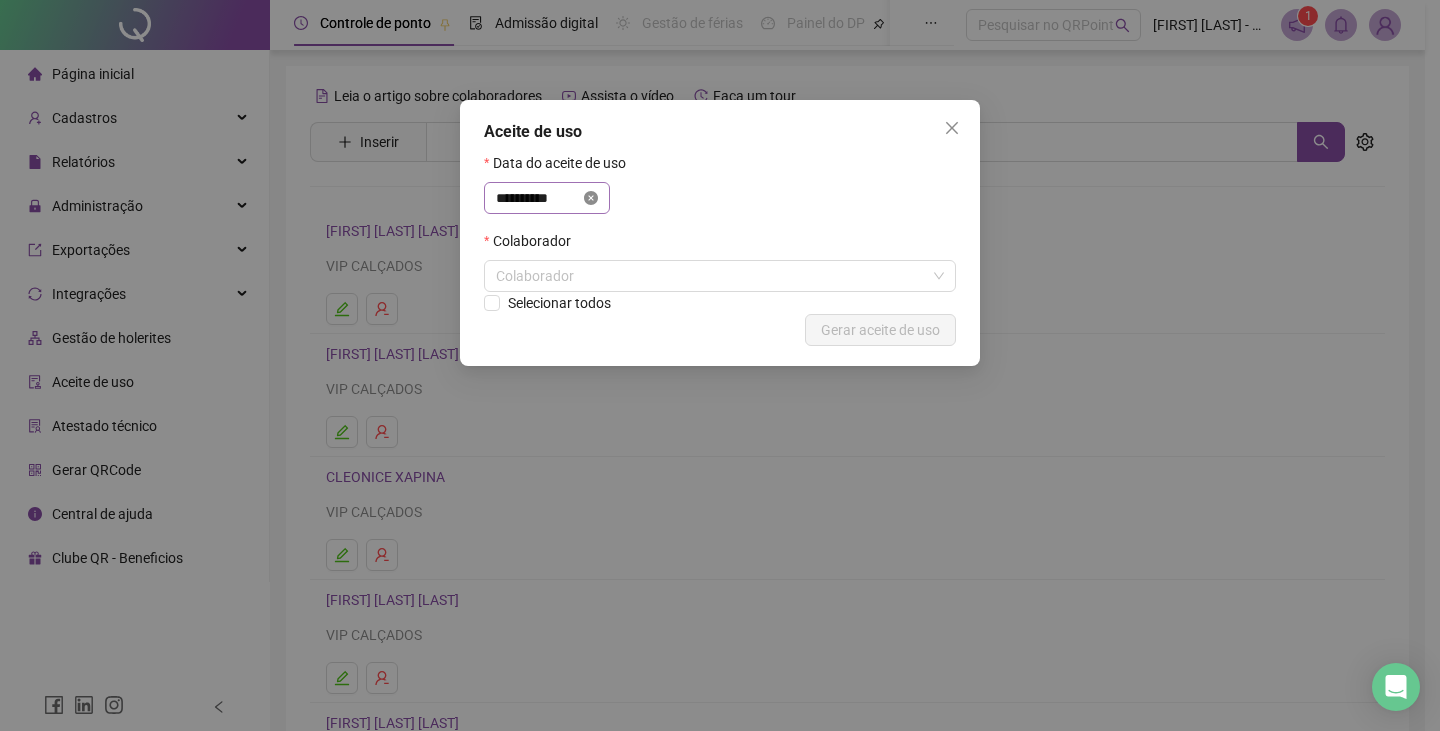 click 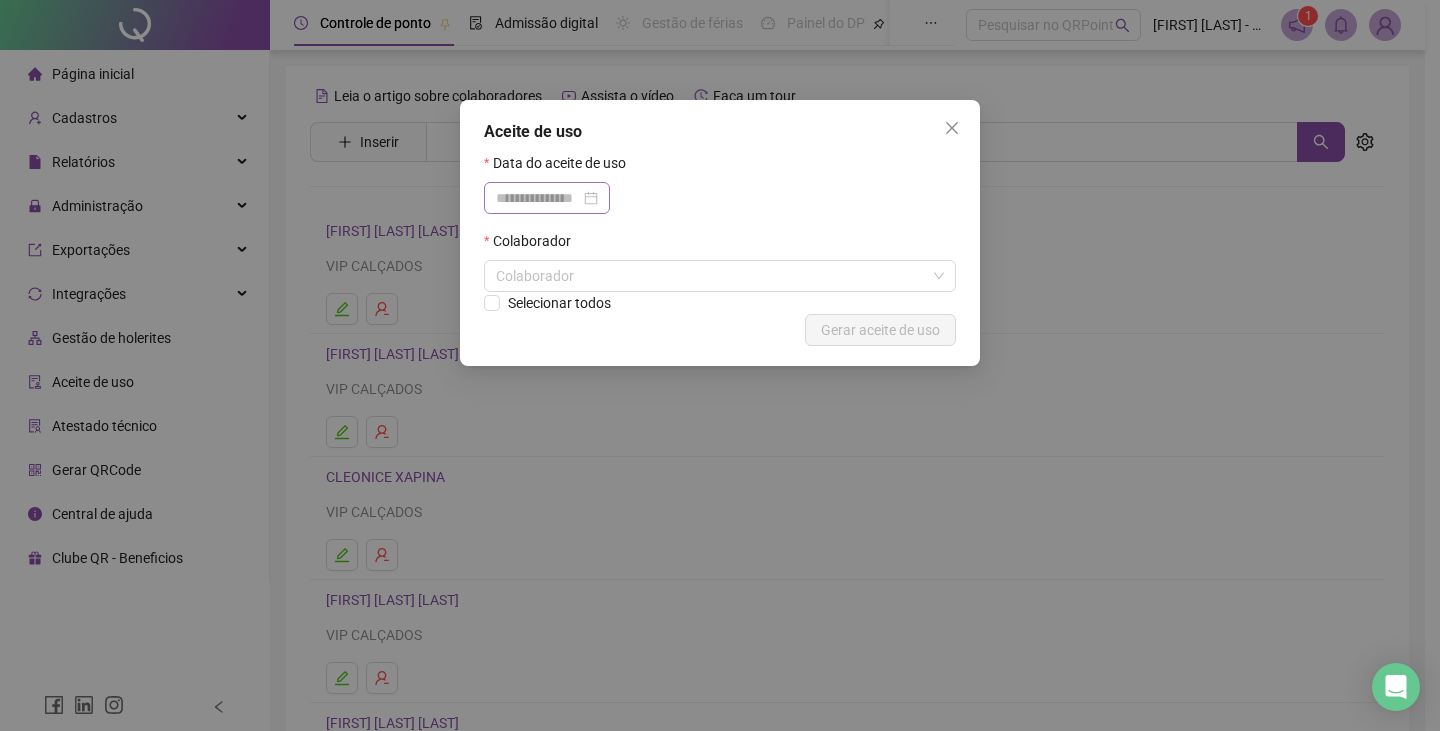 click at bounding box center [547, 198] 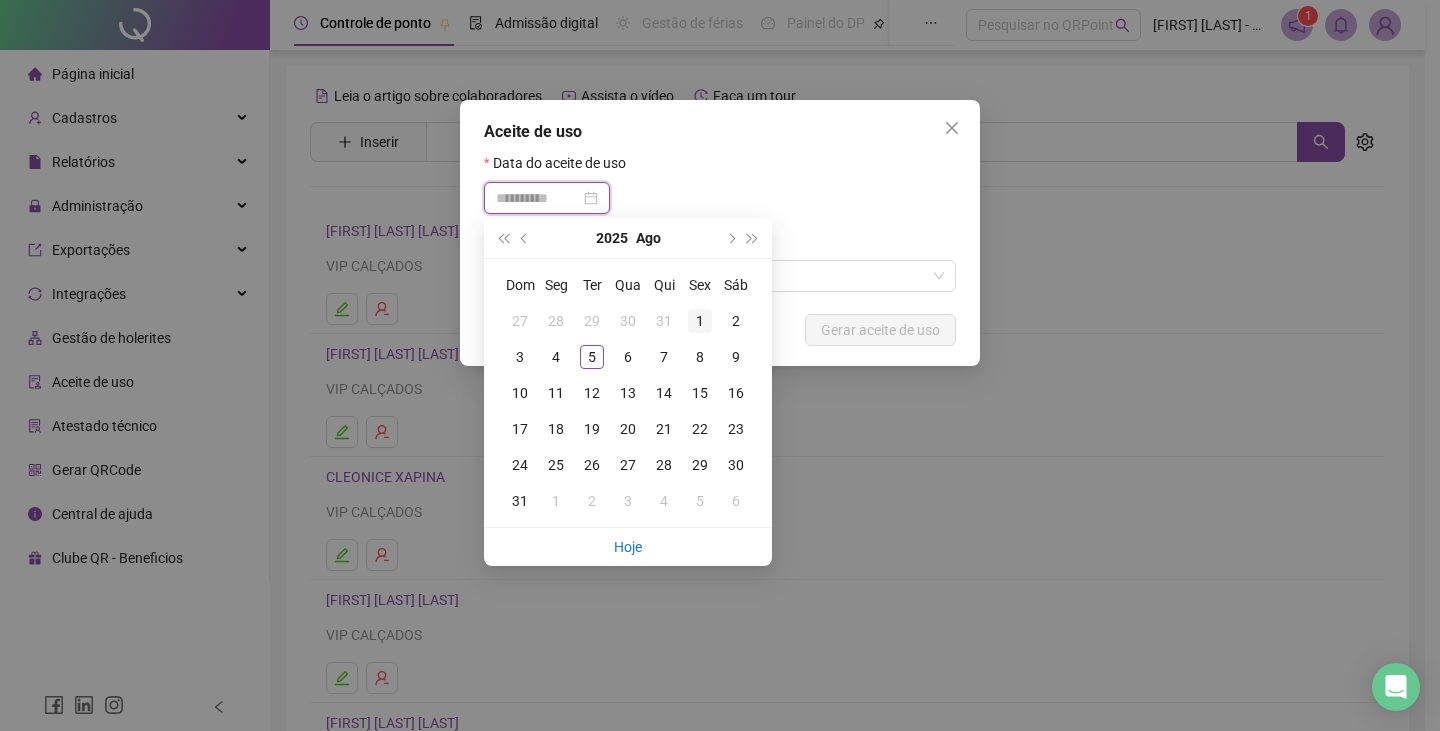 type on "**********" 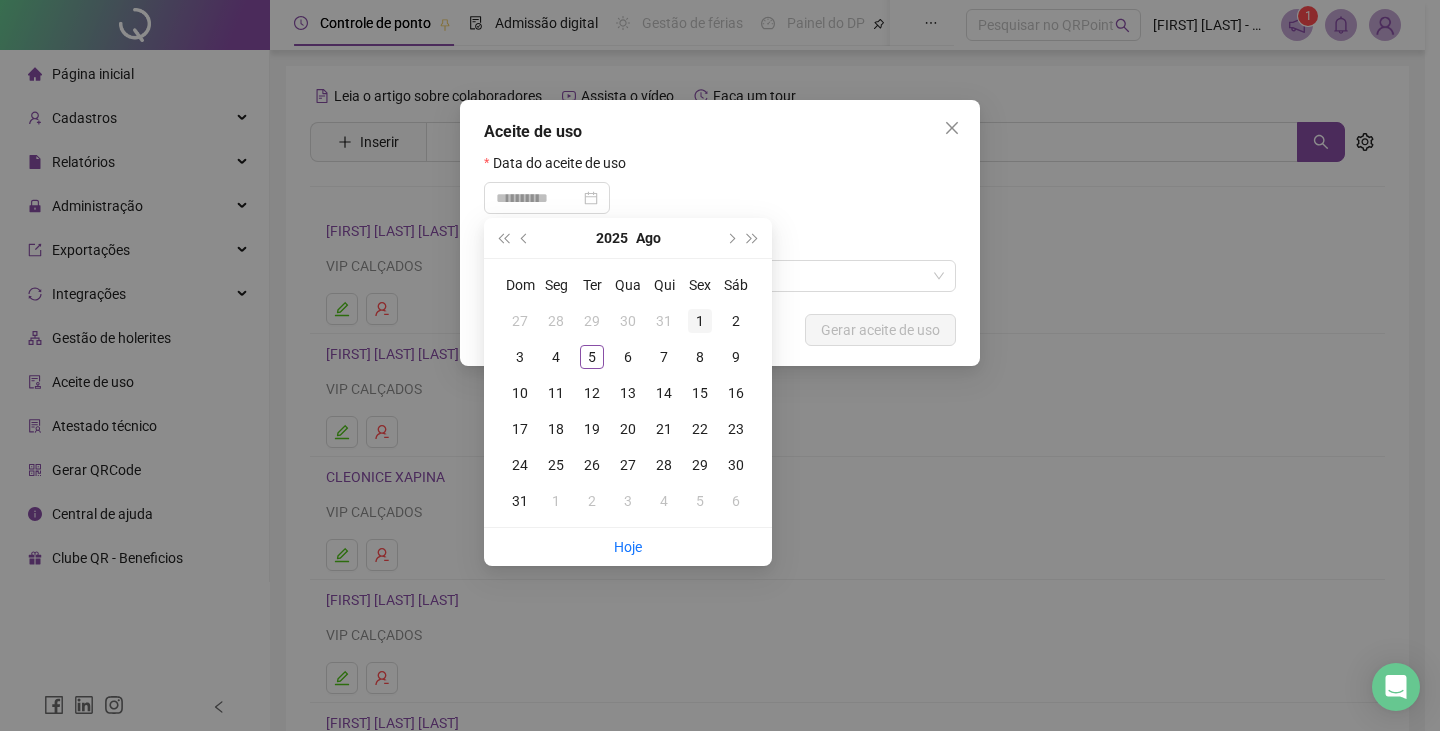 click on "1" at bounding box center [700, 321] 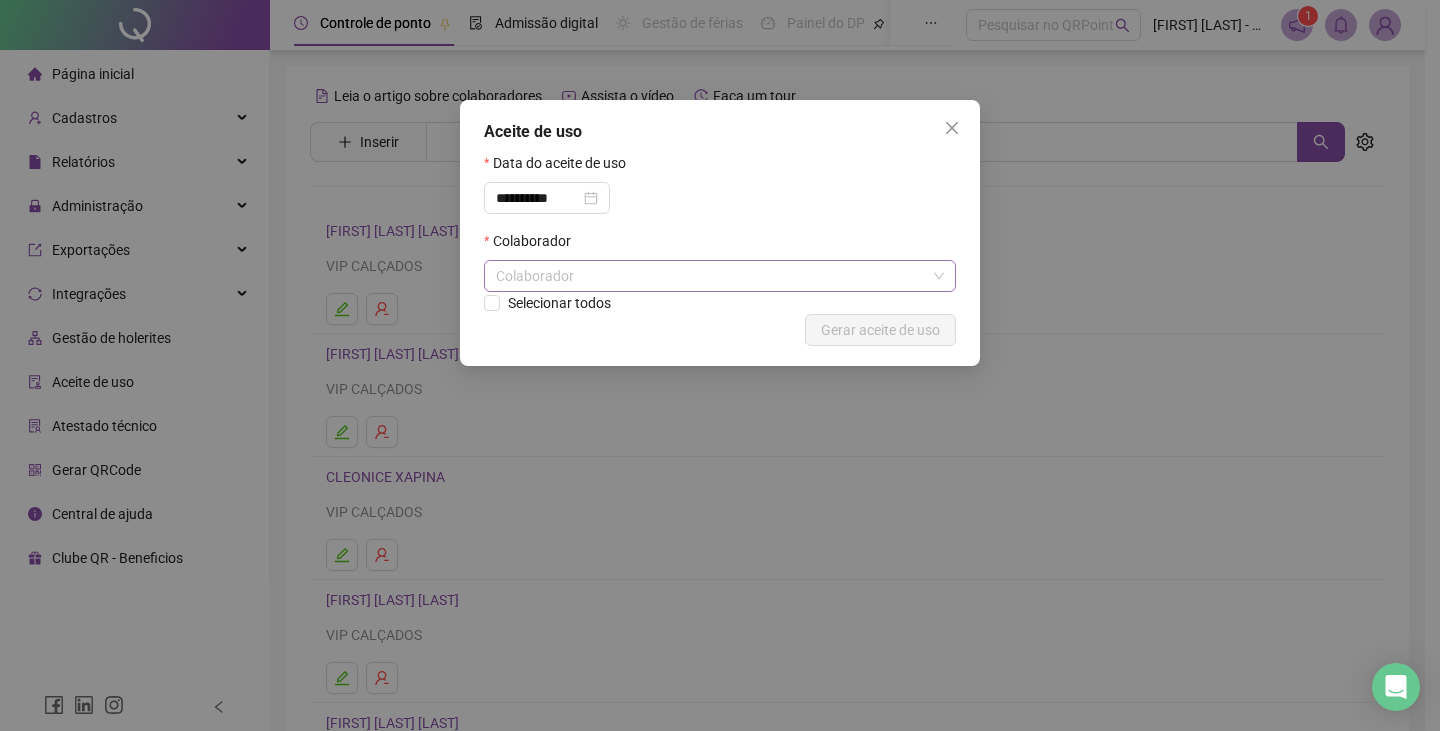 click on "Colaborador" at bounding box center (720, 276) 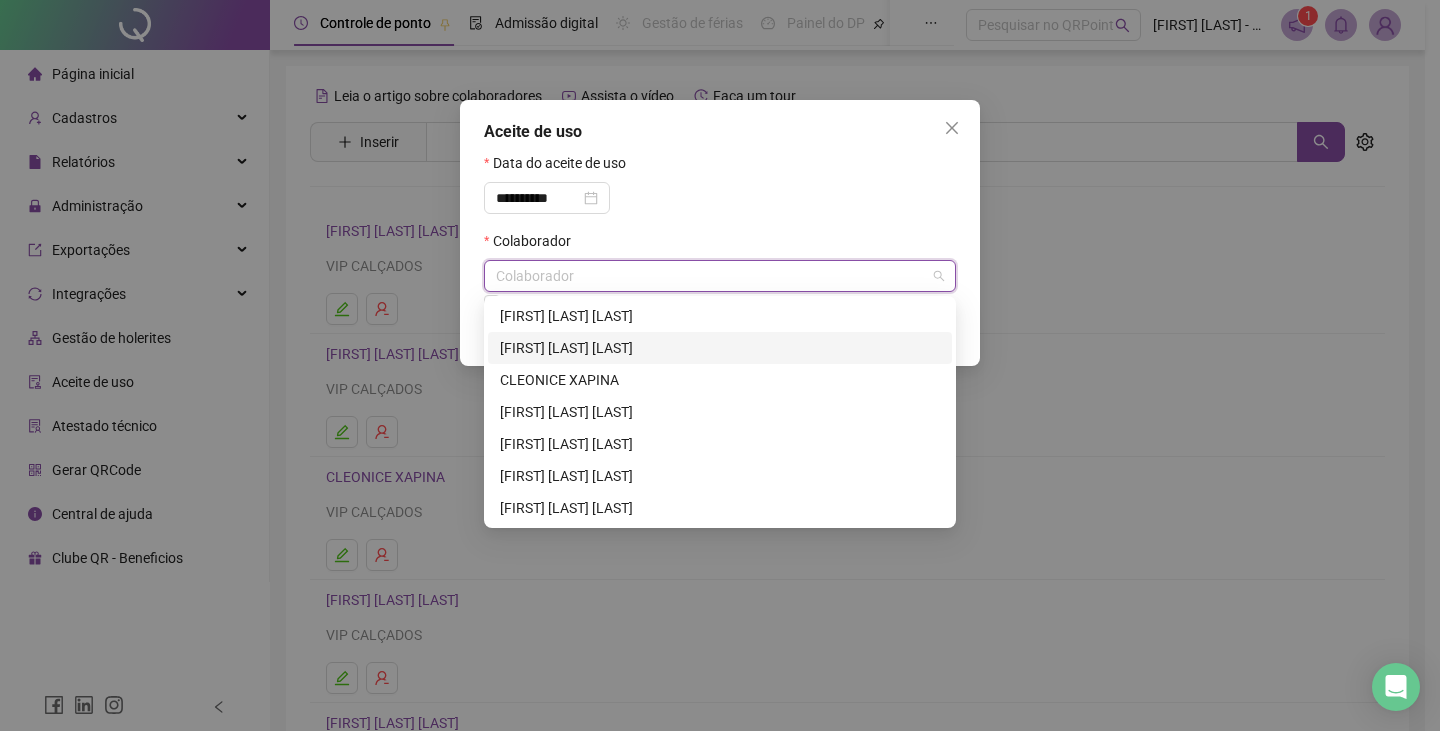 click on "BRENDA AUANY GODOY FERREIRA" at bounding box center (720, 348) 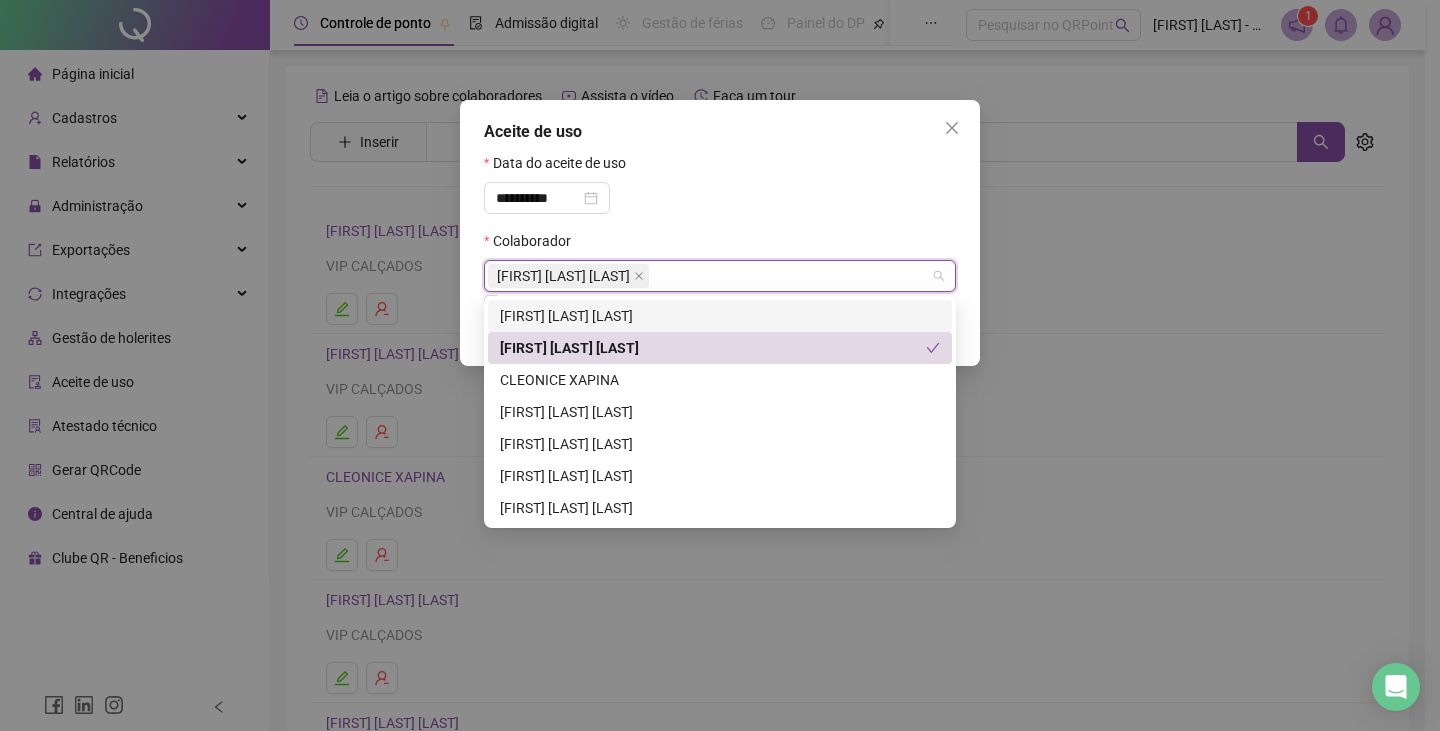 click on "**********" at bounding box center (720, 191) 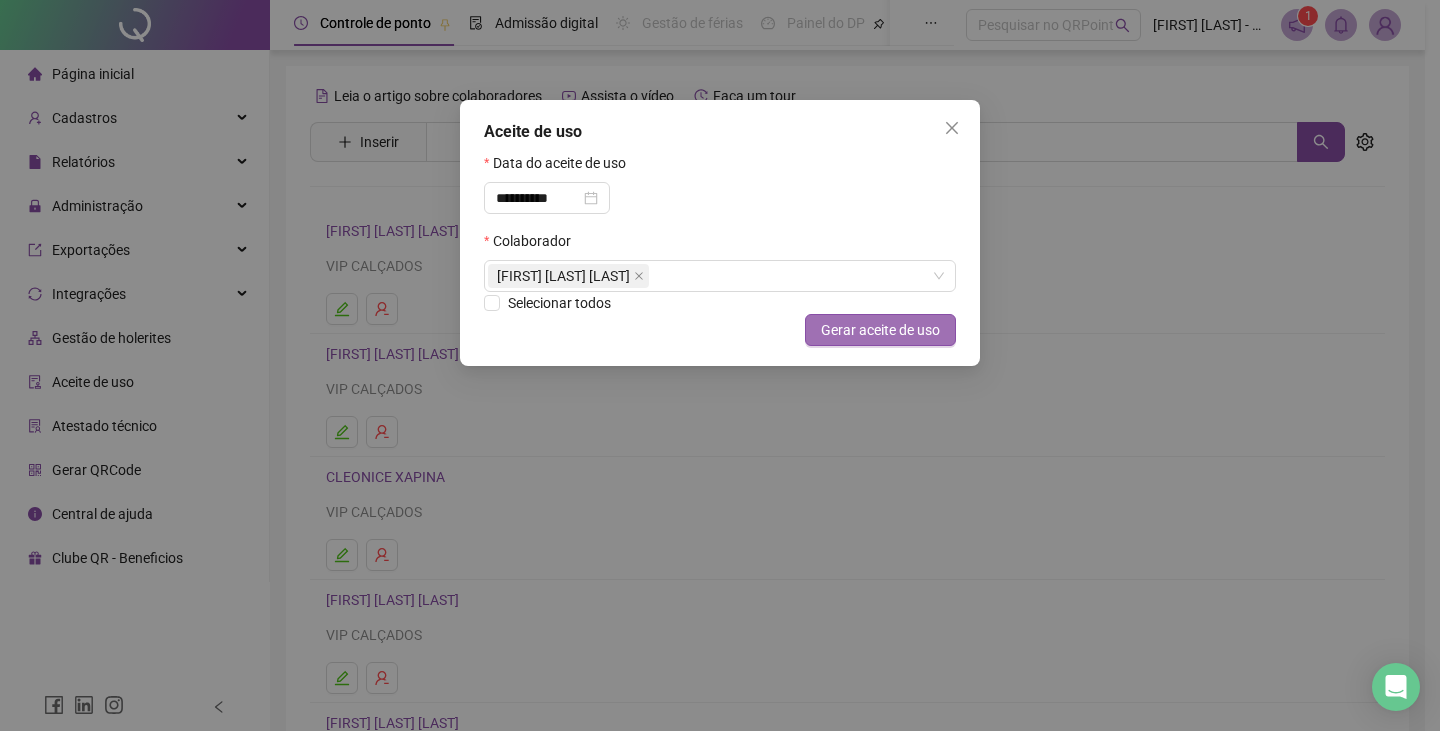 click on "Gerar aceite de uso" at bounding box center (880, 330) 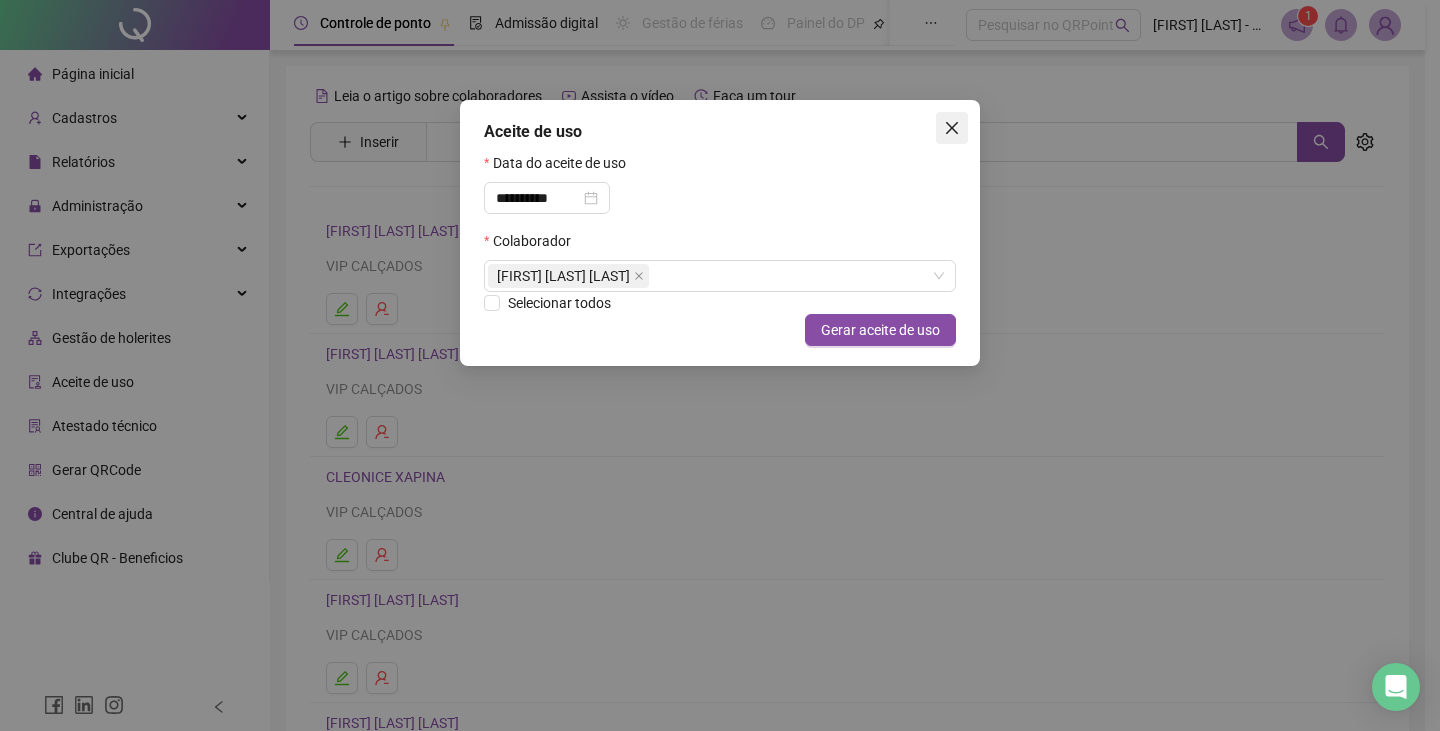 click 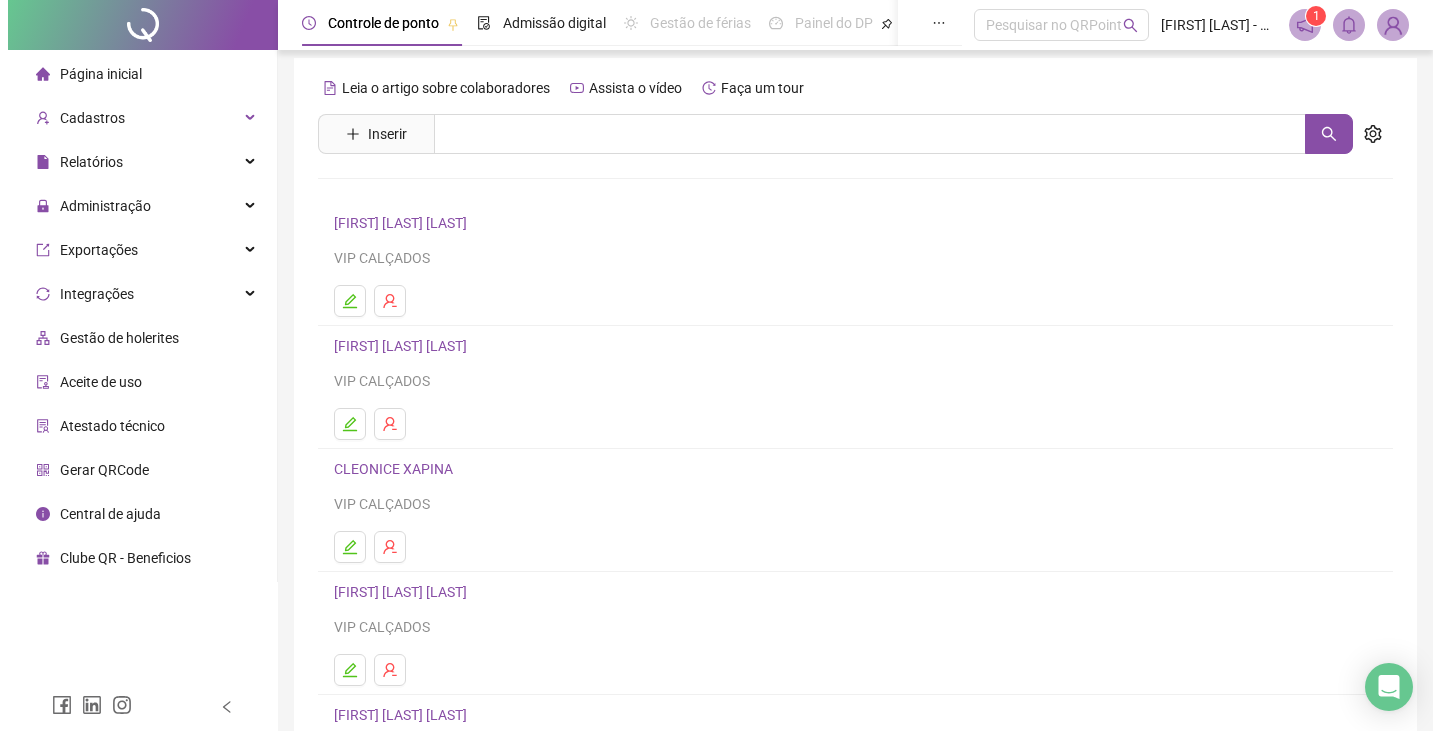 scroll, scrollTop: 0, scrollLeft: 0, axis: both 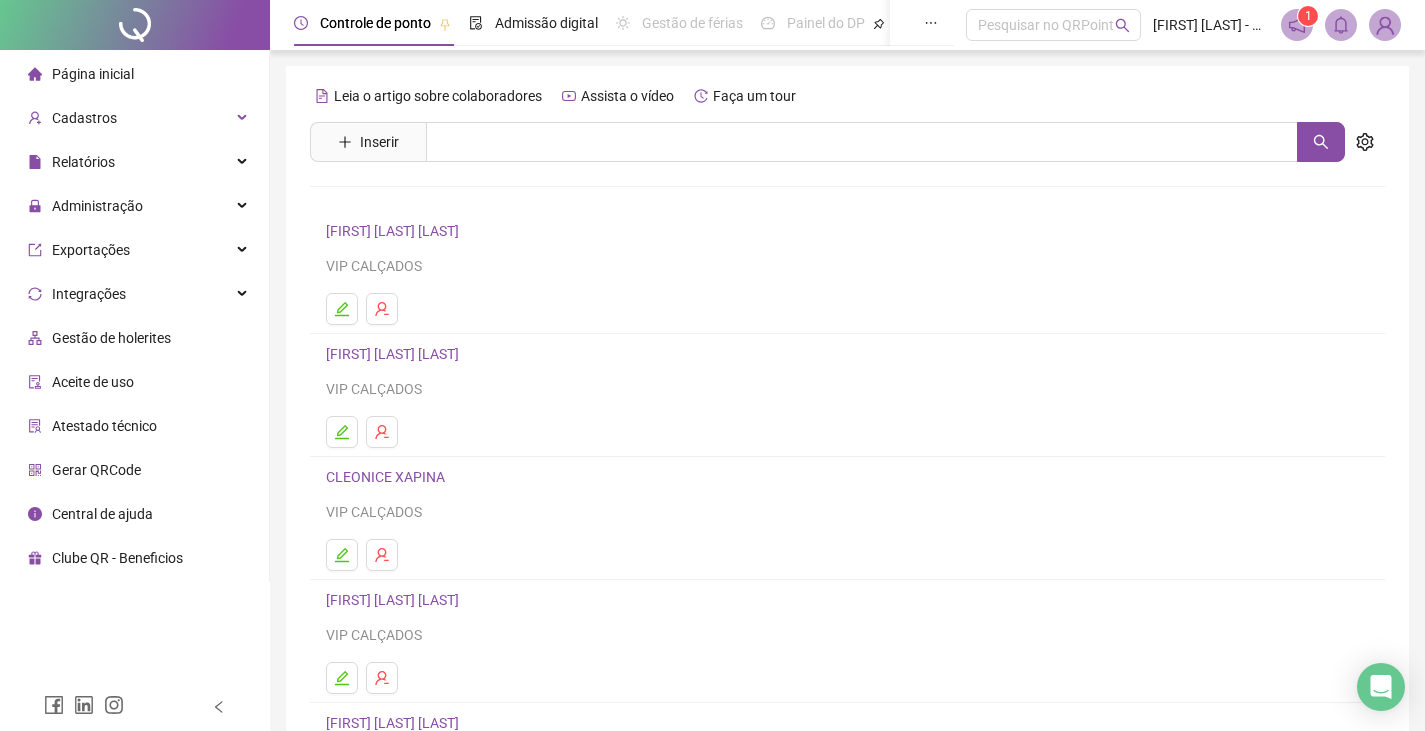 click 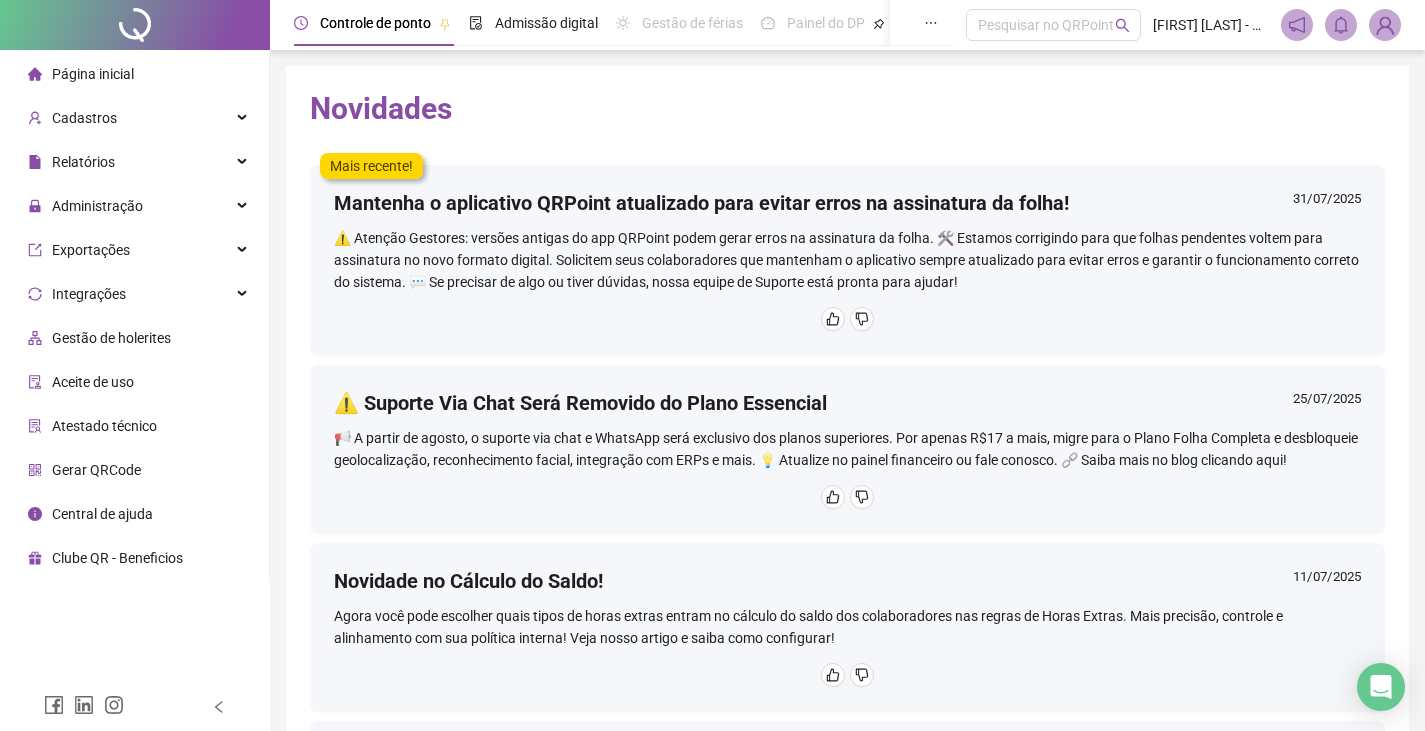 click at bounding box center (1385, 25) 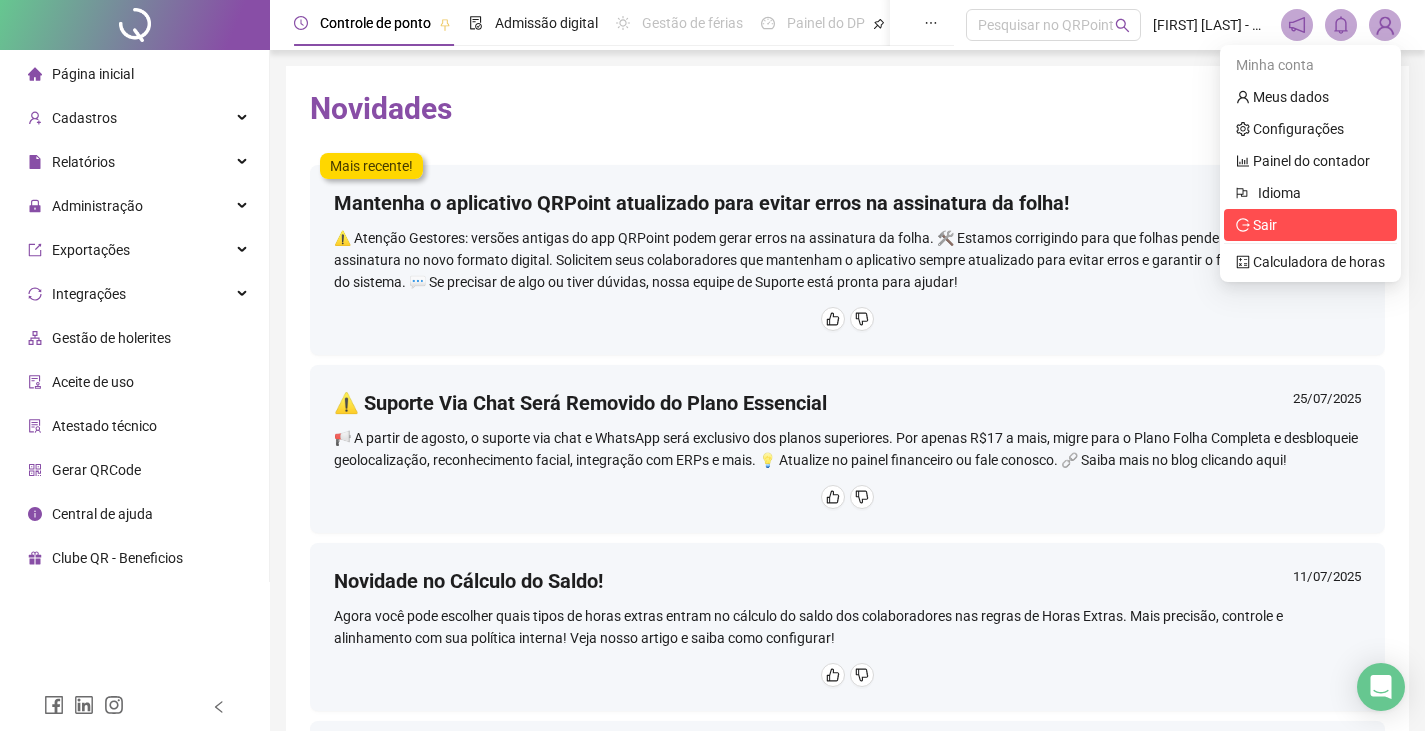 click on "Sair" at bounding box center [1310, 225] 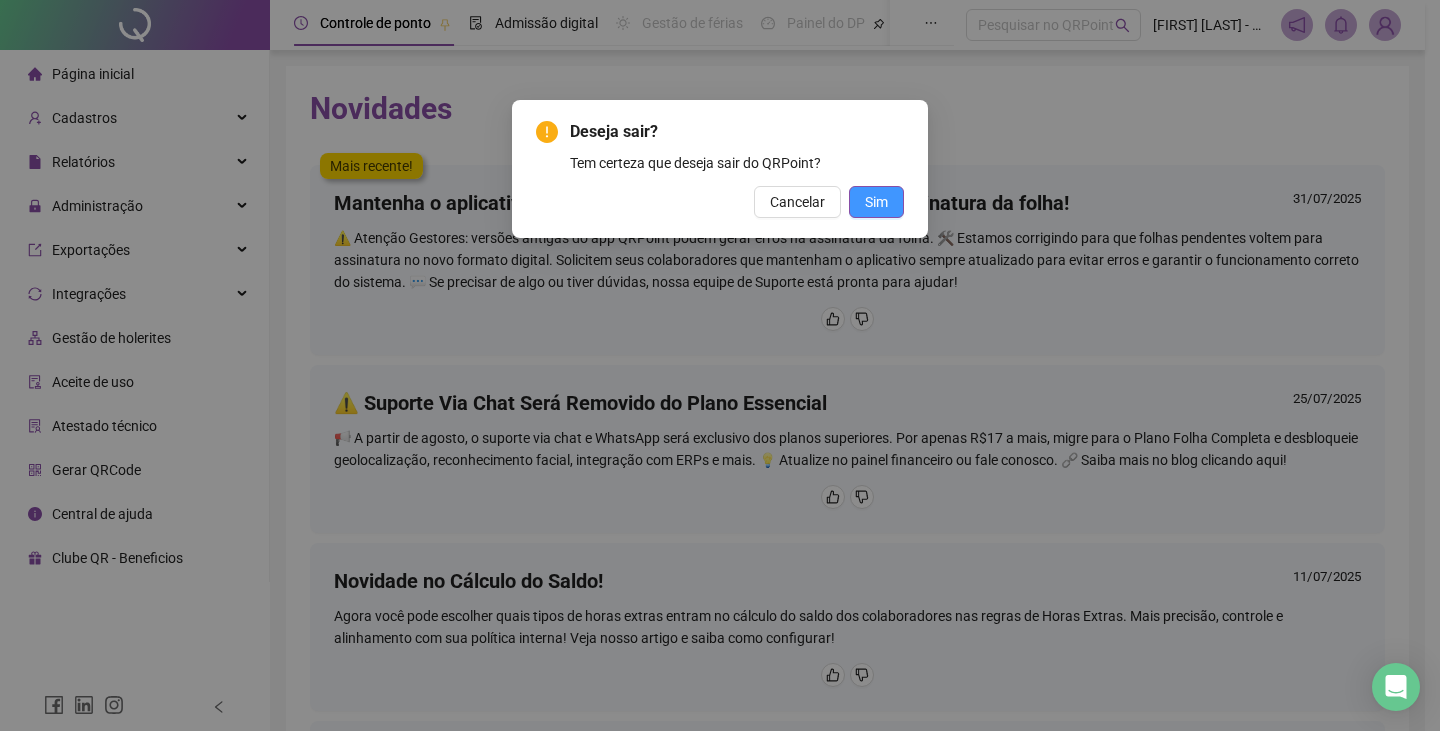 click on "Sim" at bounding box center [876, 202] 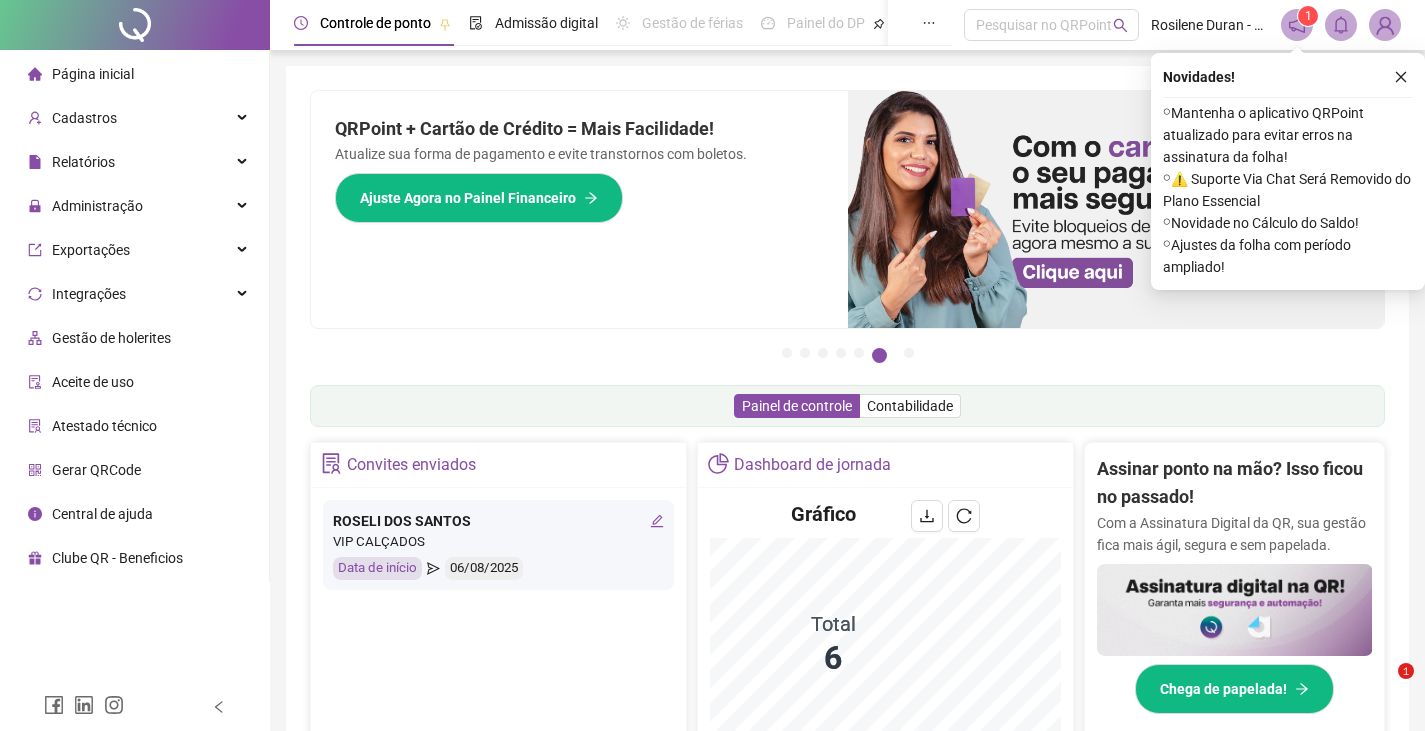 scroll, scrollTop: 0, scrollLeft: 0, axis: both 